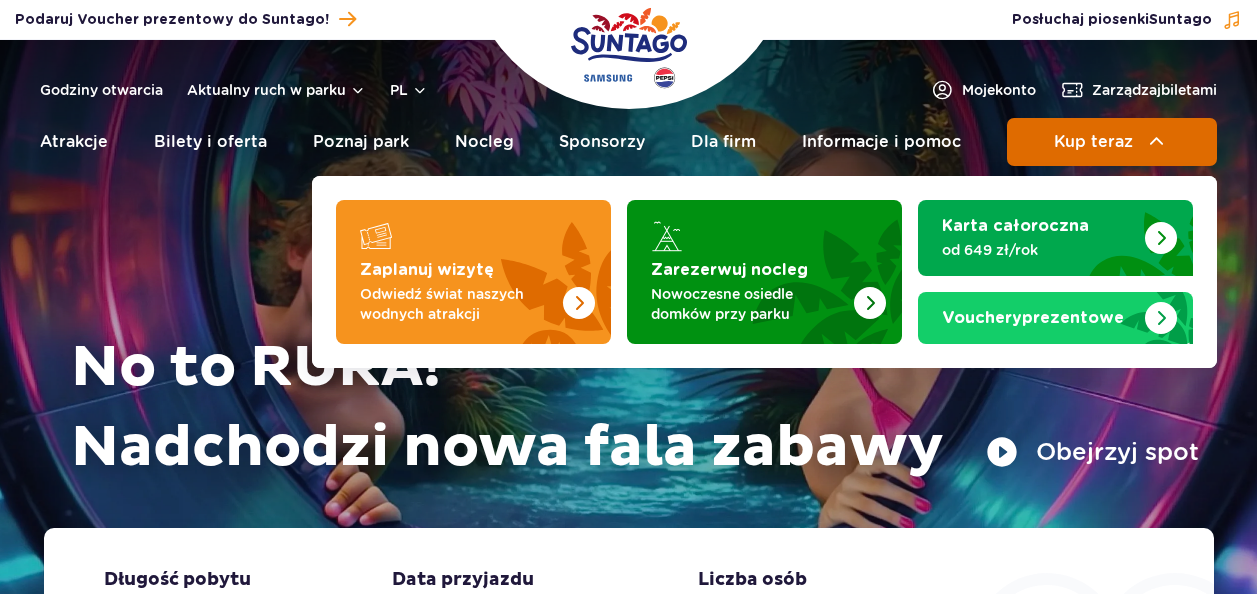 scroll, scrollTop: 0, scrollLeft: 0, axis: both 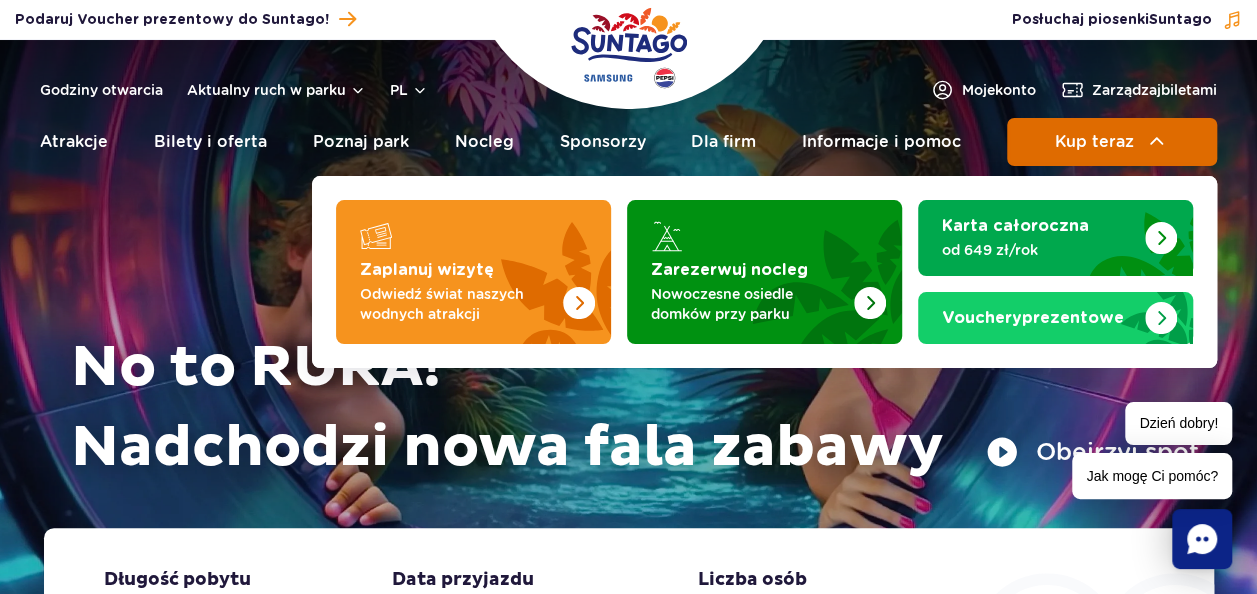 click on "Kup teraz" at bounding box center [1093, 142] 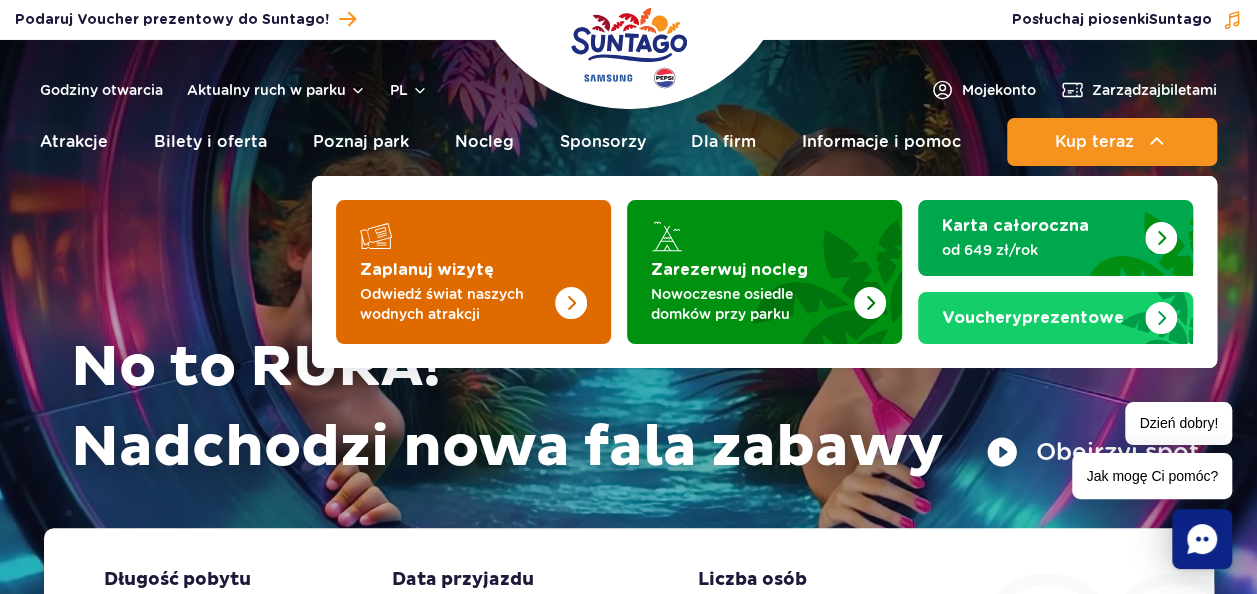 click at bounding box center (571, 303) 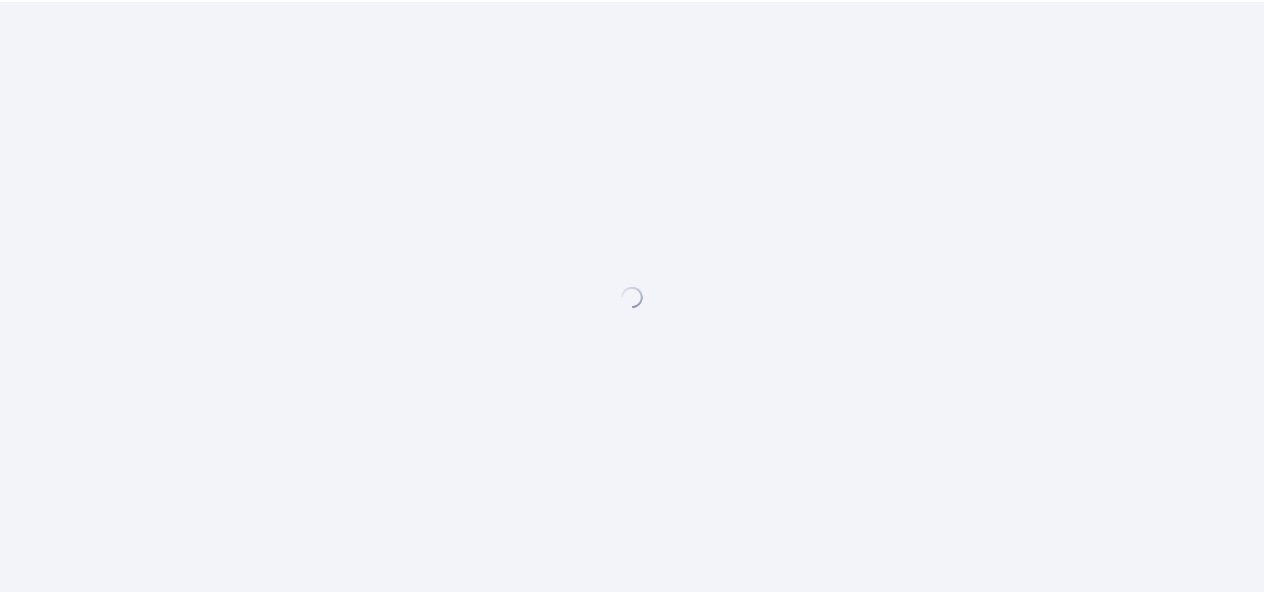 scroll, scrollTop: 0, scrollLeft: 0, axis: both 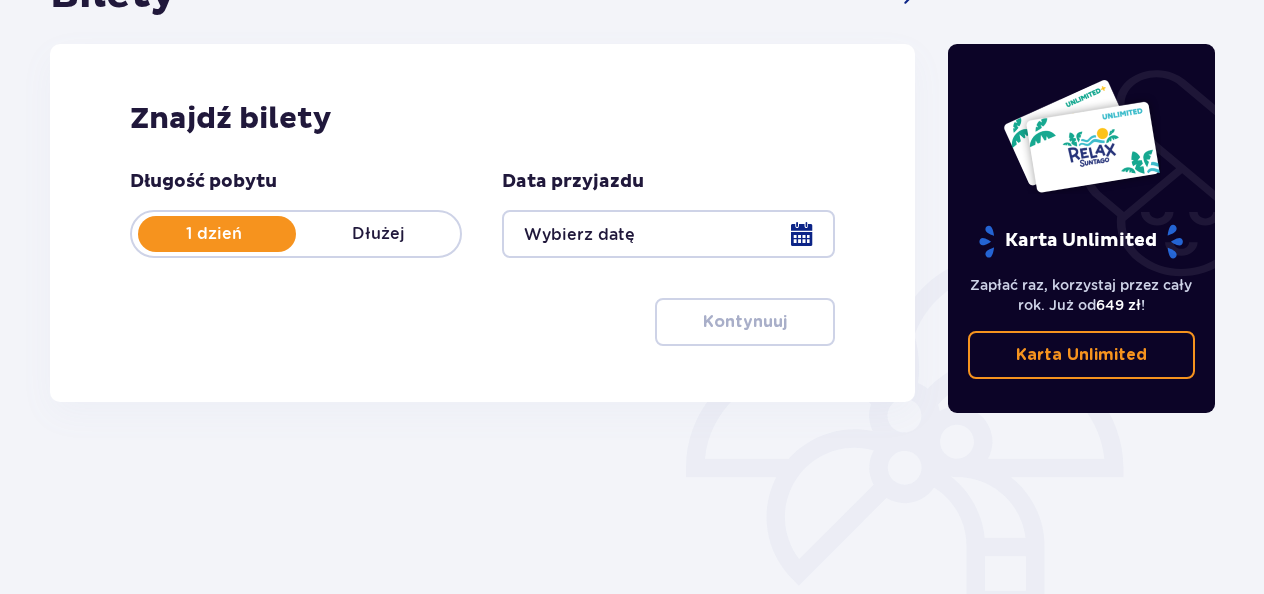 click at bounding box center (668, 234) 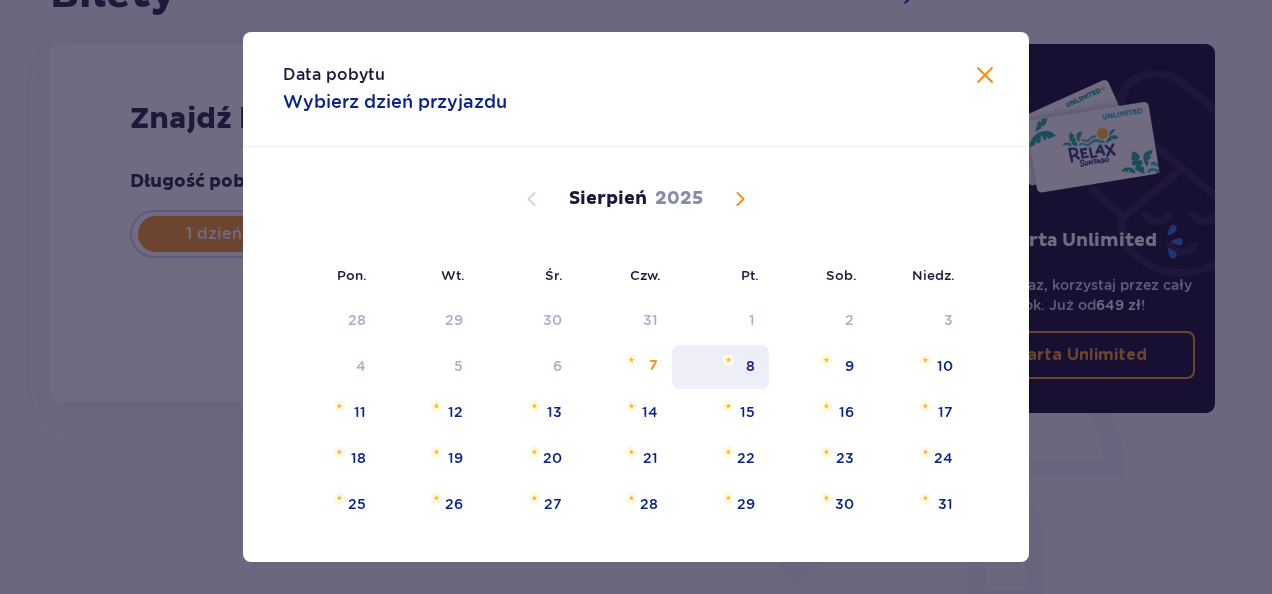 click on "8" at bounding box center [720, 367] 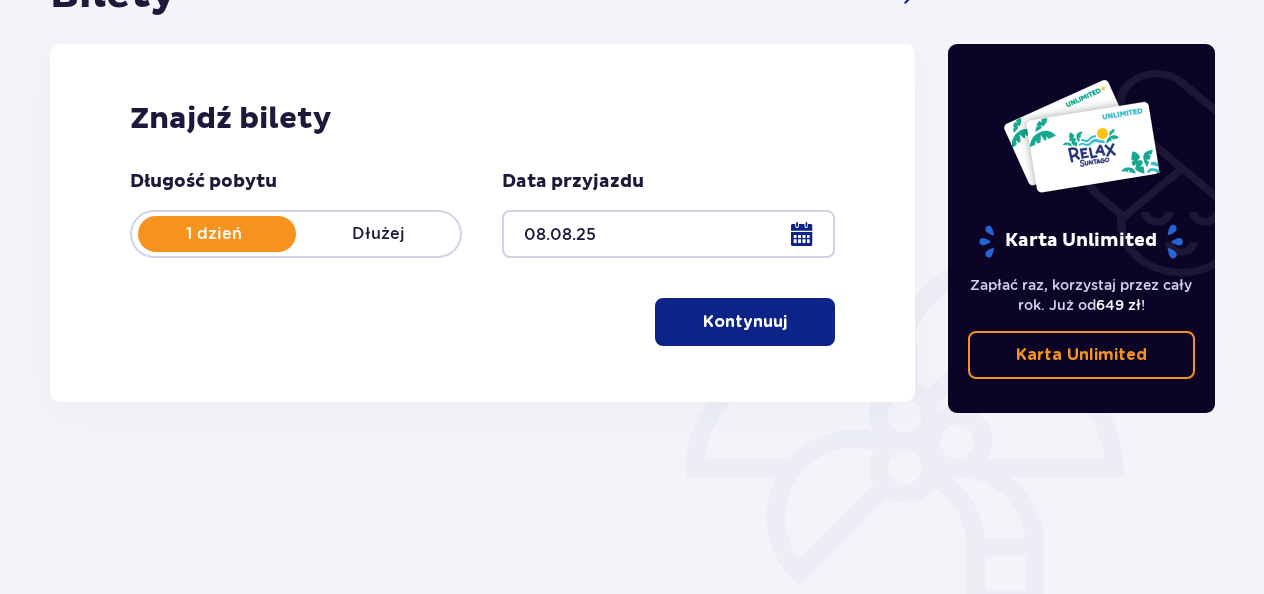 click on "Kontynuuj" at bounding box center [745, 322] 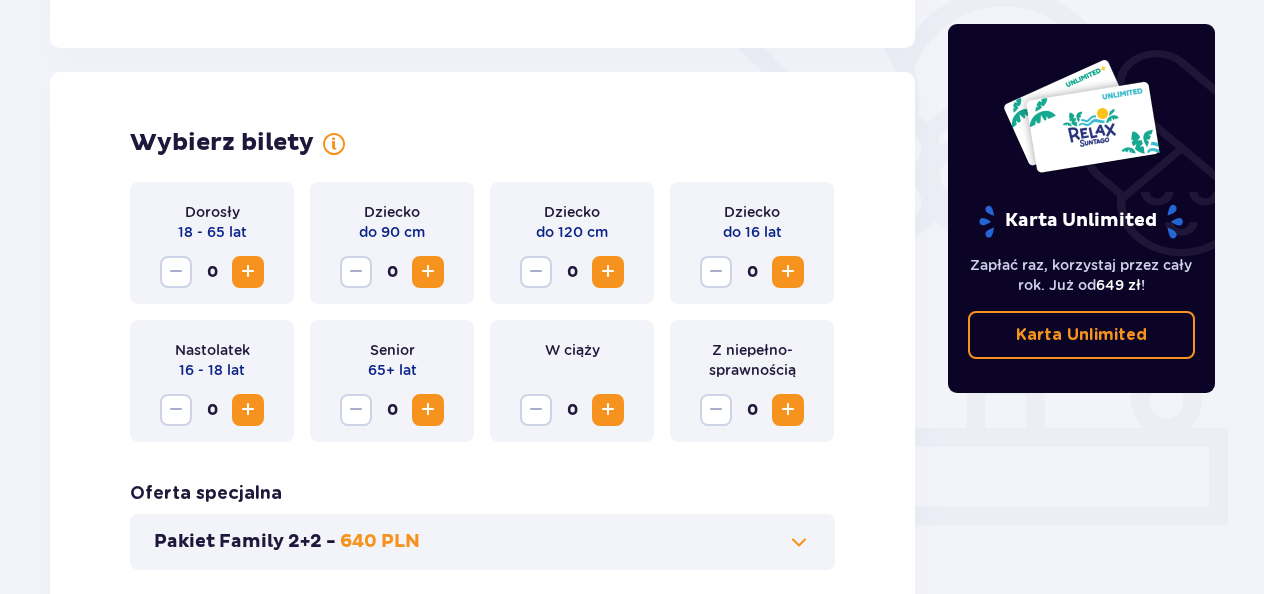 scroll, scrollTop: 556, scrollLeft: 0, axis: vertical 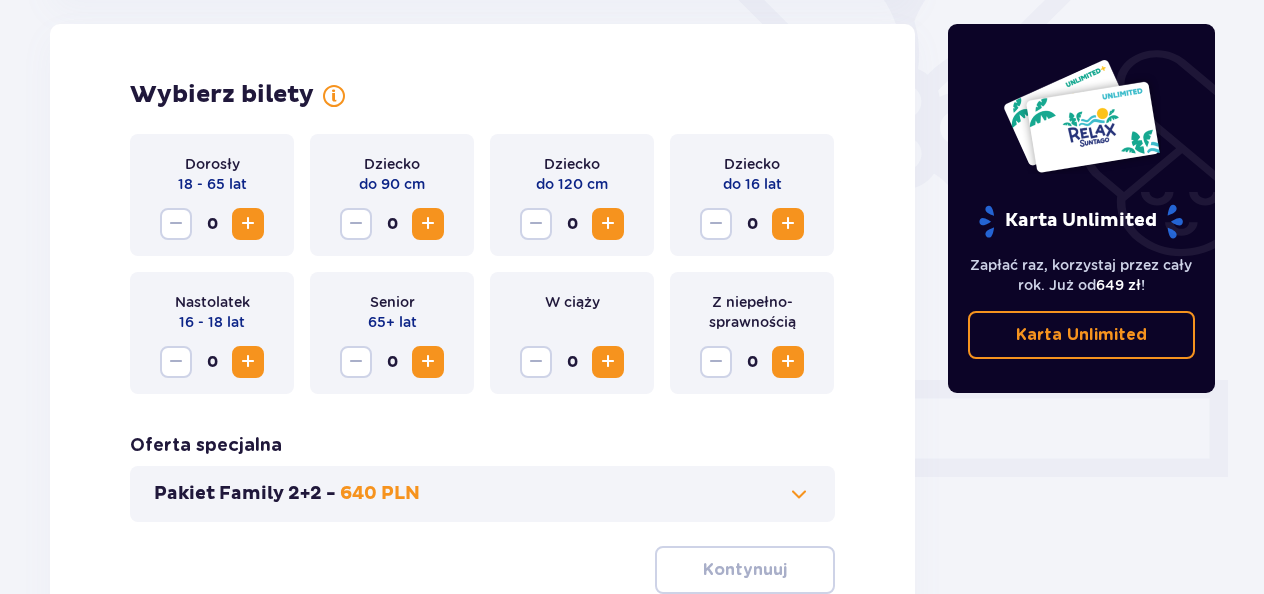 click at bounding box center (248, 224) 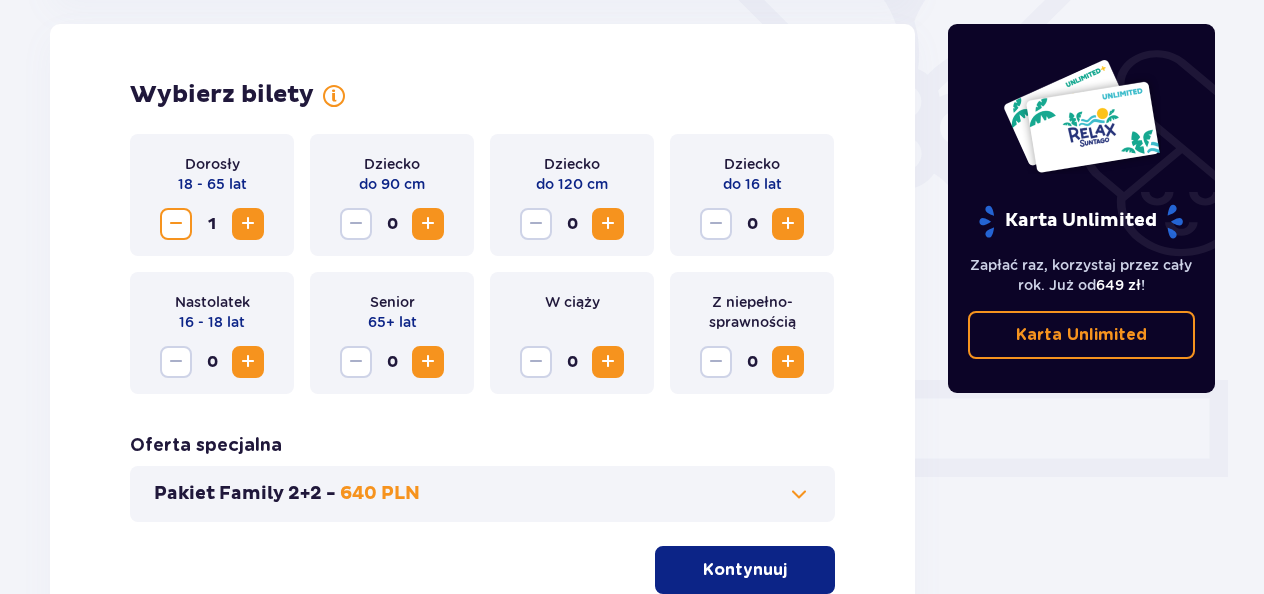 click at bounding box center [248, 224] 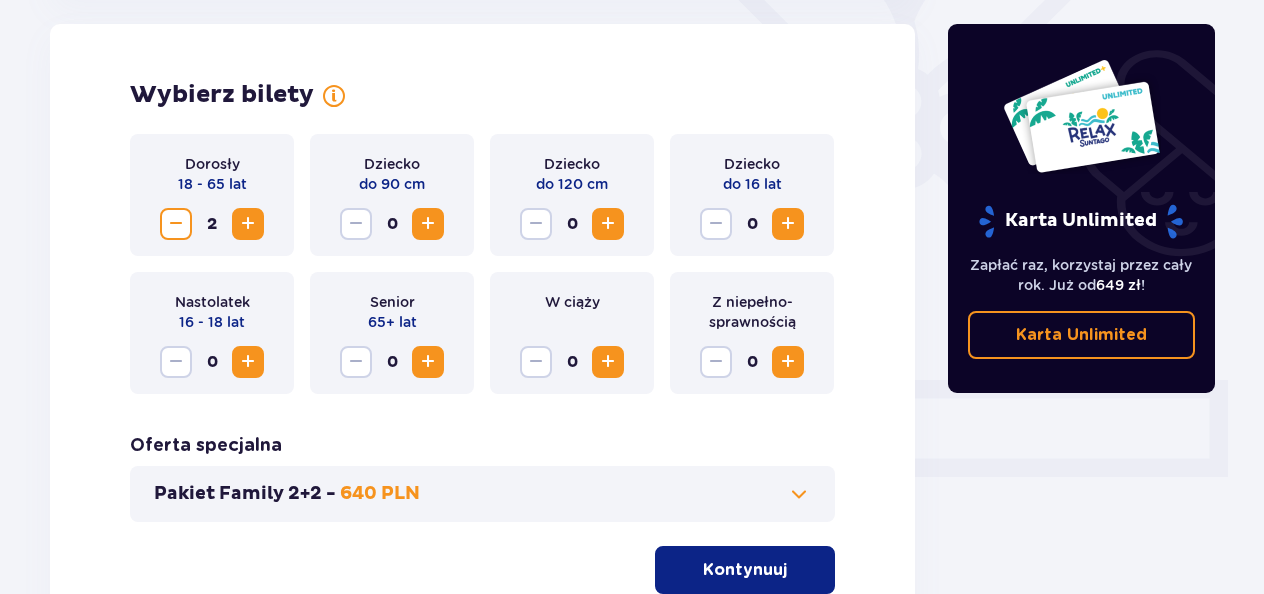 click at bounding box center (608, 224) 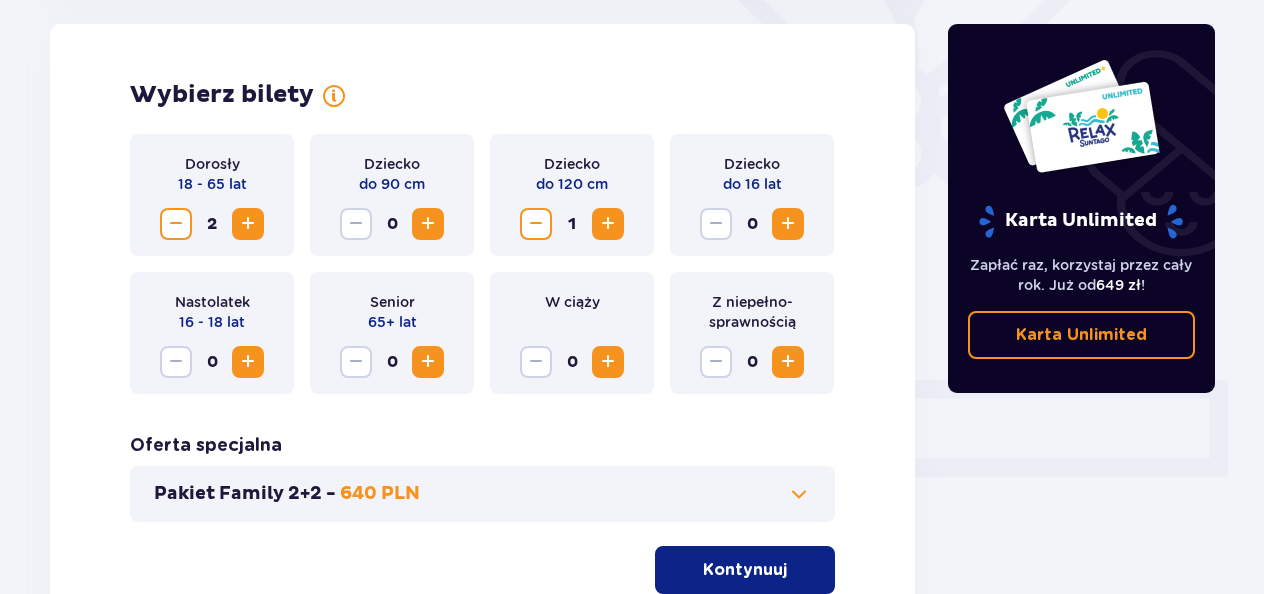 click at bounding box center [428, 362] 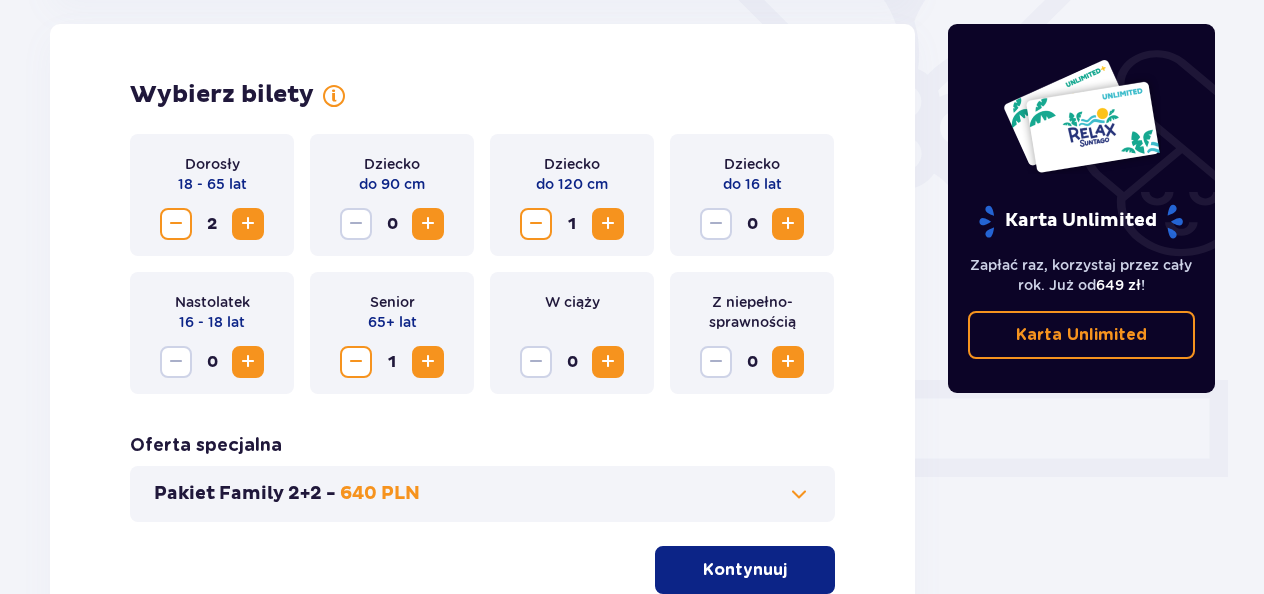 scroll, scrollTop: 732, scrollLeft: 0, axis: vertical 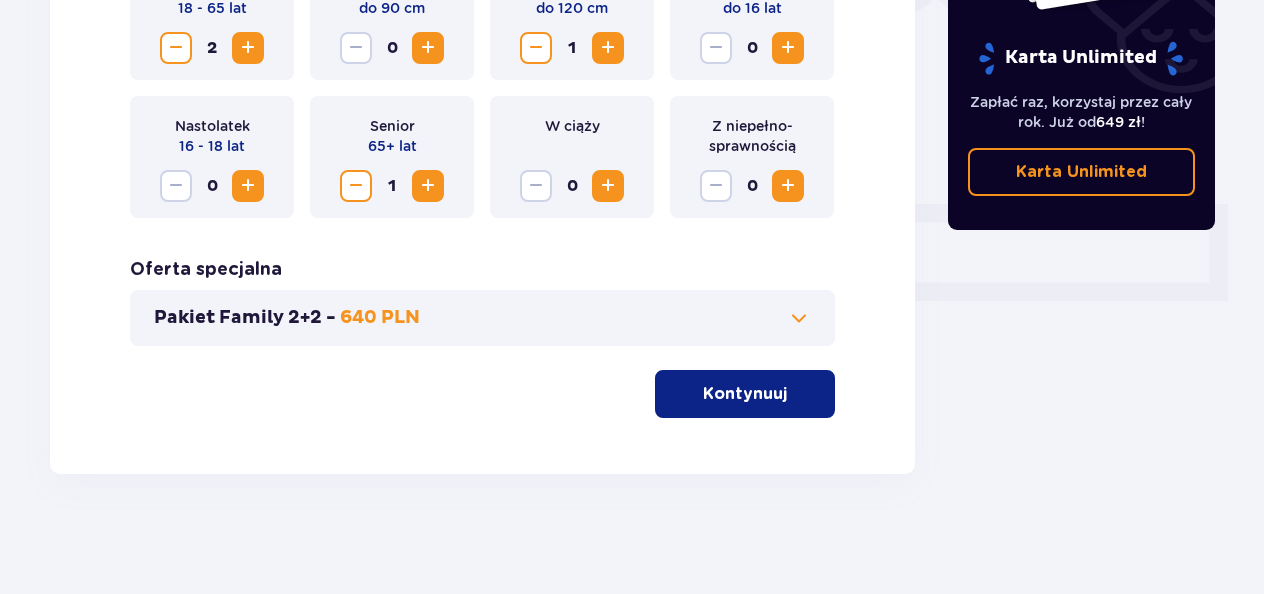 click on "Kontynuuj" at bounding box center [745, 394] 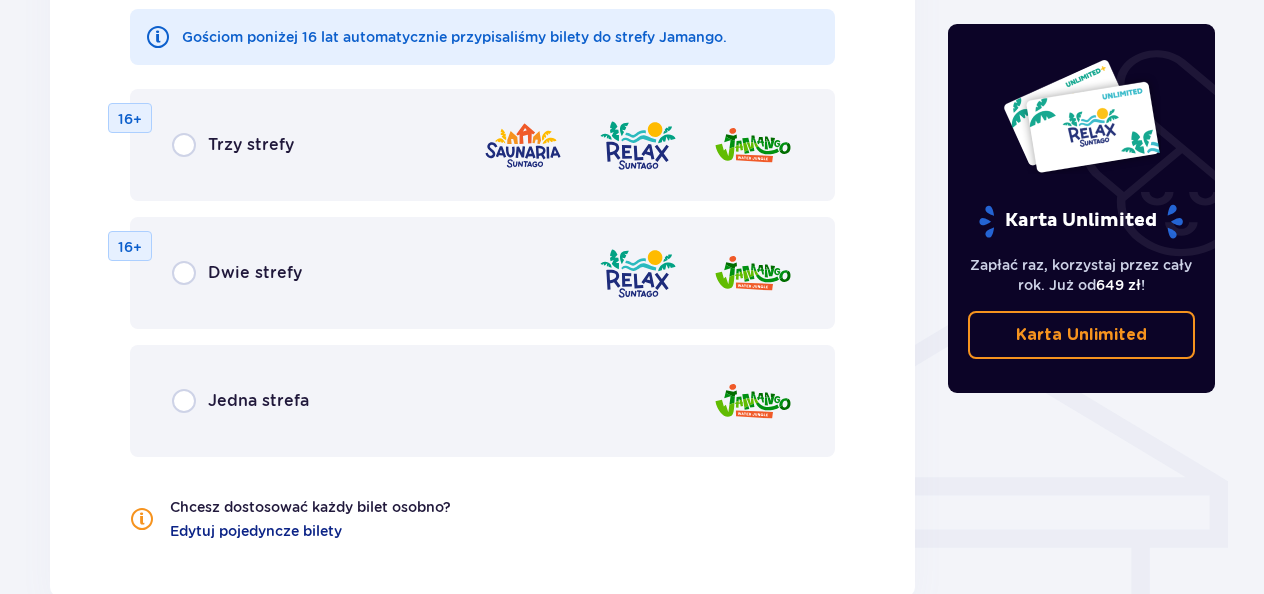 scroll, scrollTop: 1306, scrollLeft: 0, axis: vertical 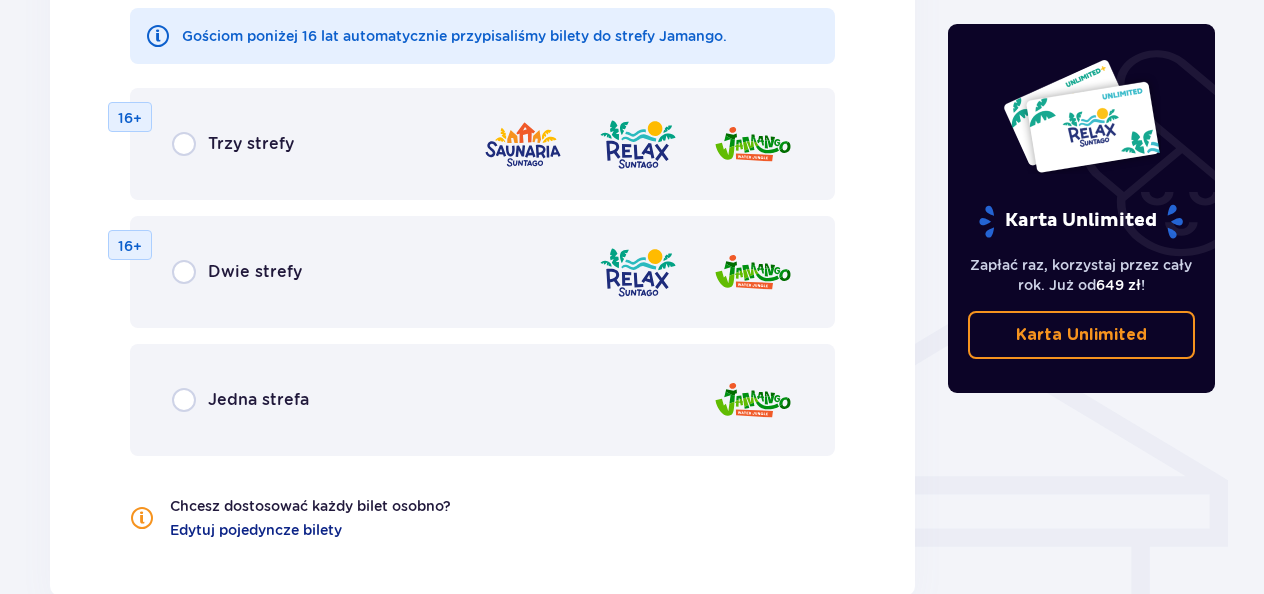 click on "Jedna strefa" at bounding box center [258, 400] 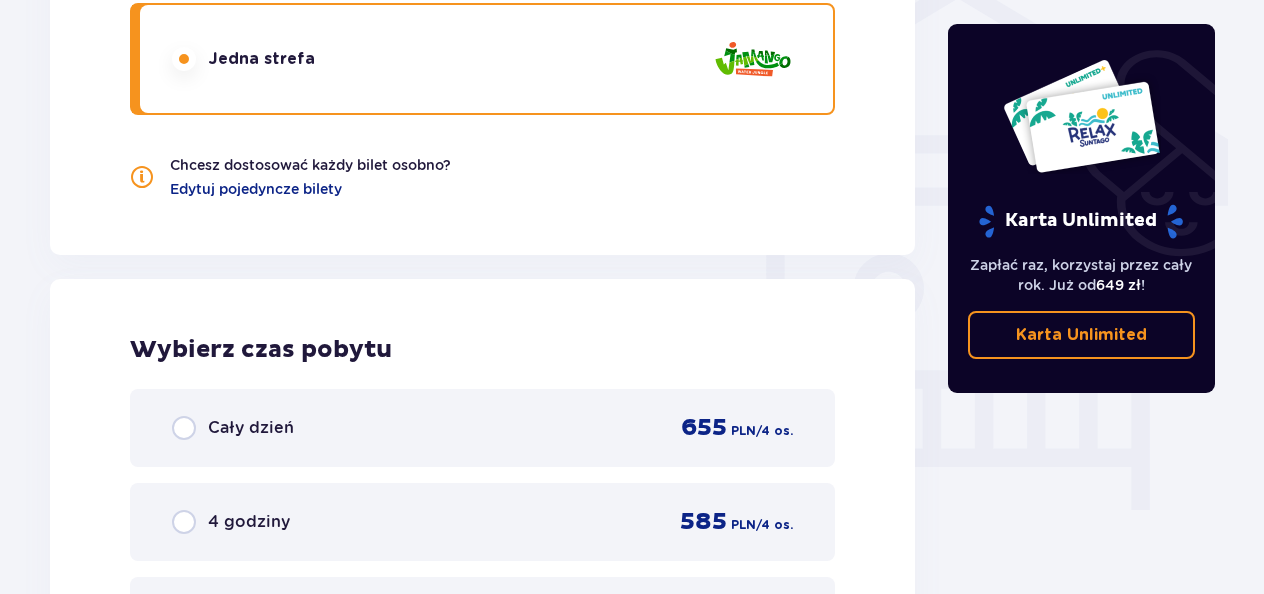scroll, scrollTop: 1648, scrollLeft: 0, axis: vertical 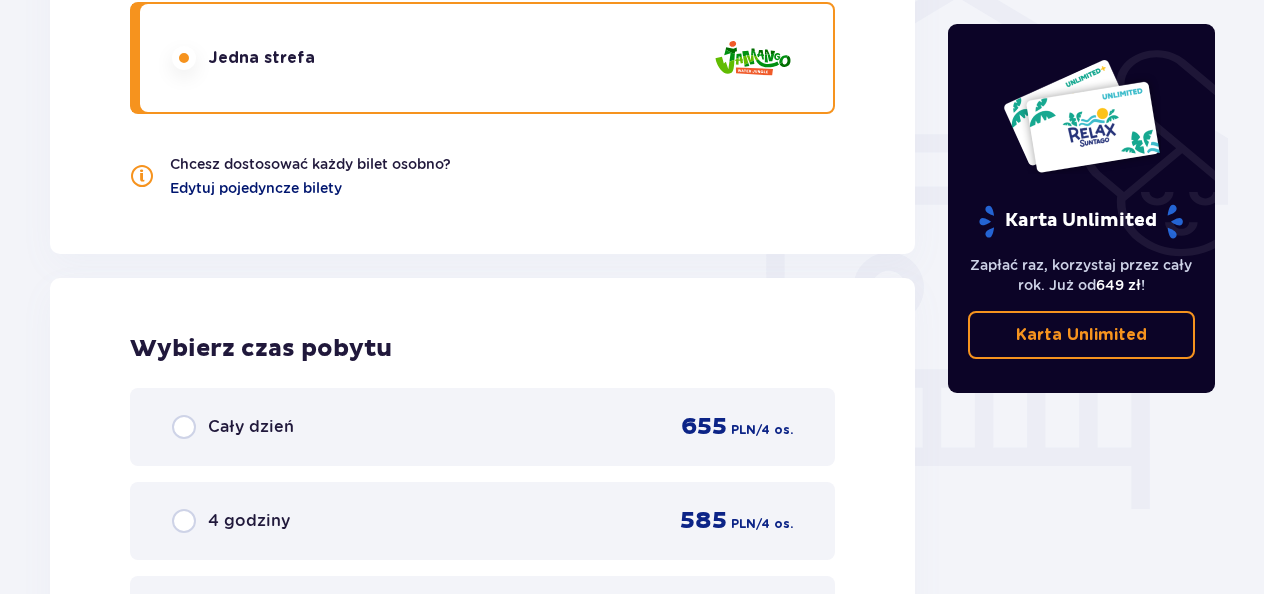 click on "Edytuj pojedyncze bilety" at bounding box center (256, 188) 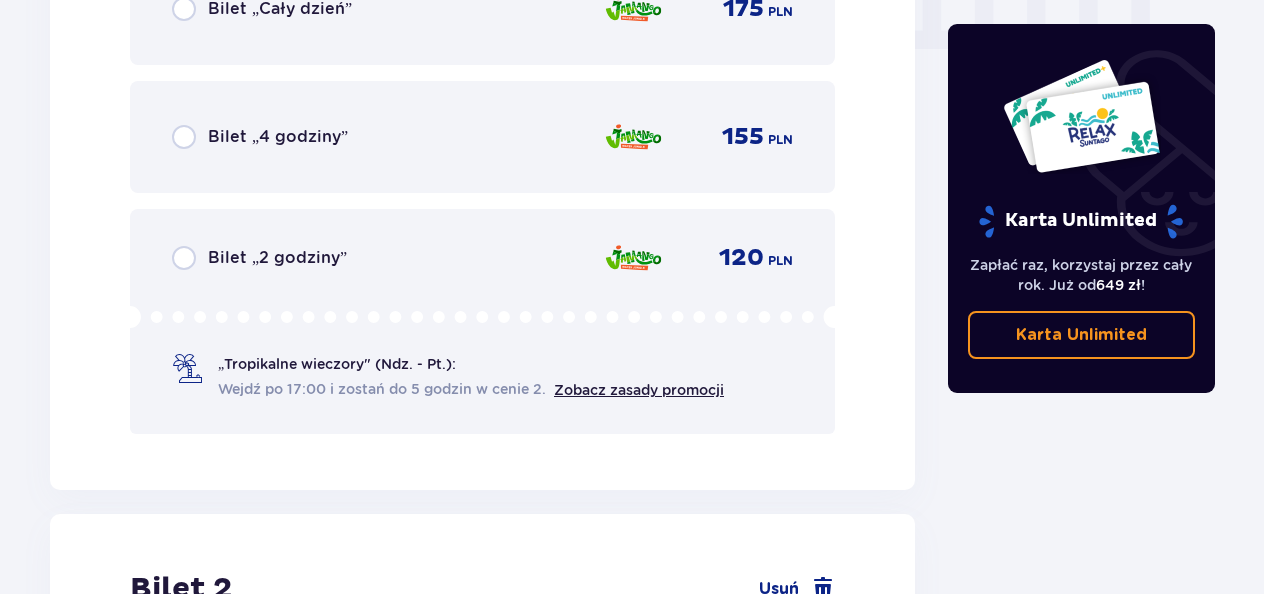scroll, scrollTop: 2066, scrollLeft: 0, axis: vertical 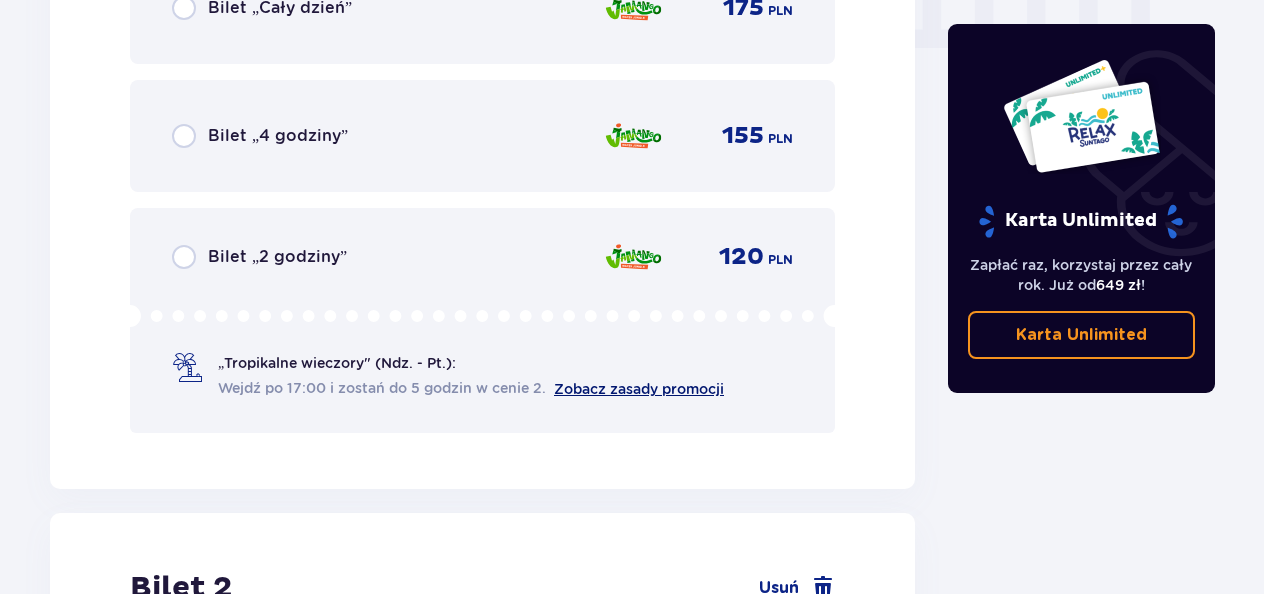 click on "Zobacz zasady promocji" at bounding box center [639, 389] 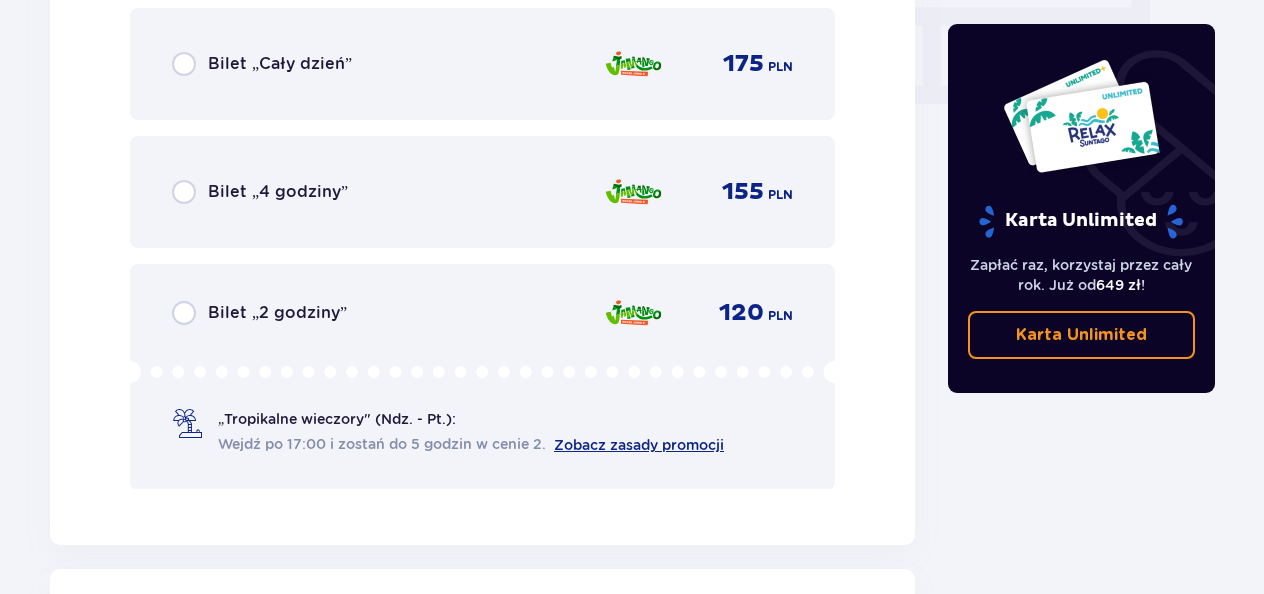 scroll, scrollTop: 2011, scrollLeft: 0, axis: vertical 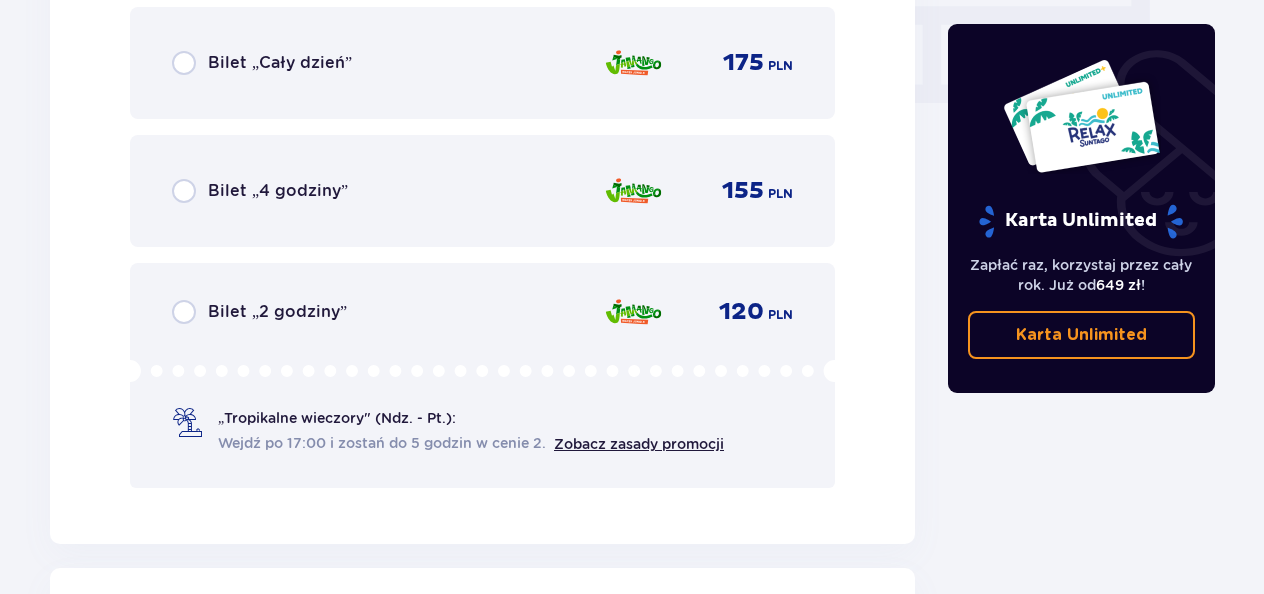 click on "Bilet „2 godziny”" at bounding box center (277, 312) 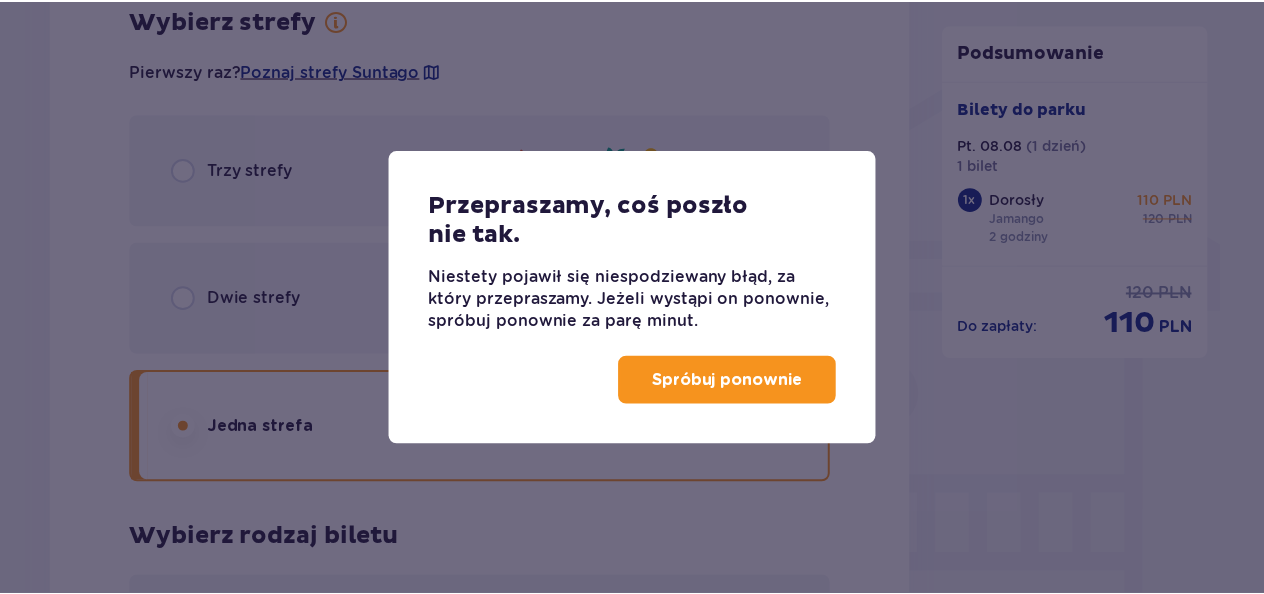 scroll, scrollTop: 1236, scrollLeft: 0, axis: vertical 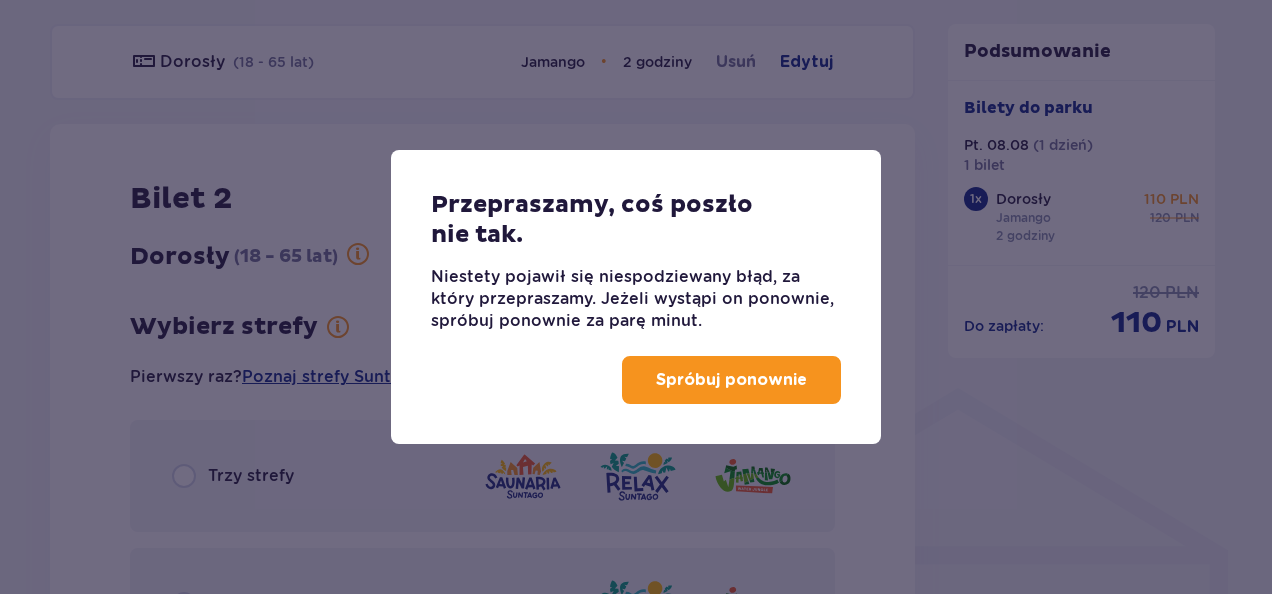 click on "Spróbuj ponownie" at bounding box center (731, 380) 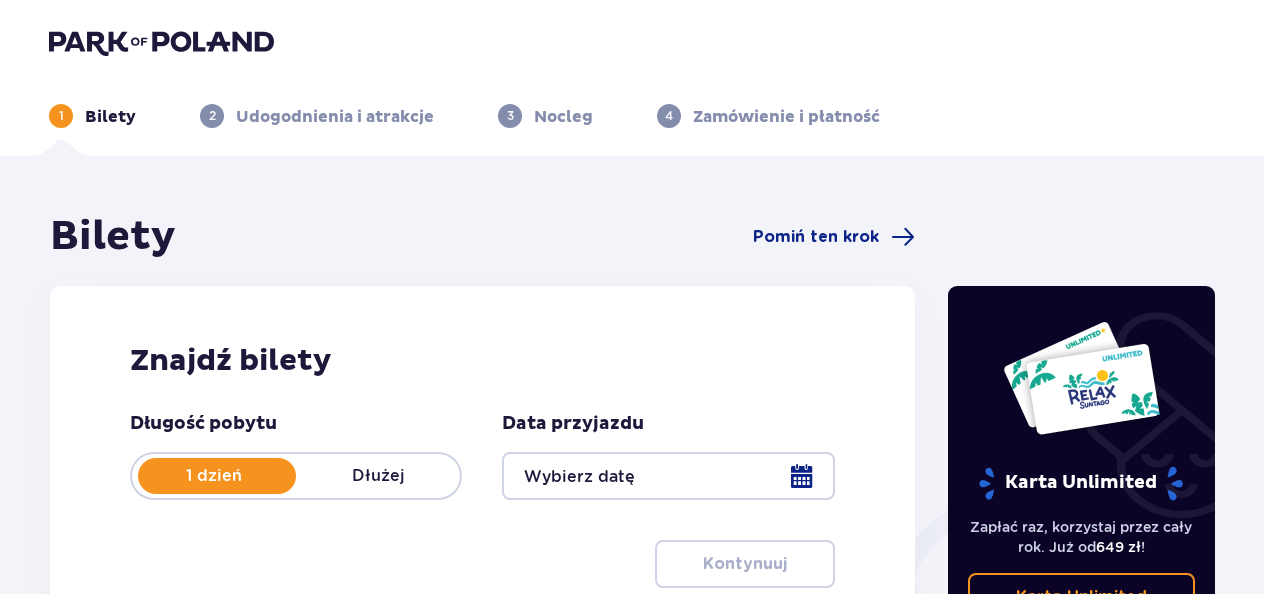 scroll, scrollTop: 0, scrollLeft: 0, axis: both 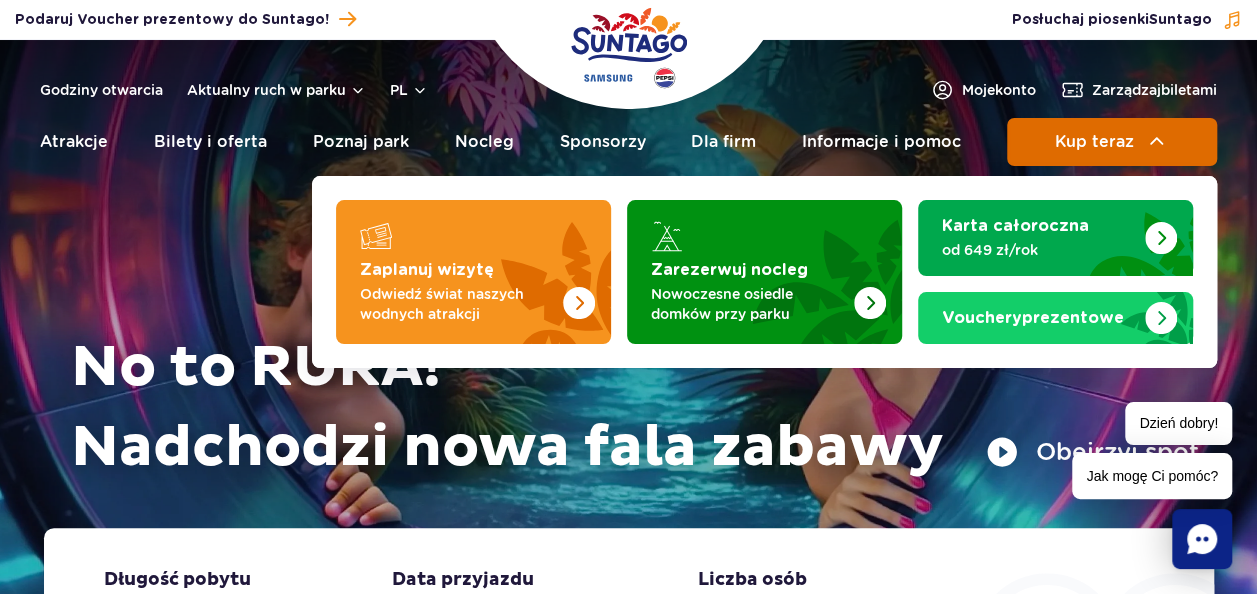 click on "Kup teraz" at bounding box center [1093, 142] 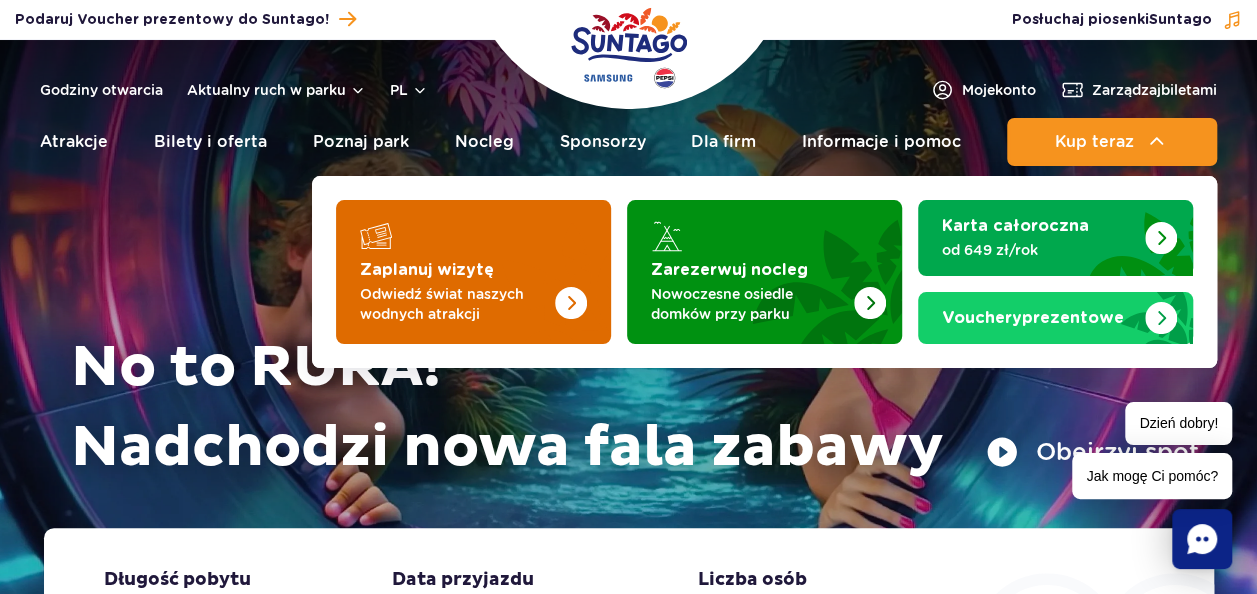 click at bounding box center (531, 266) 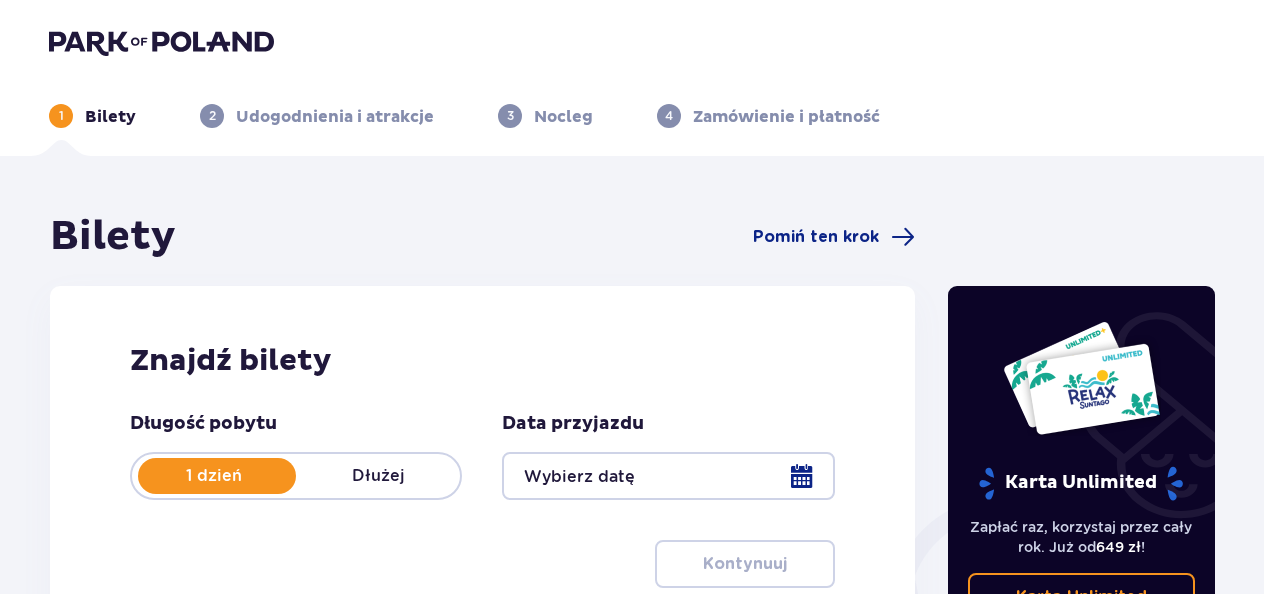 scroll, scrollTop: 0, scrollLeft: 0, axis: both 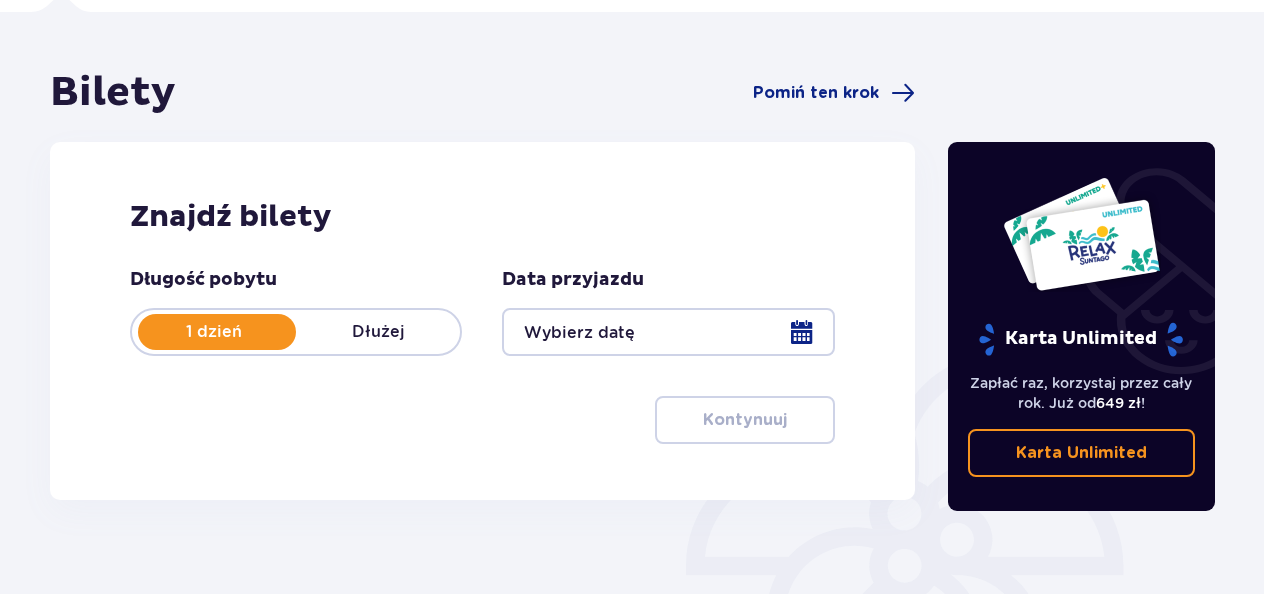 click at bounding box center (668, 332) 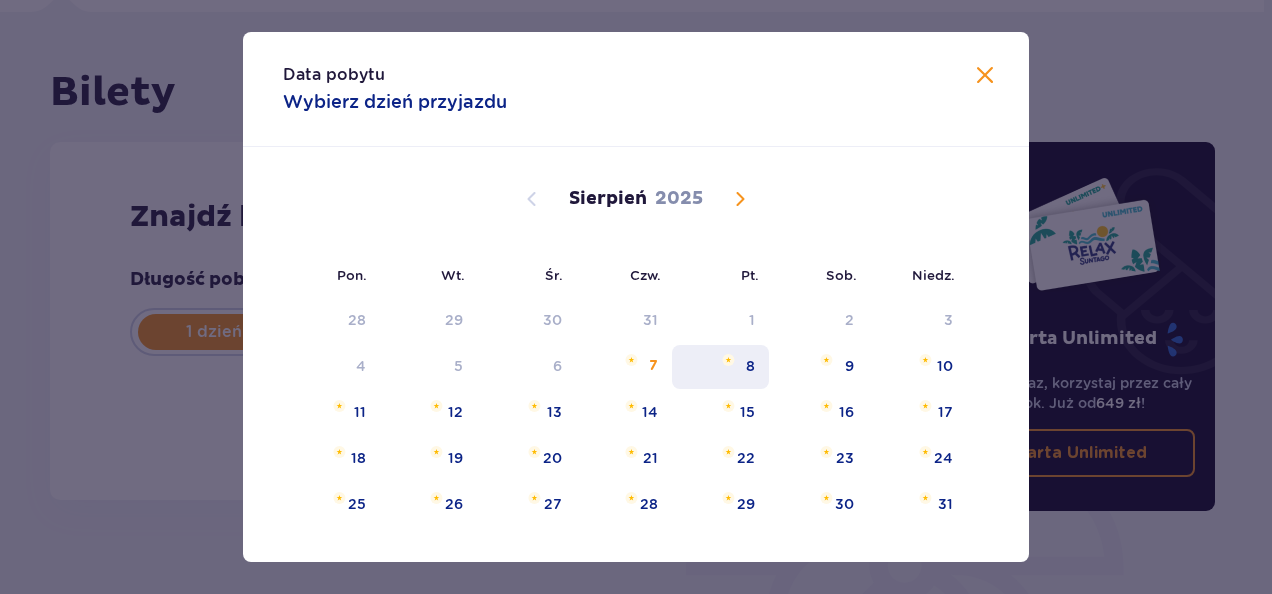 click on "8" at bounding box center [750, 366] 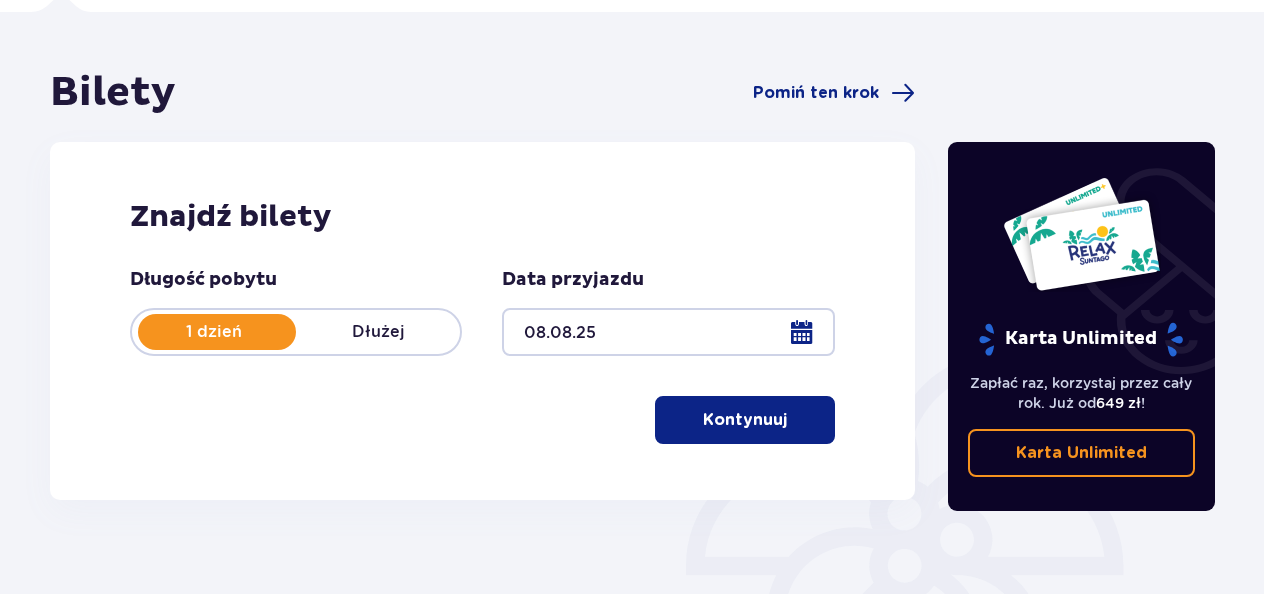 click on "Kontynuuj" at bounding box center [745, 420] 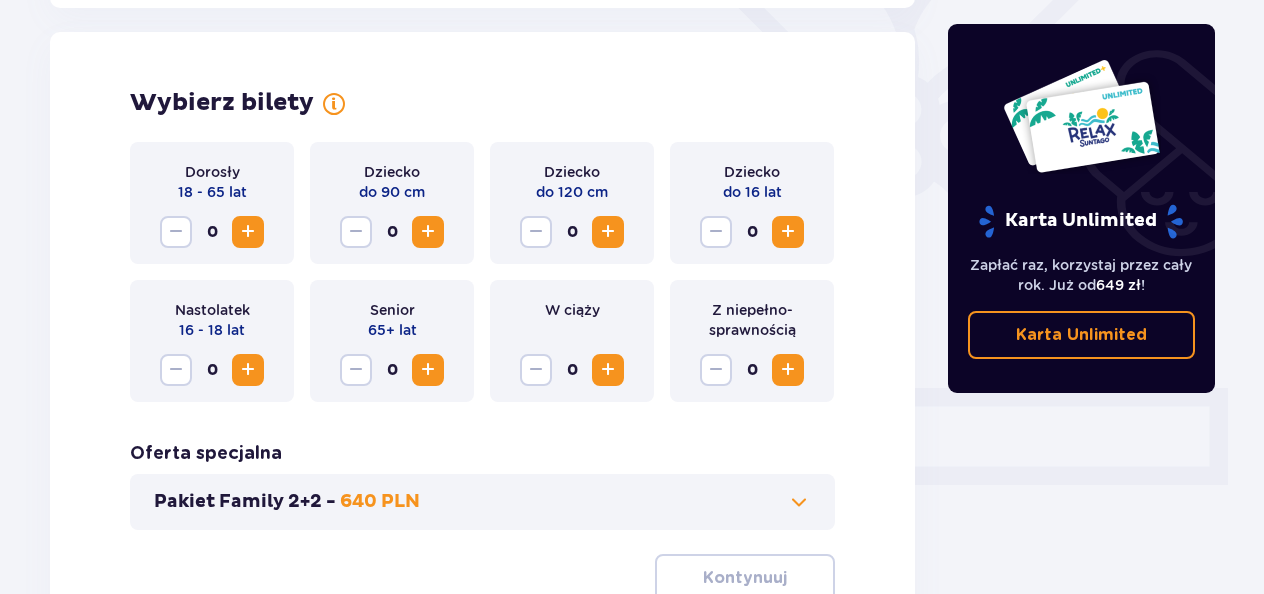 scroll, scrollTop: 556, scrollLeft: 0, axis: vertical 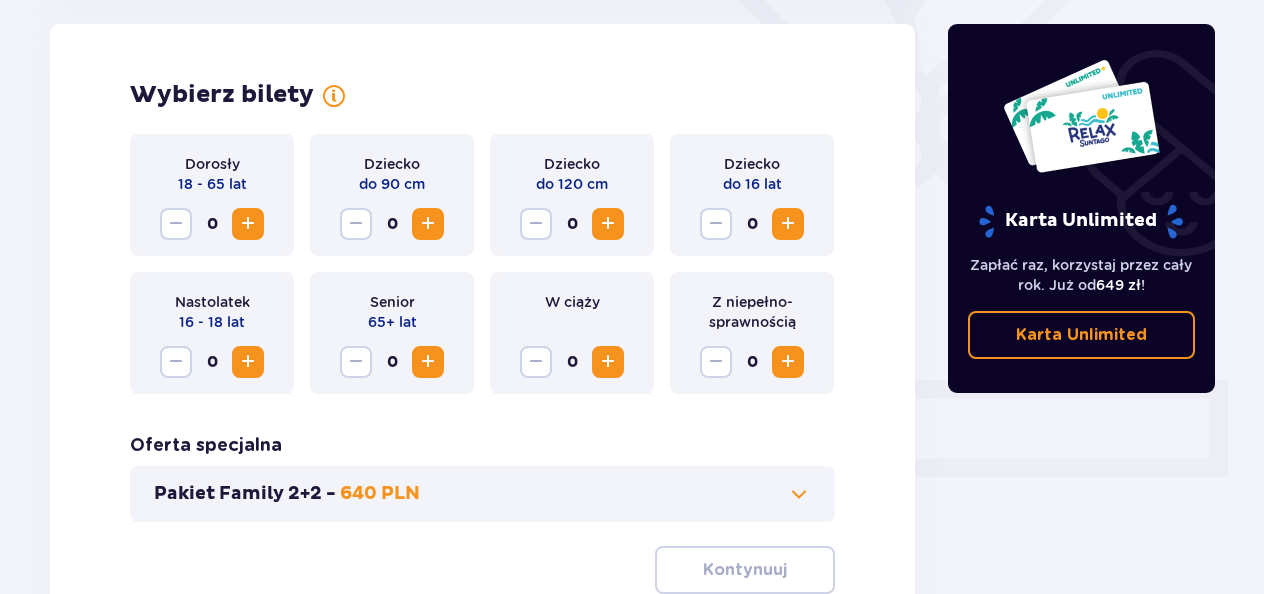 click at bounding box center [248, 224] 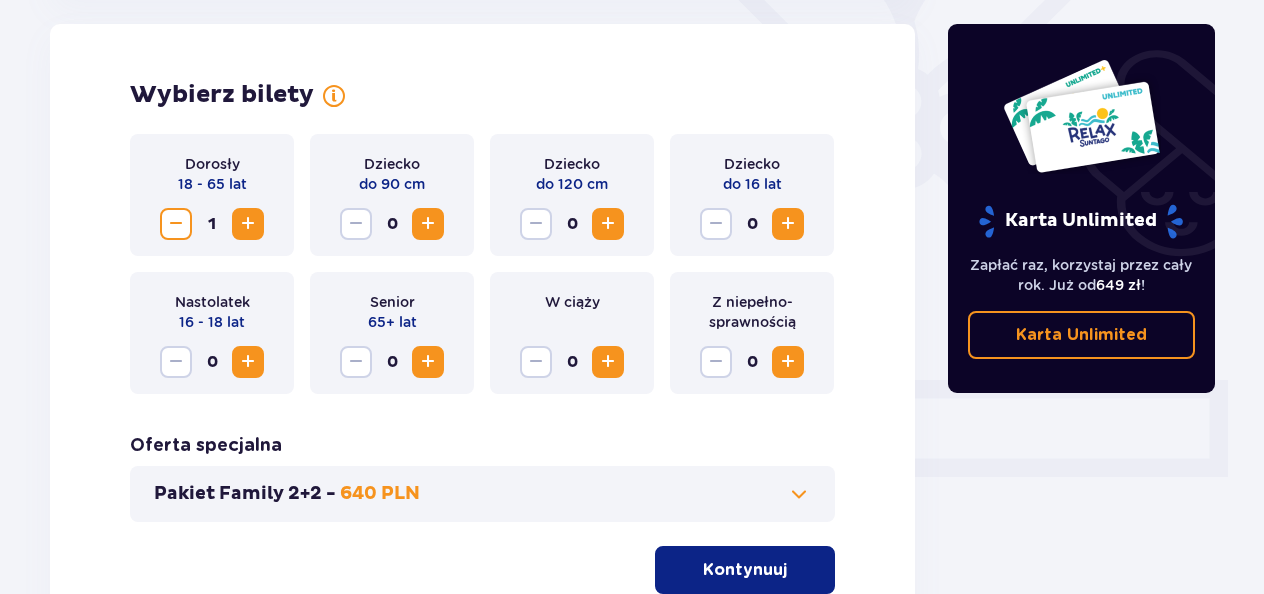 click at bounding box center (248, 224) 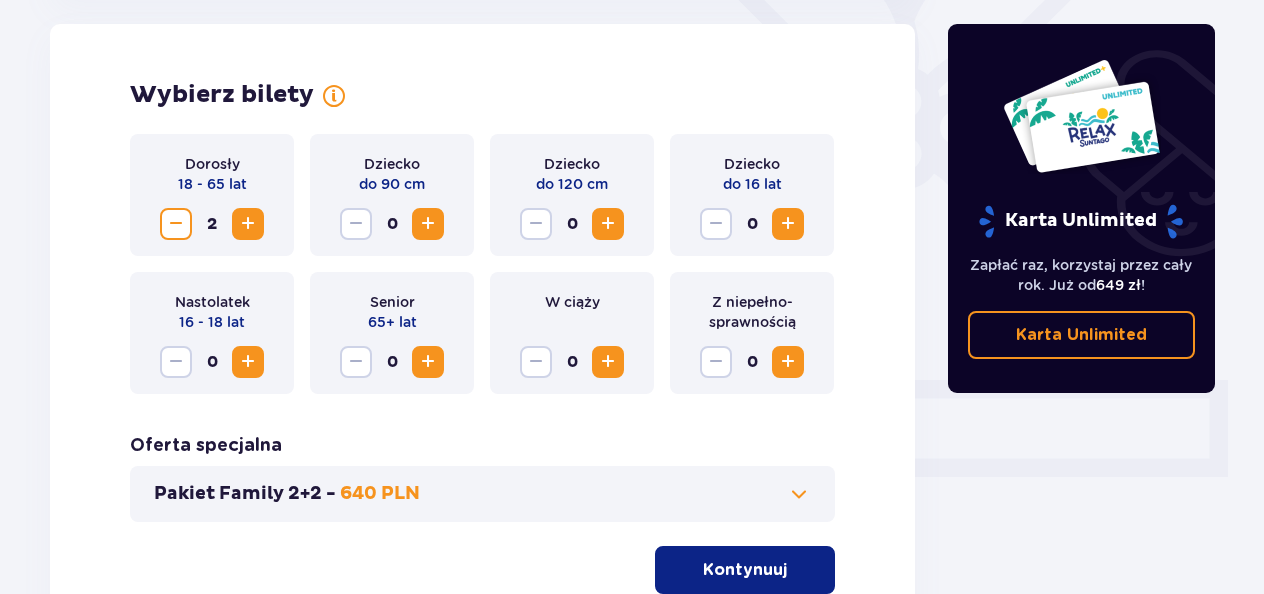 click at bounding box center (608, 224) 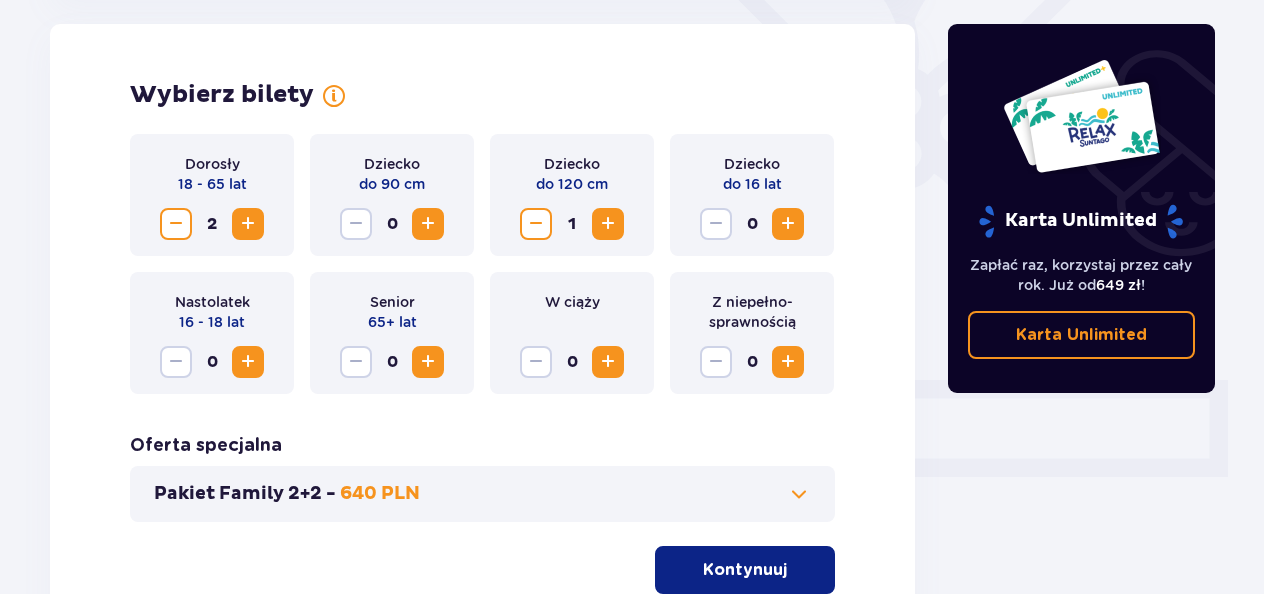 click at bounding box center [428, 362] 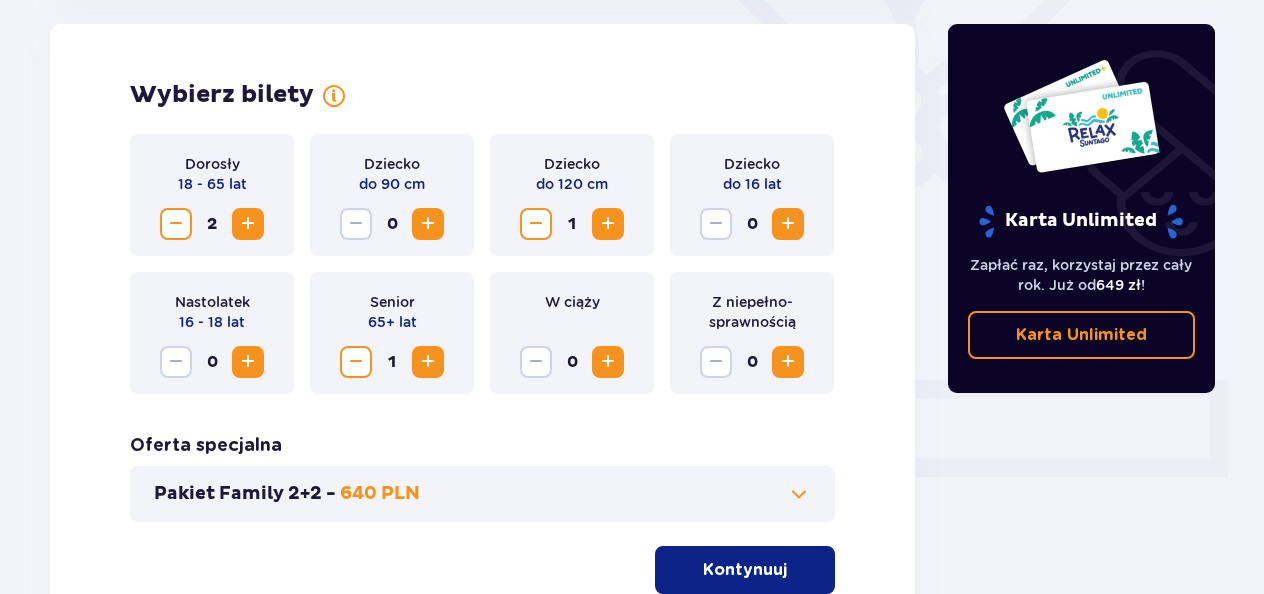 scroll, scrollTop: 732, scrollLeft: 0, axis: vertical 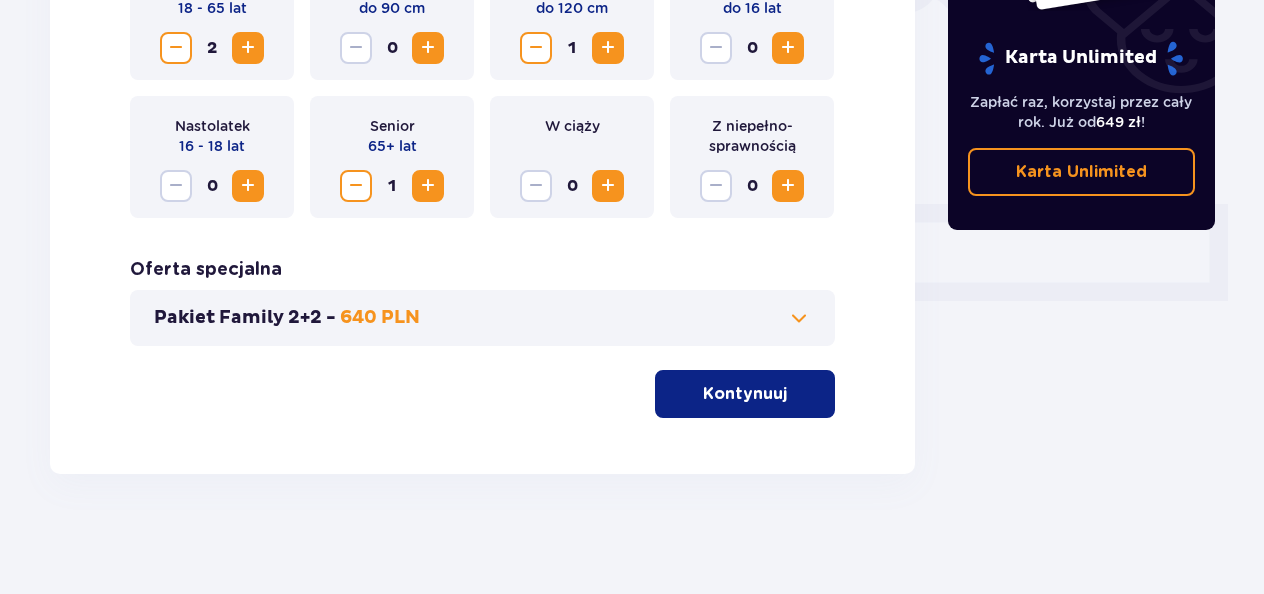 click at bounding box center (791, 394) 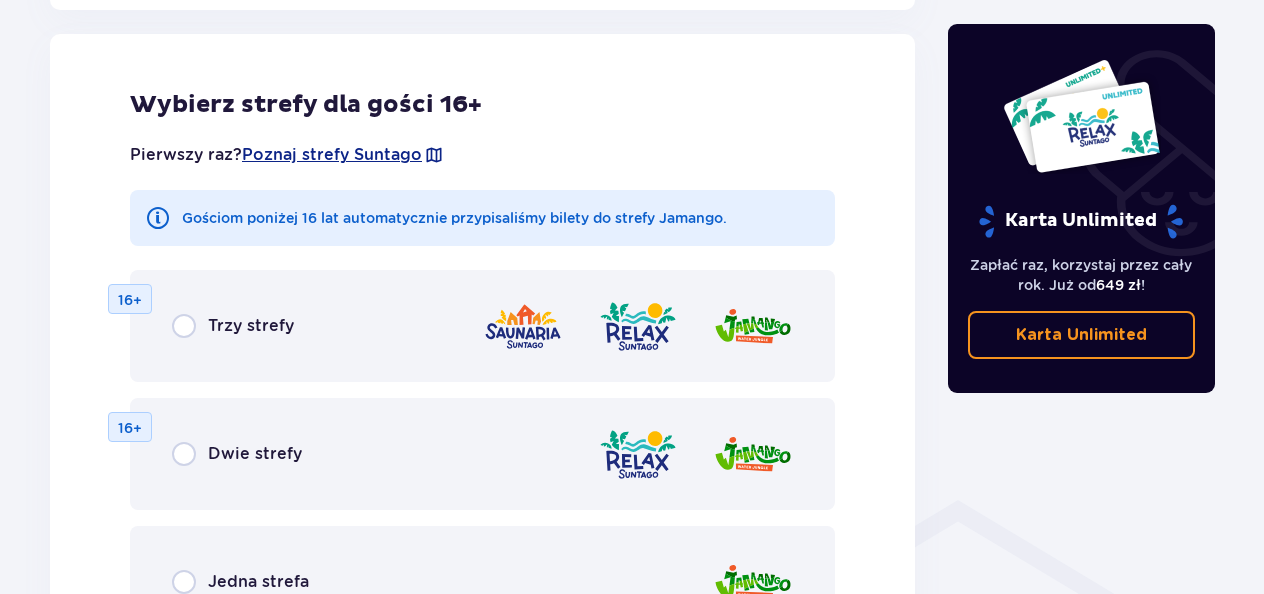scroll, scrollTop: 1125, scrollLeft: 0, axis: vertical 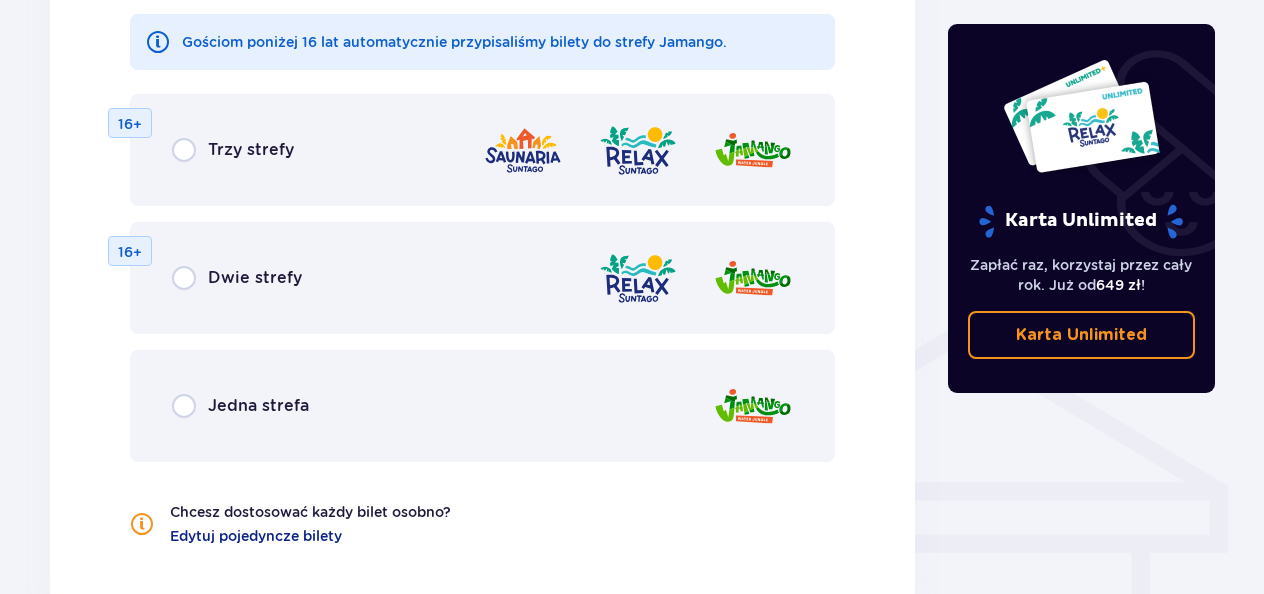 click on "Jedna strefa" at bounding box center (482, 406) 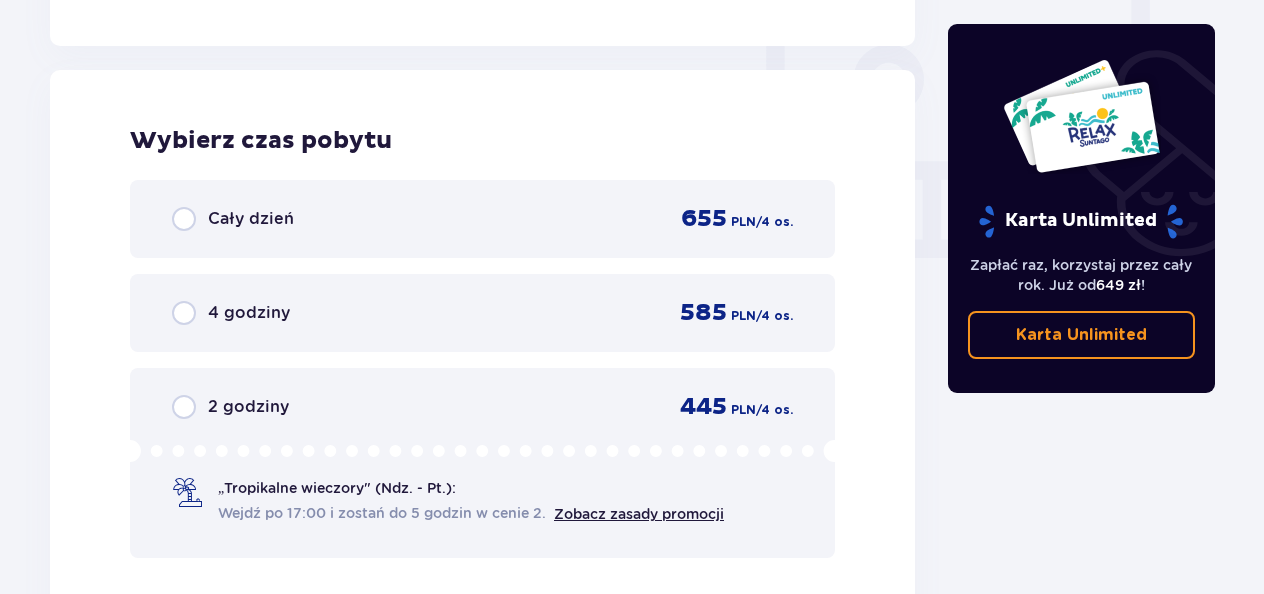 scroll, scrollTop: 1878, scrollLeft: 0, axis: vertical 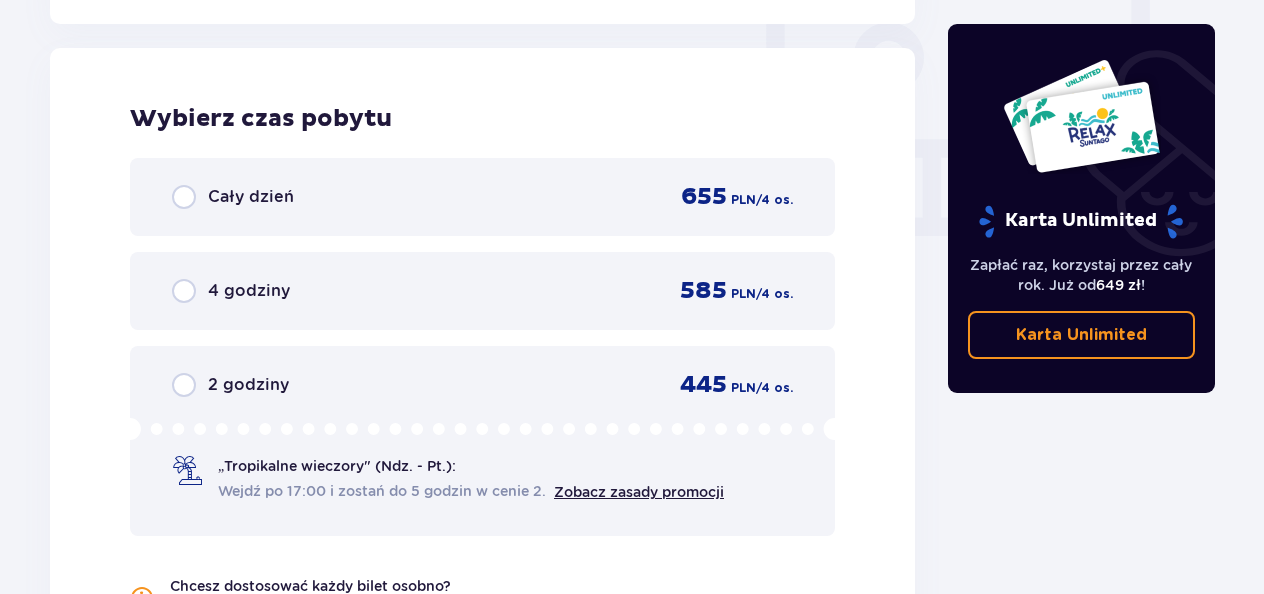 click on "2 godziny   445 PLN / 4 os. „Tropikalne wieczory" (Ndz. - Pt.): Wejdź po 17:00 i zostań do 5 godzin w cenie 2. Zobacz zasady promocji" at bounding box center (482, 441) 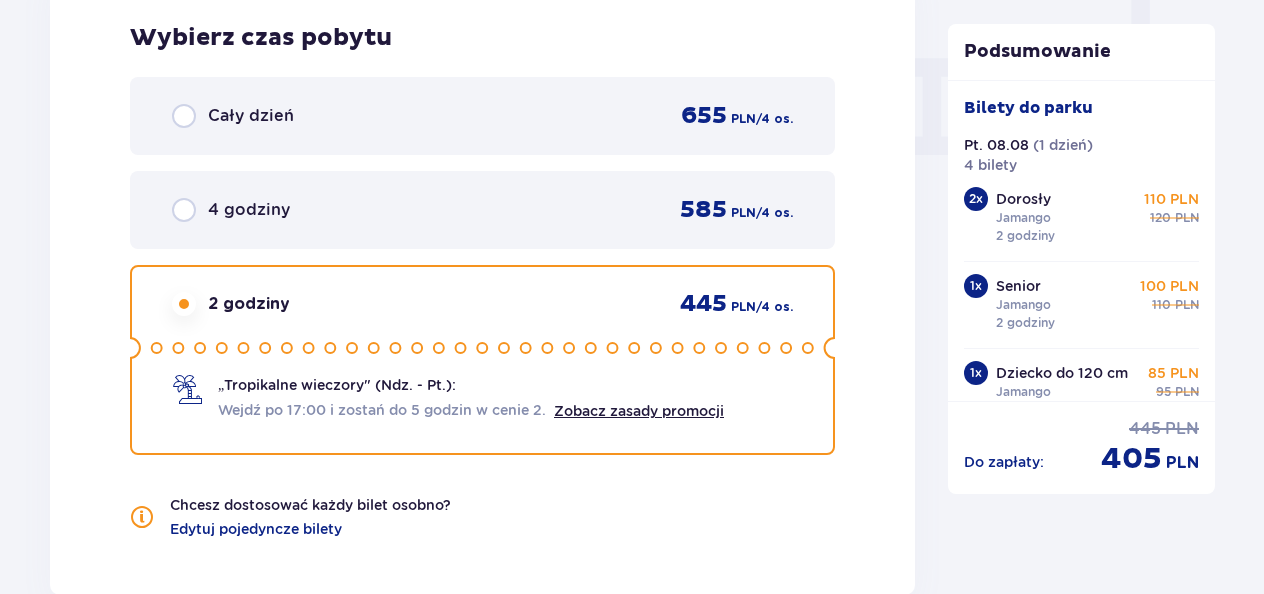 scroll, scrollTop: 1960, scrollLeft: 0, axis: vertical 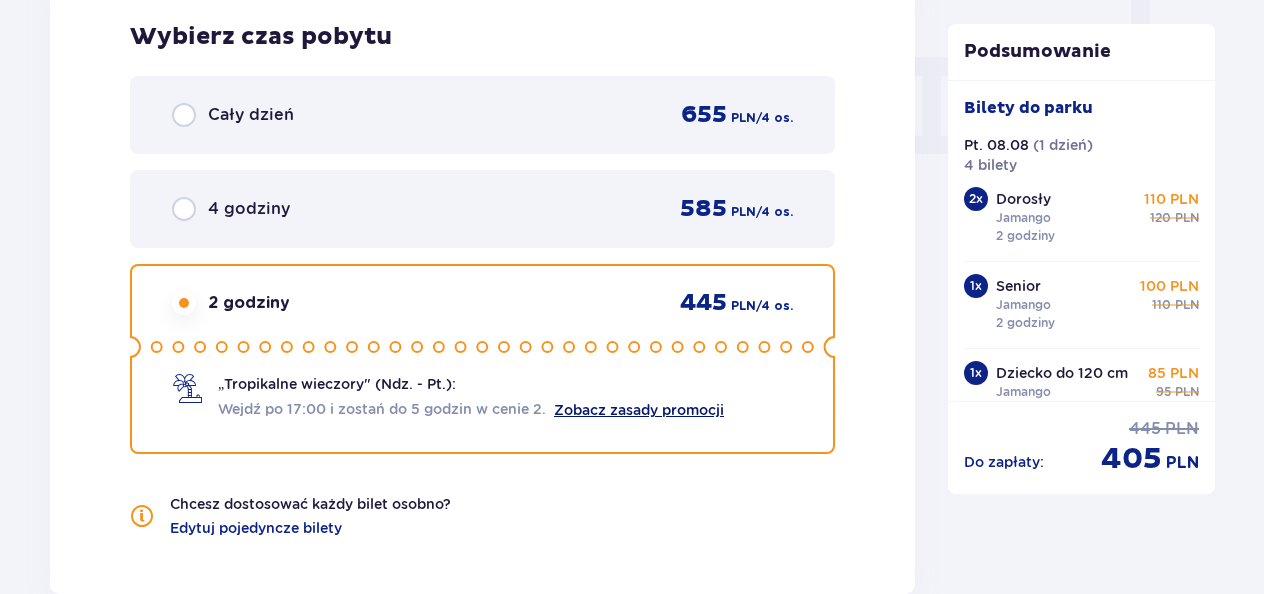 click on "Zobacz zasady promocji" at bounding box center [639, 410] 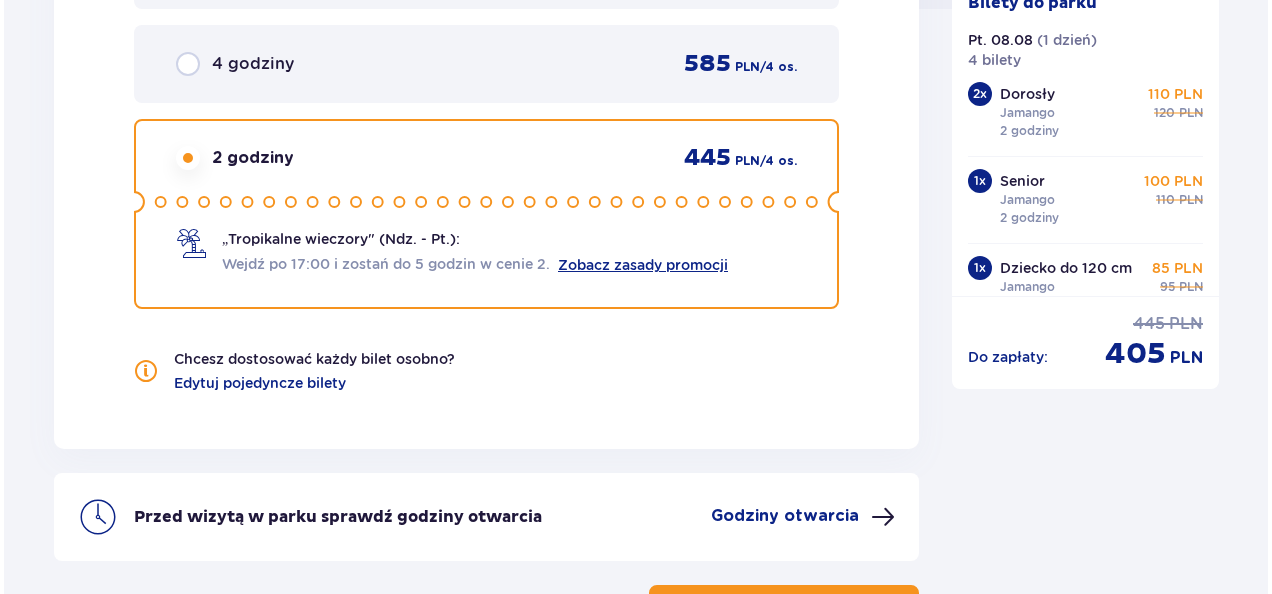 scroll, scrollTop: 2264, scrollLeft: 0, axis: vertical 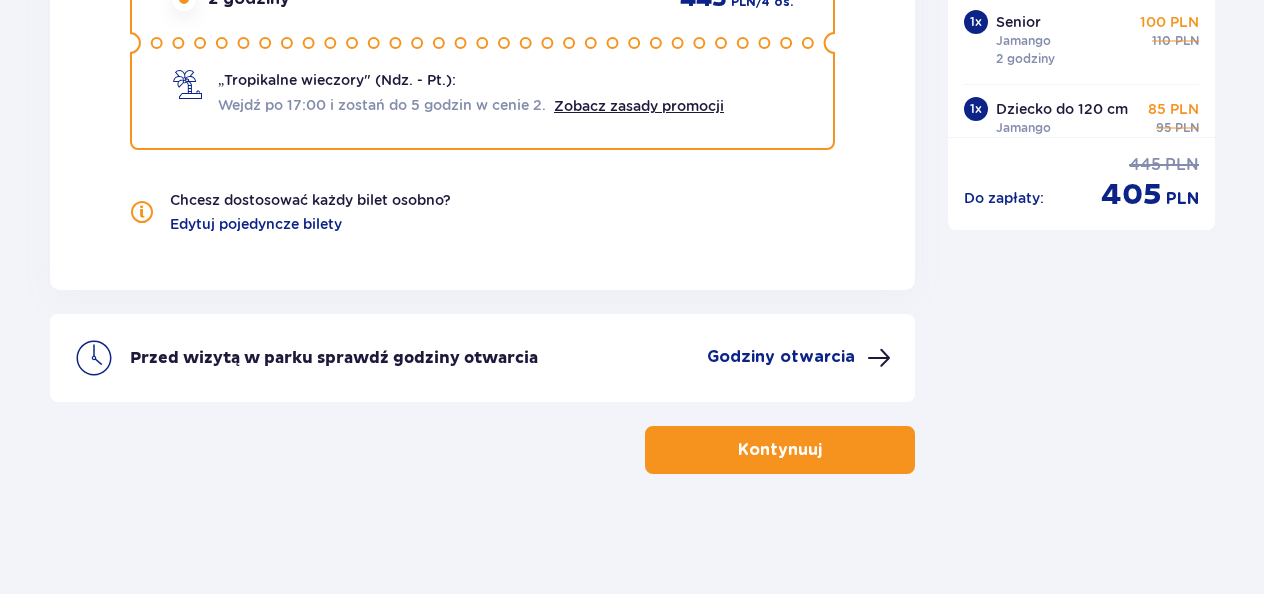 click on "Godziny otwarcia" at bounding box center [781, 357] 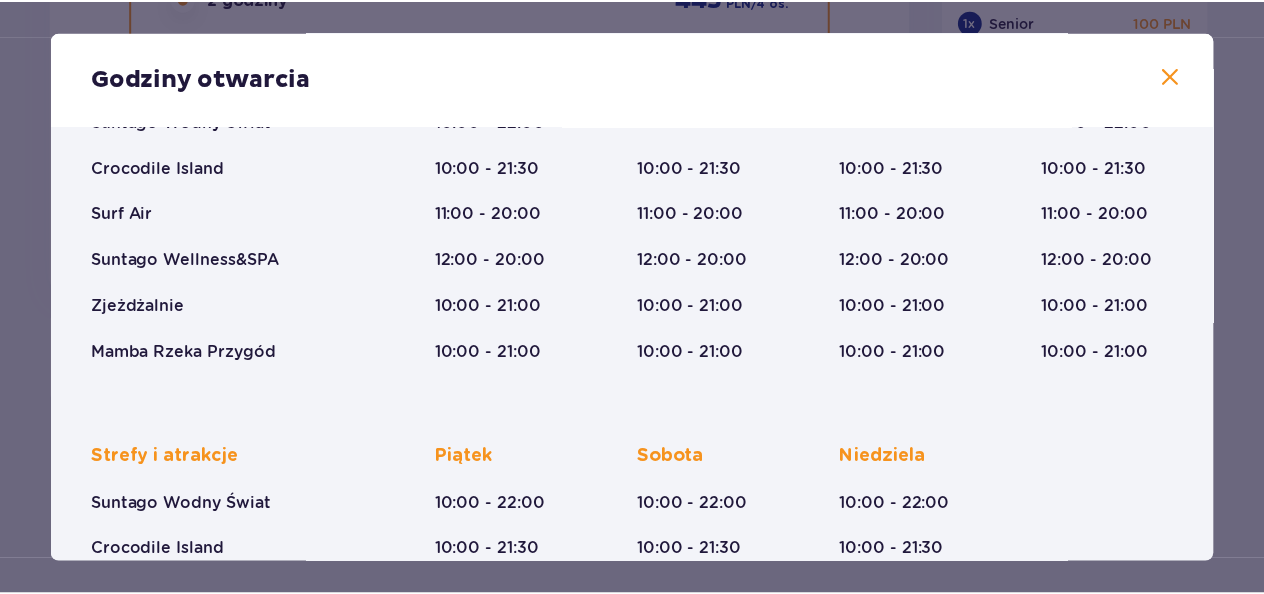 scroll, scrollTop: 0, scrollLeft: 0, axis: both 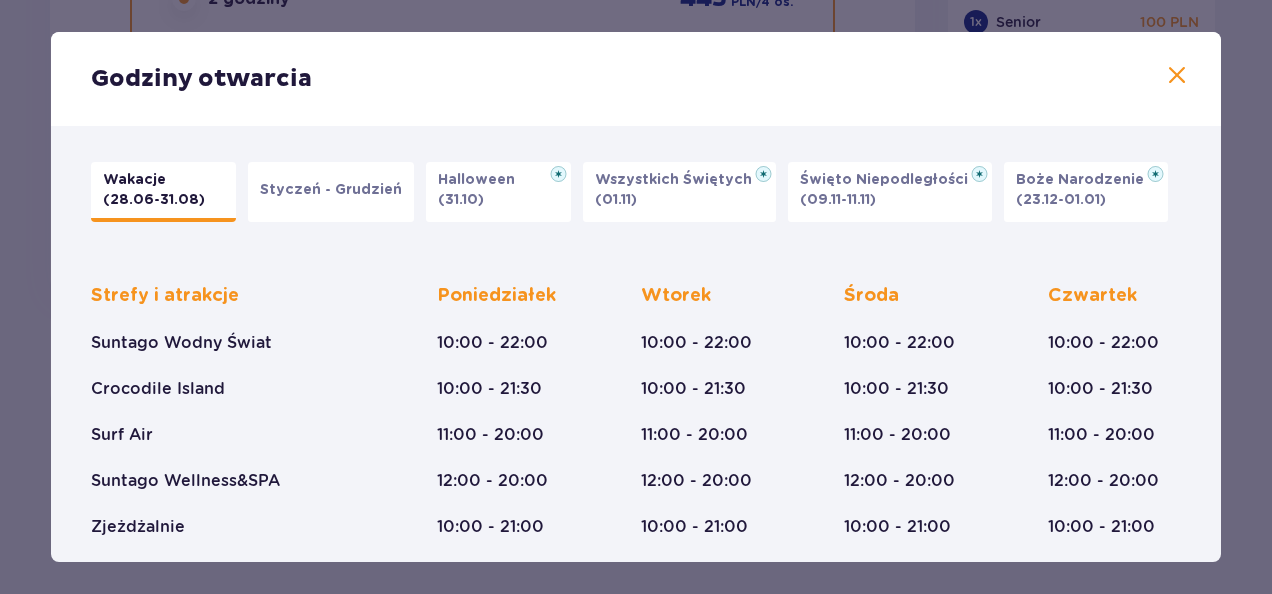 click at bounding box center (1177, 76) 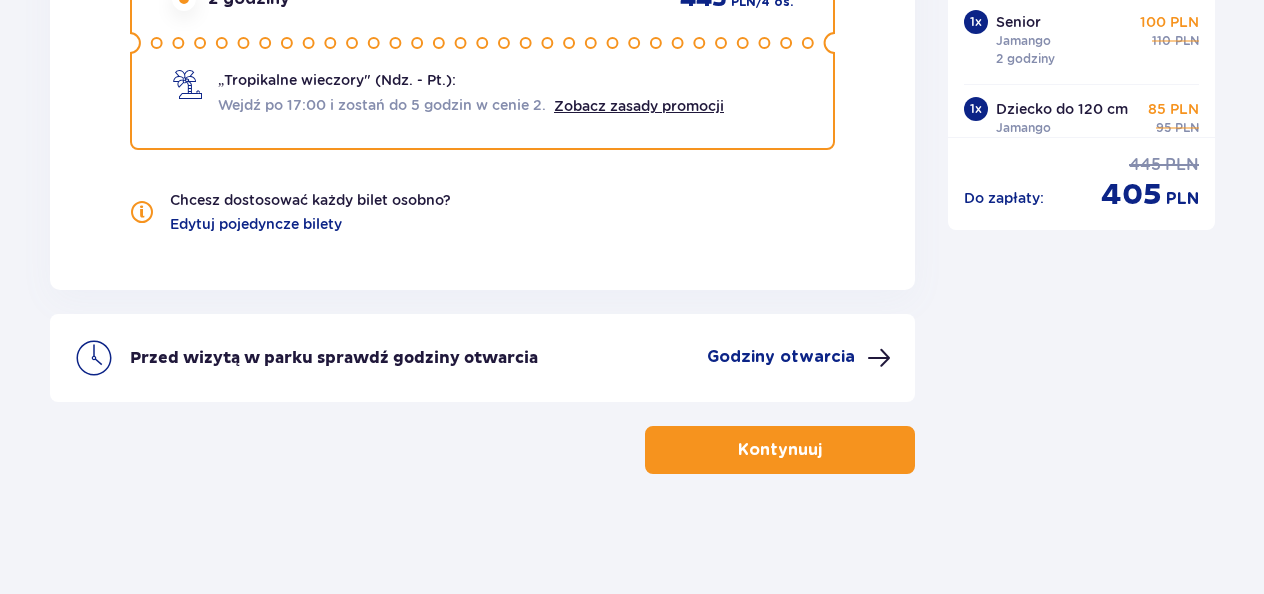 click on "Kontynuuj" at bounding box center (482, 438) 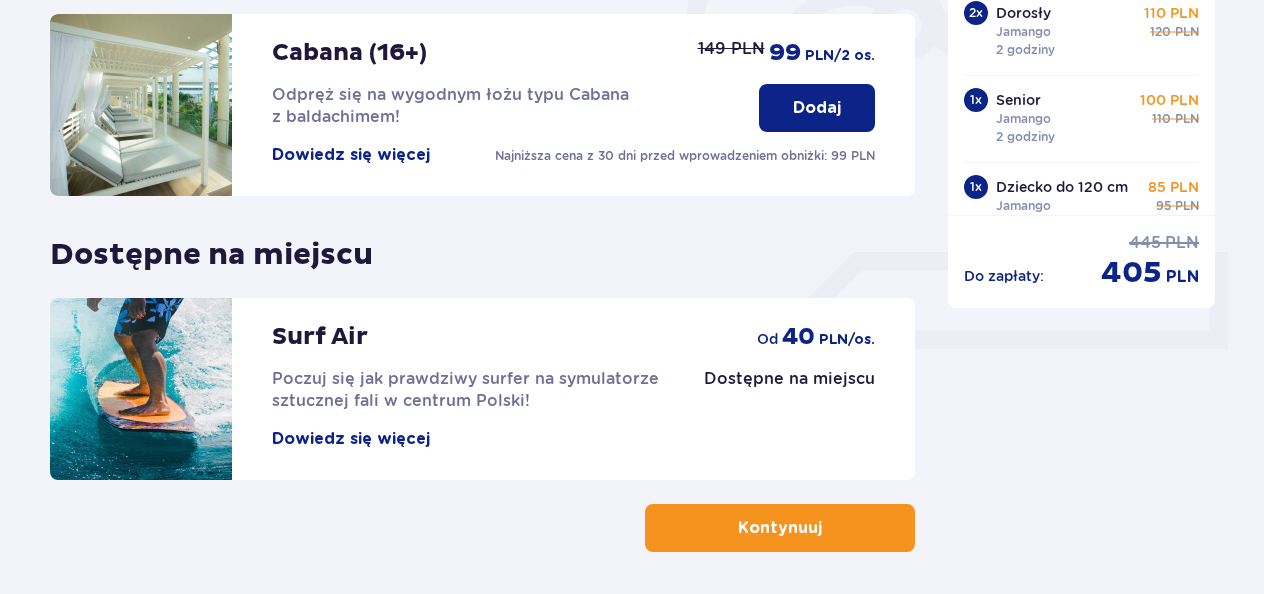scroll, scrollTop: 685, scrollLeft: 0, axis: vertical 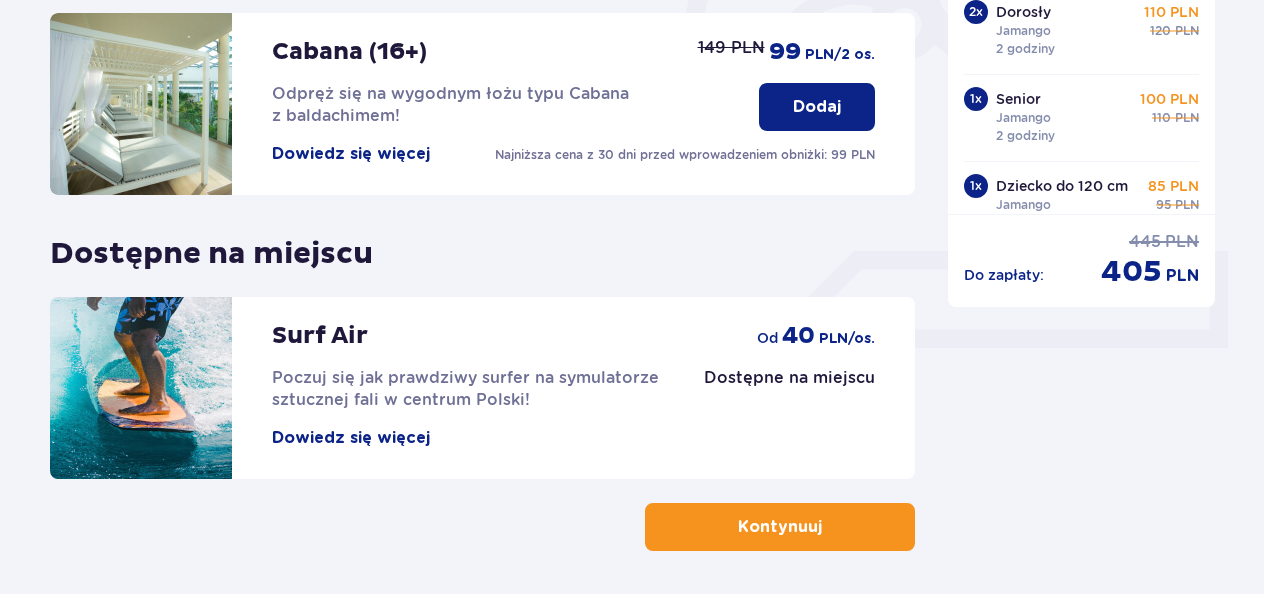 click on "Kontynuuj" at bounding box center (780, 527) 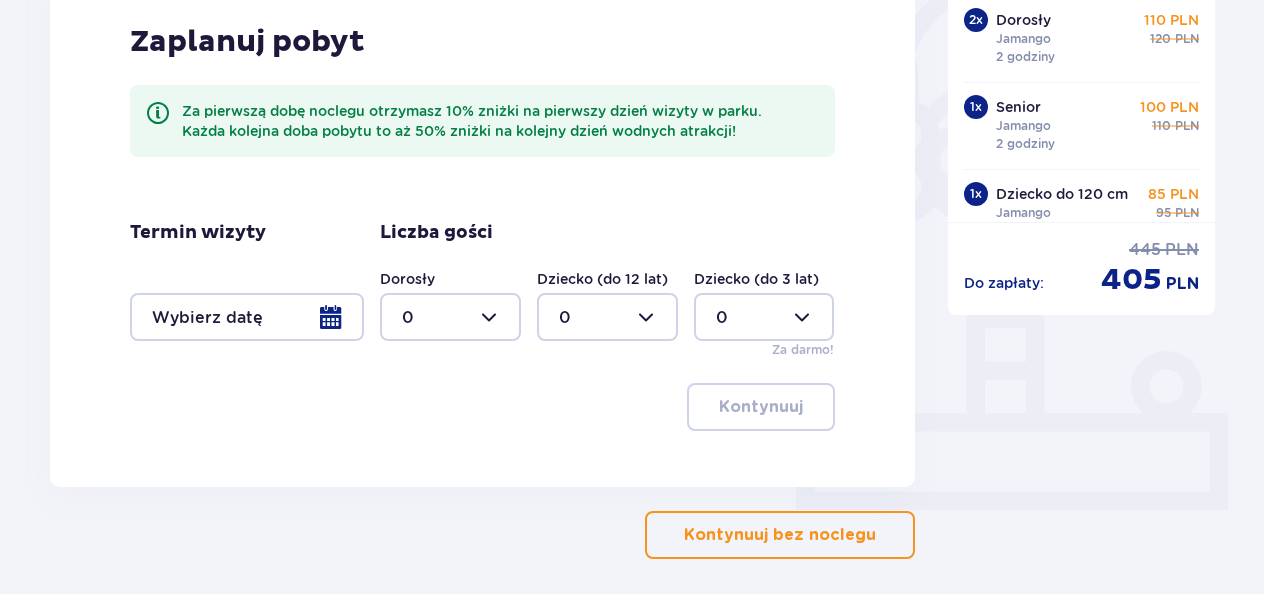 scroll, scrollTop: 608, scrollLeft: 0, axis: vertical 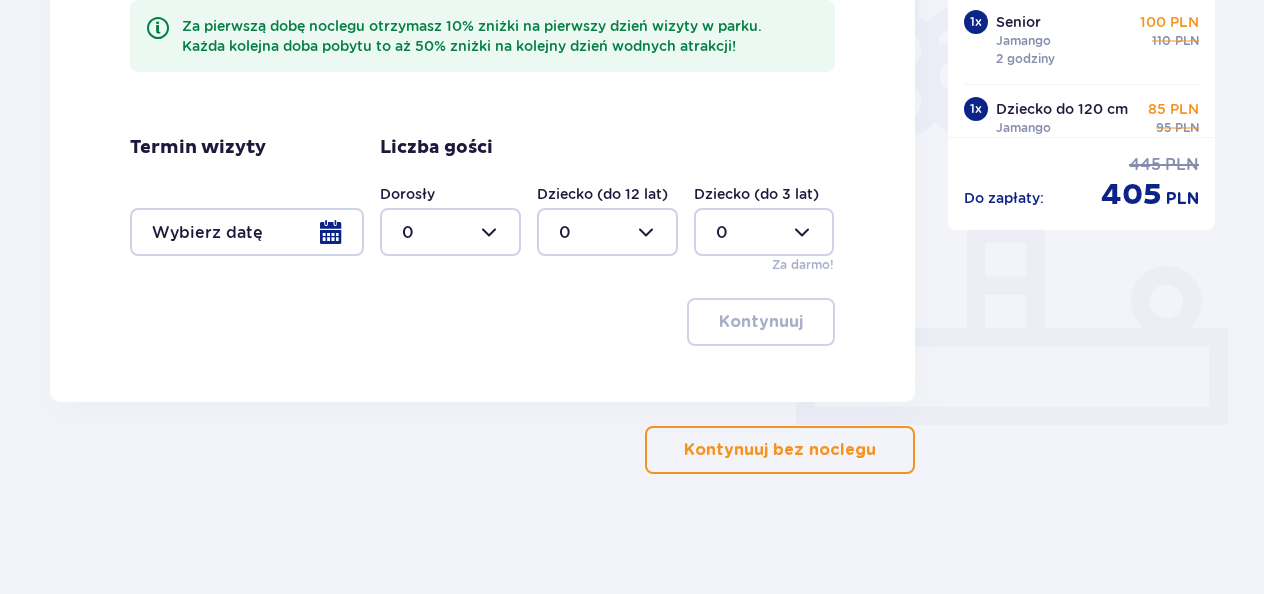 click on "Kontynuuj bez noclegu" at bounding box center (780, 450) 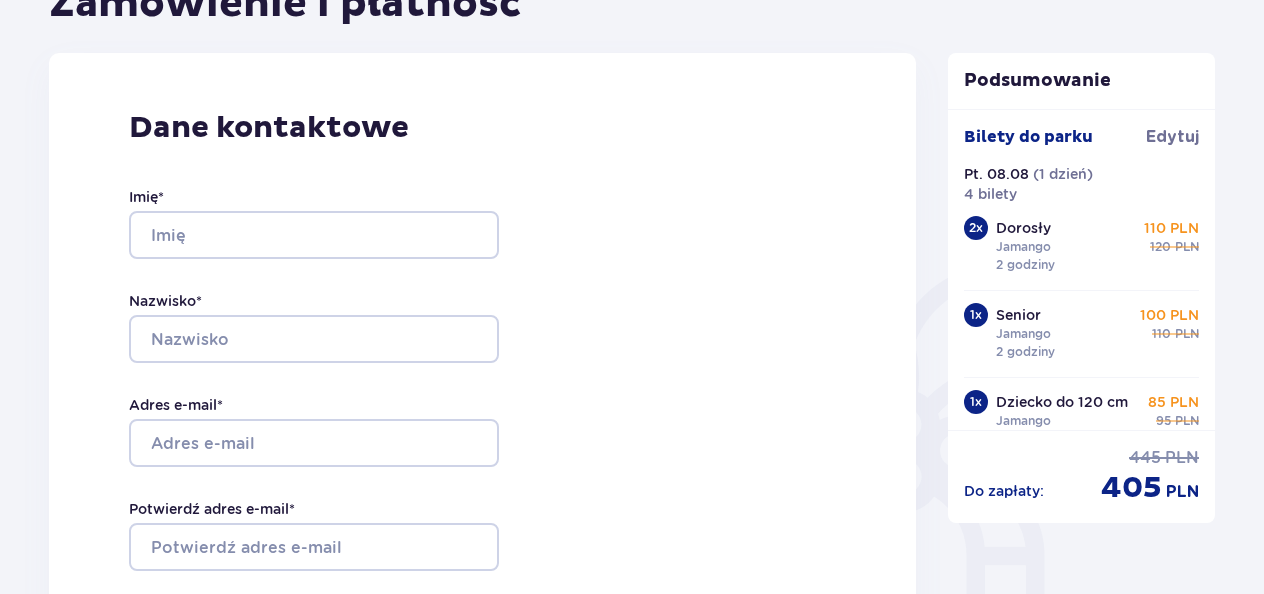 scroll, scrollTop: 234, scrollLeft: 0, axis: vertical 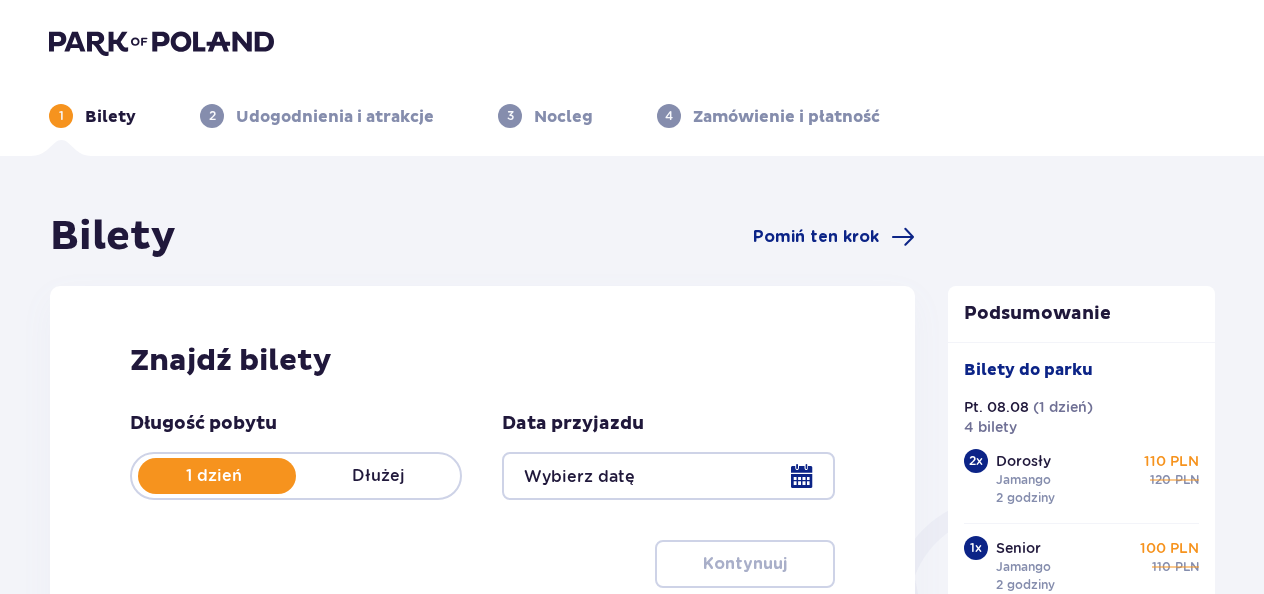 type on "08.08.25" 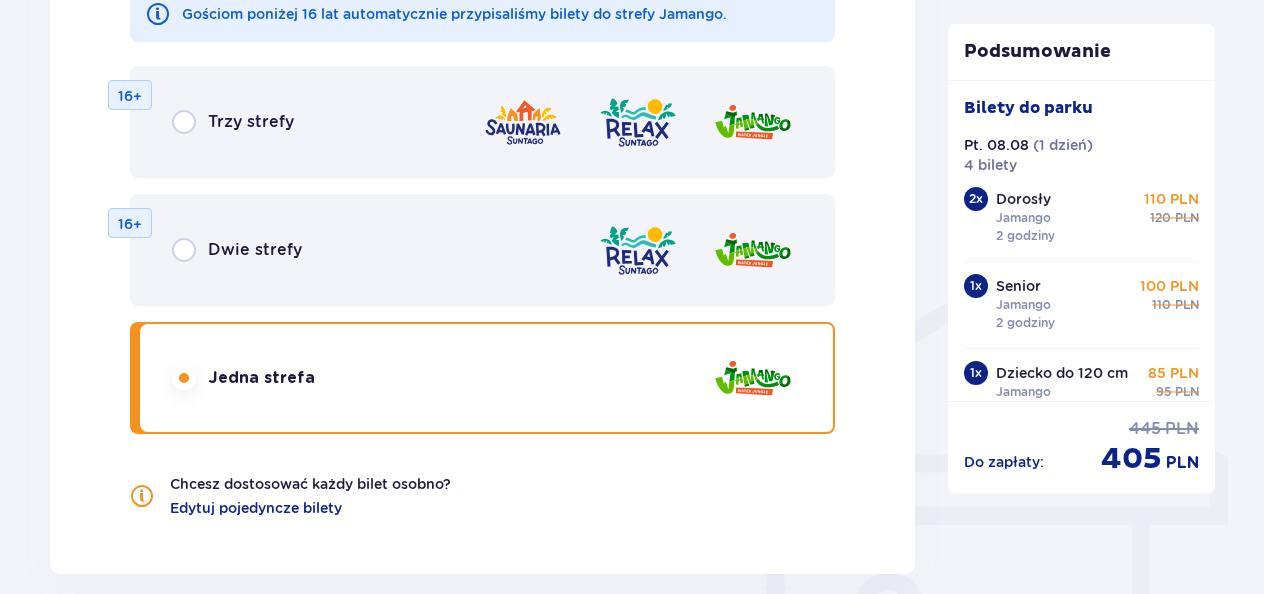 scroll, scrollTop: 1335, scrollLeft: 0, axis: vertical 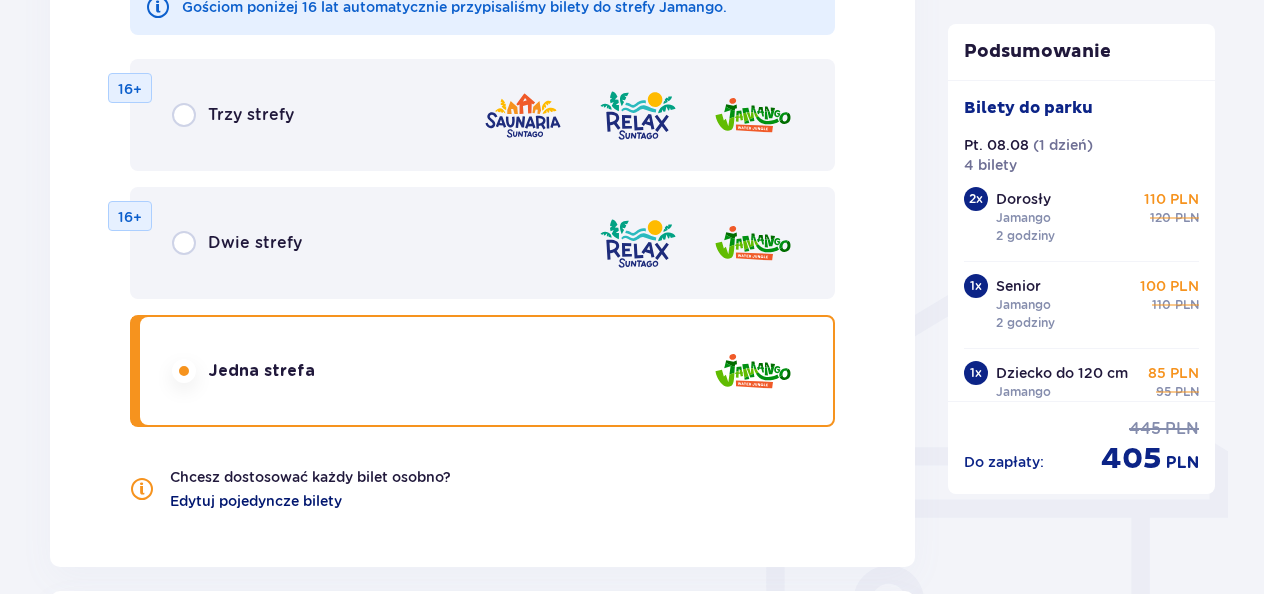 click on "Edytuj pojedyncze bilety" at bounding box center [256, 501] 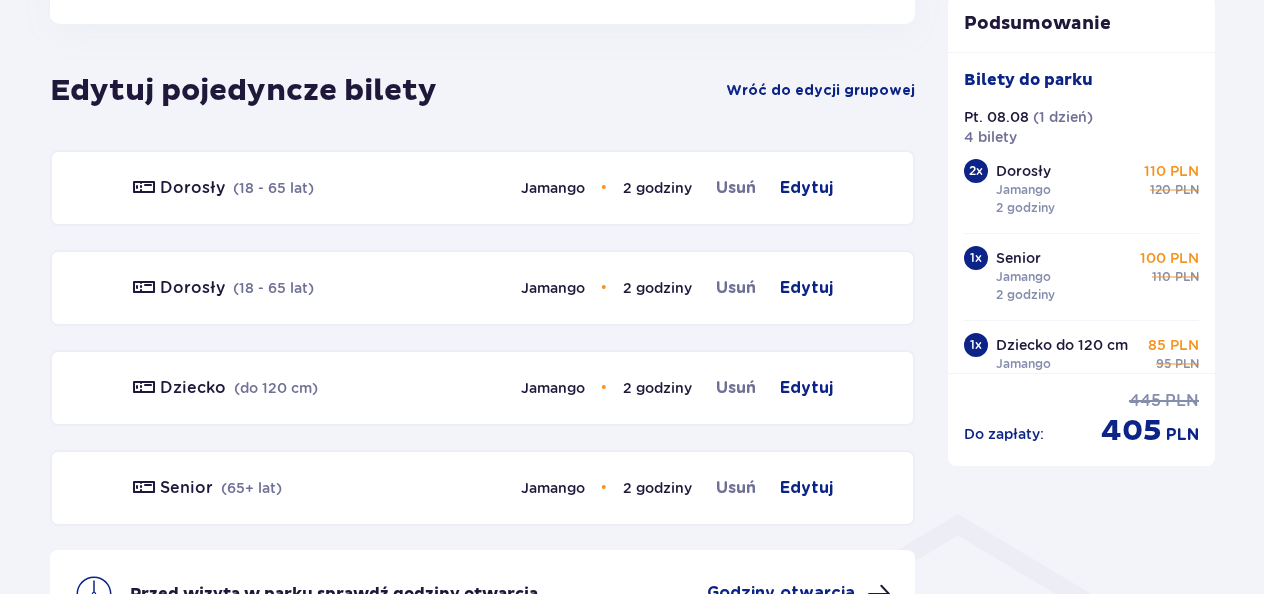 scroll, scrollTop: 1110, scrollLeft: 0, axis: vertical 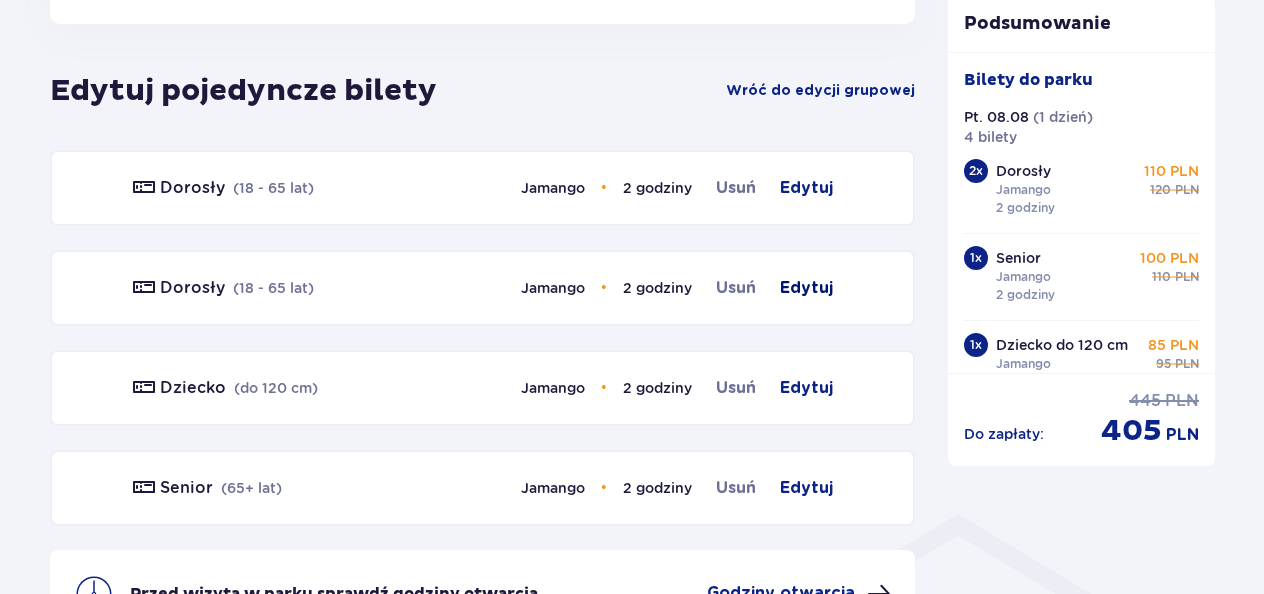 click on "Edytuj" at bounding box center (806, 288) 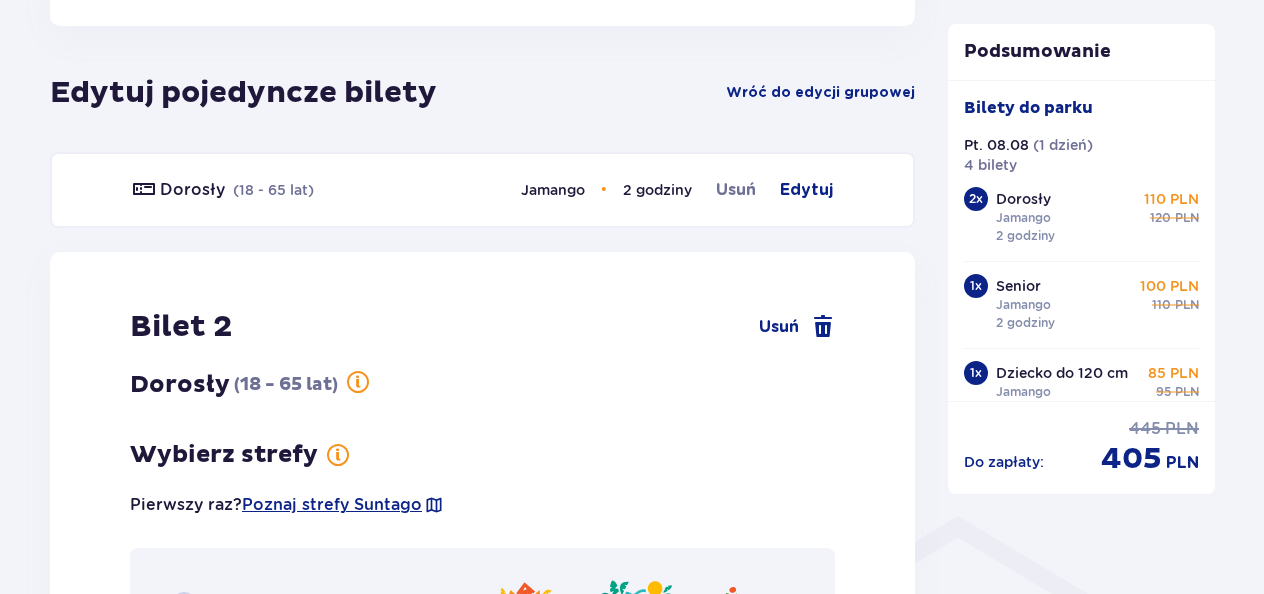 scroll, scrollTop: 1413, scrollLeft: 0, axis: vertical 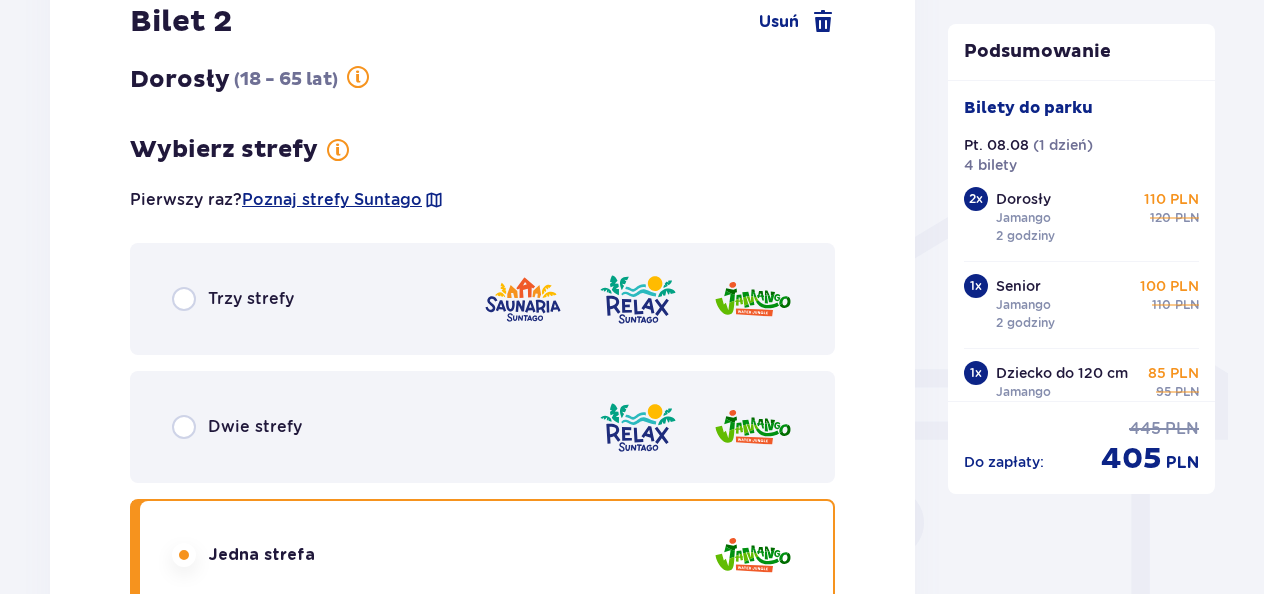 click on "Dwie strefy" at bounding box center [482, 427] 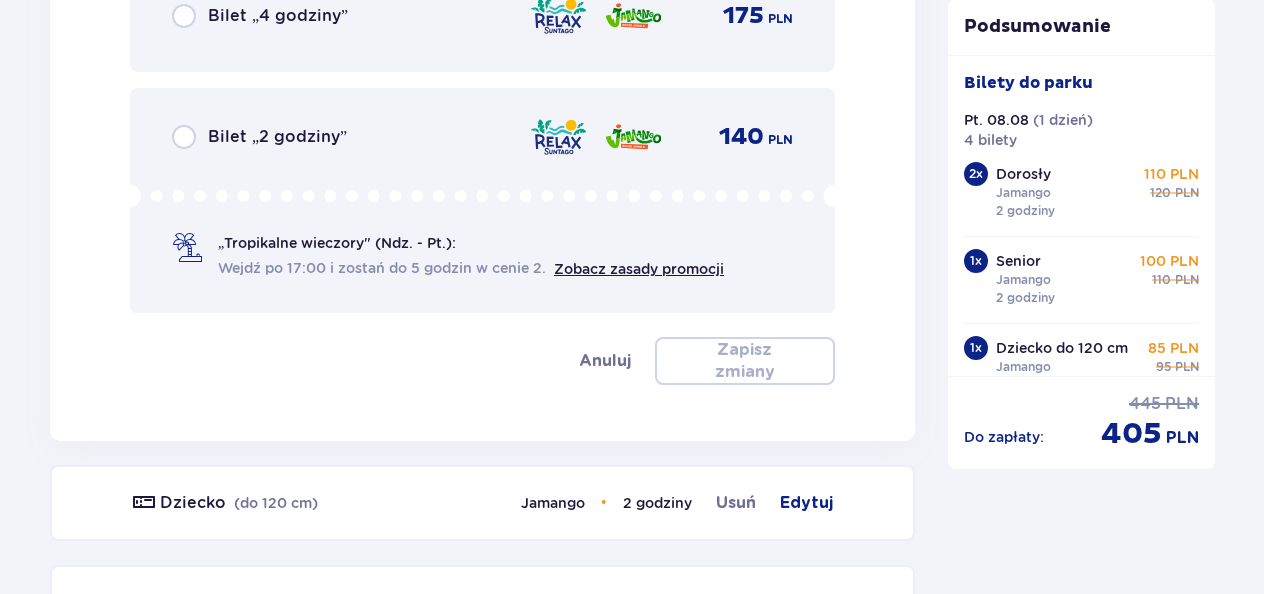 scroll, scrollTop: 2242, scrollLeft: 0, axis: vertical 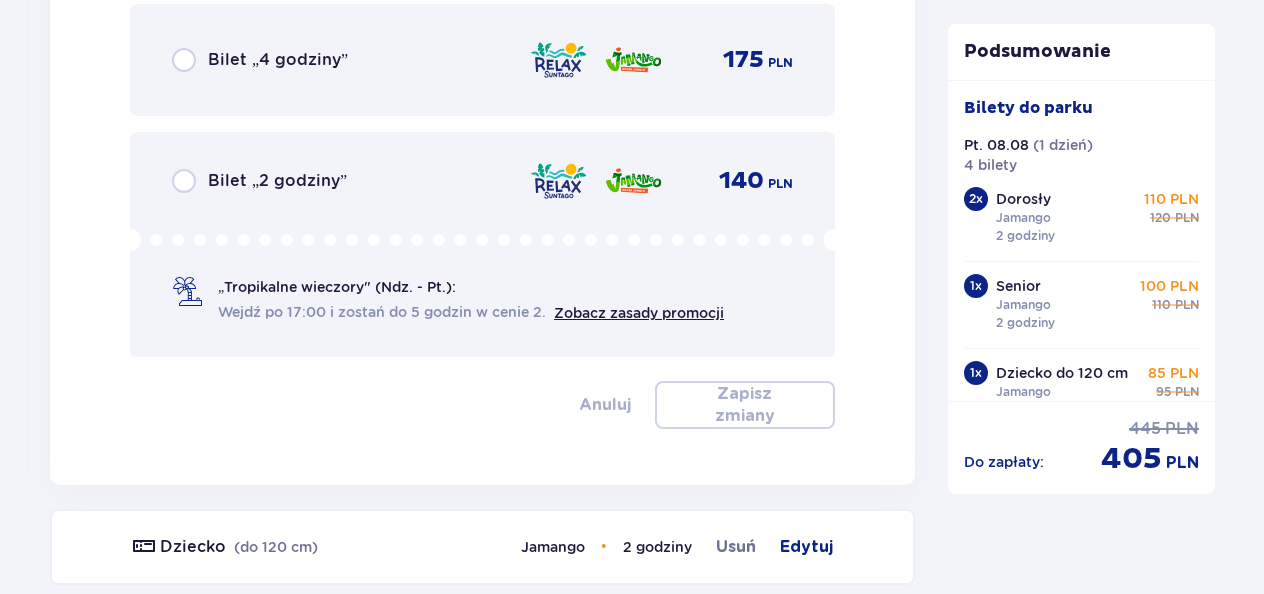 click on "Anuluj" at bounding box center (605, 405) 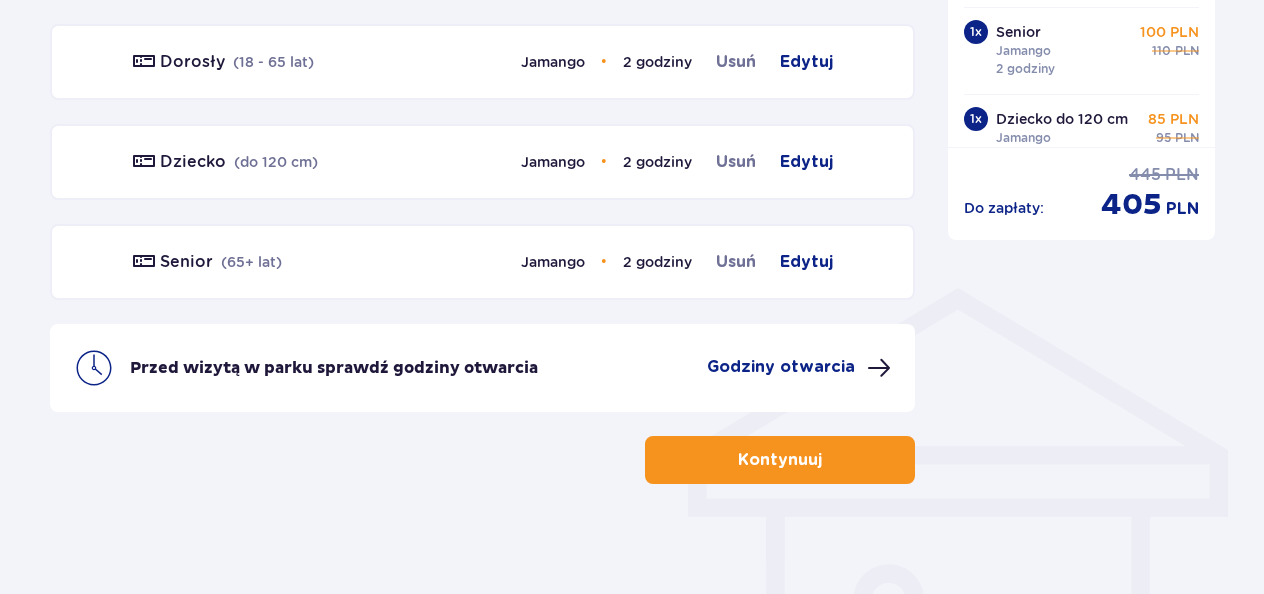 scroll, scrollTop: 1336, scrollLeft: 0, axis: vertical 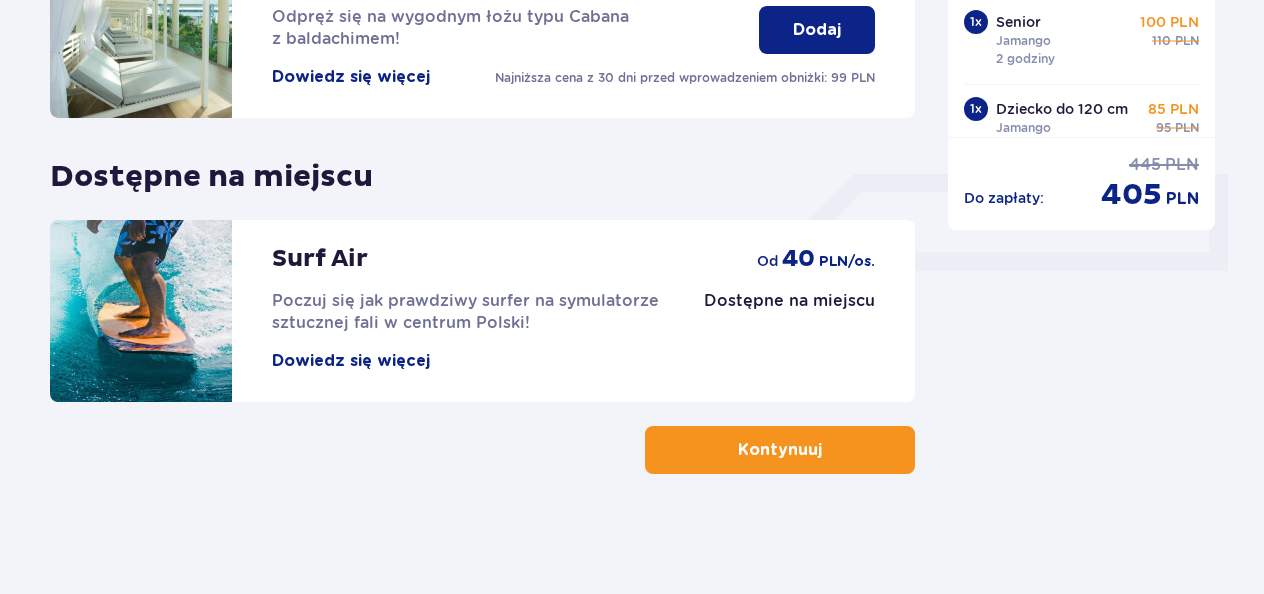 click on "Surf Air Poczuj się jak prawdziwy surfer na symulatorze sztucznej fali w centrum Polski! Dowiedz się więcej Dostępne na miejscu od 40 PLN /os." at bounding box center [482, 311] 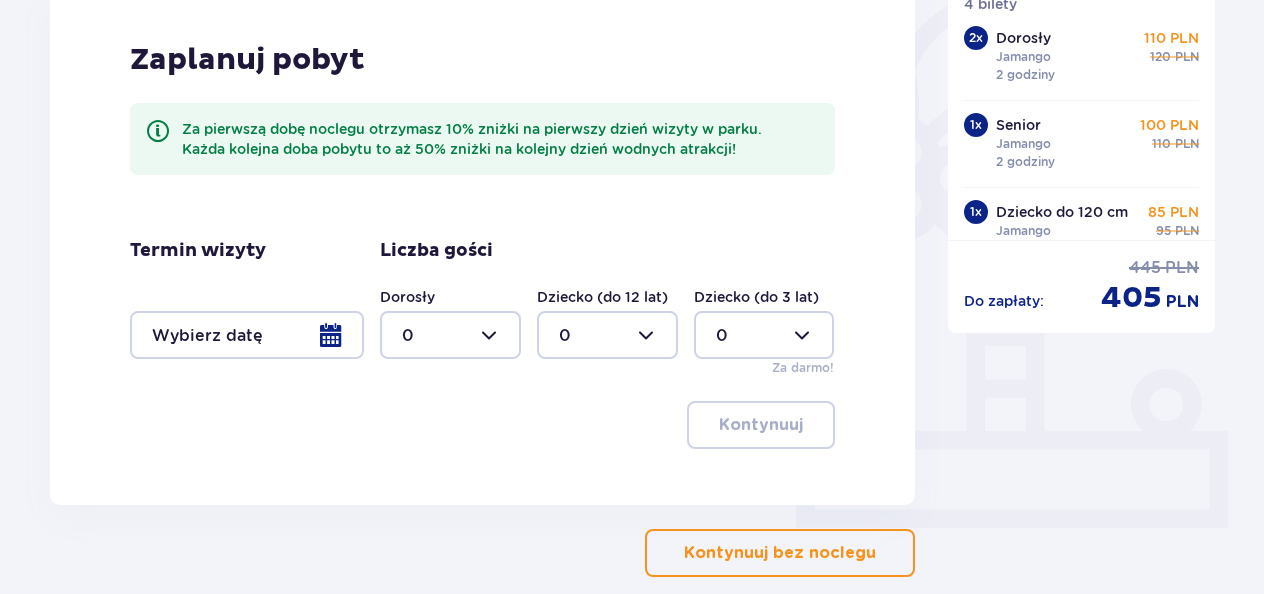 scroll, scrollTop: 608, scrollLeft: 0, axis: vertical 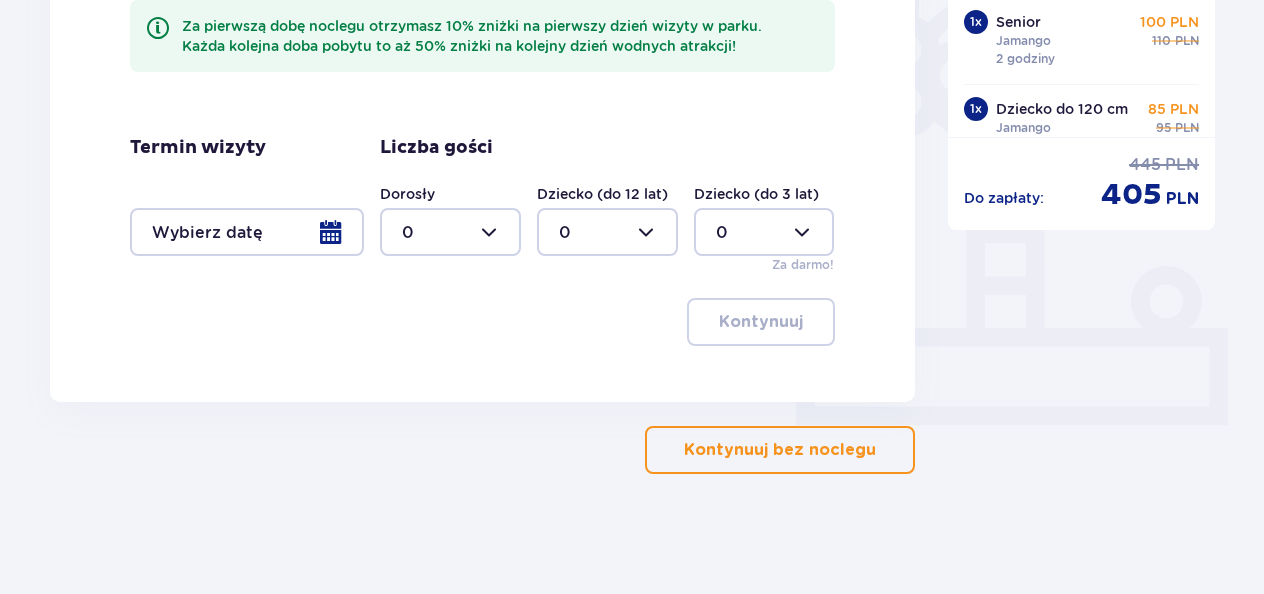 click on "Kontynuuj bez noclegu" at bounding box center (780, 450) 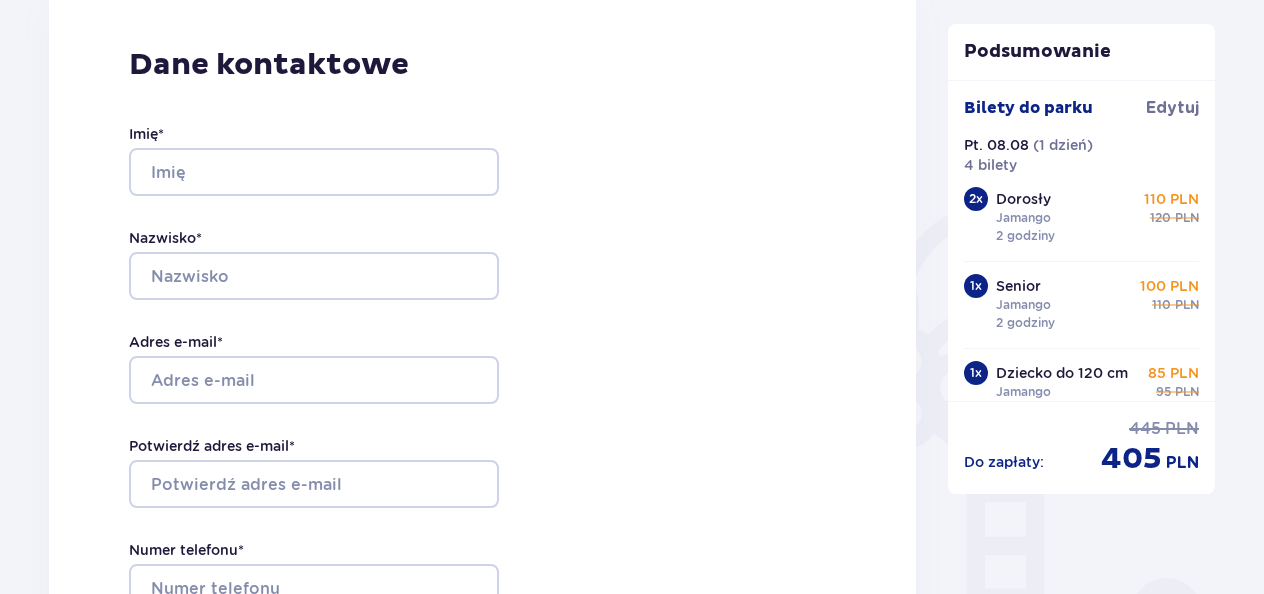scroll, scrollTop: 297, scrollLeft: 0, axis: vertical 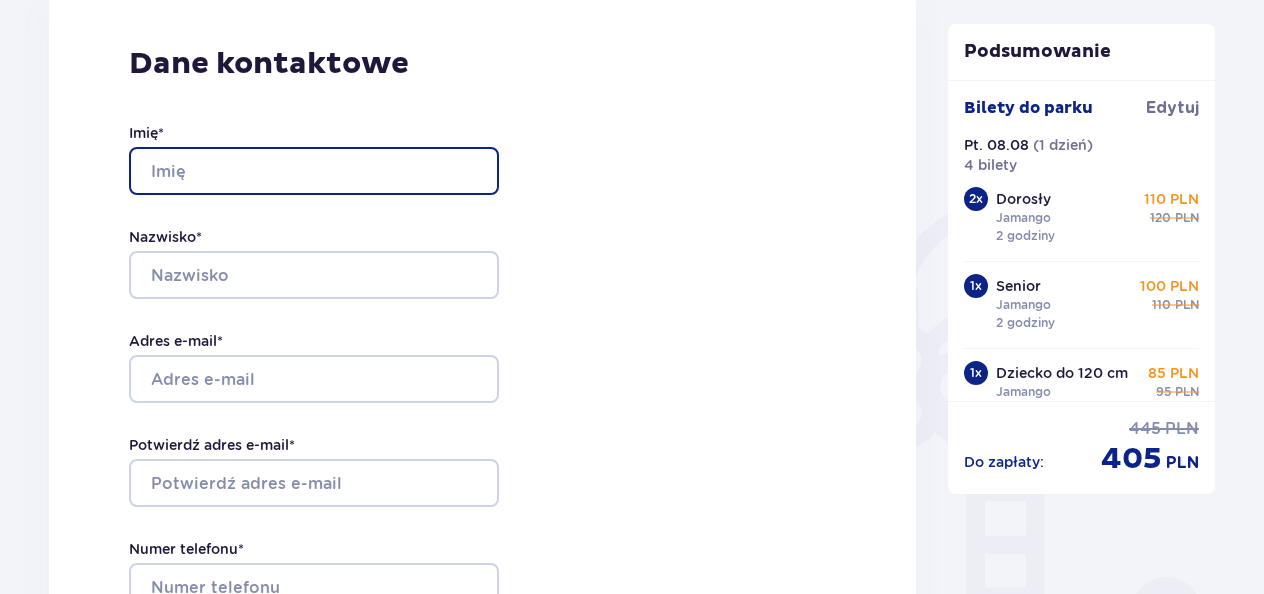 click on "Imię *" at bounding box center [314, 171] 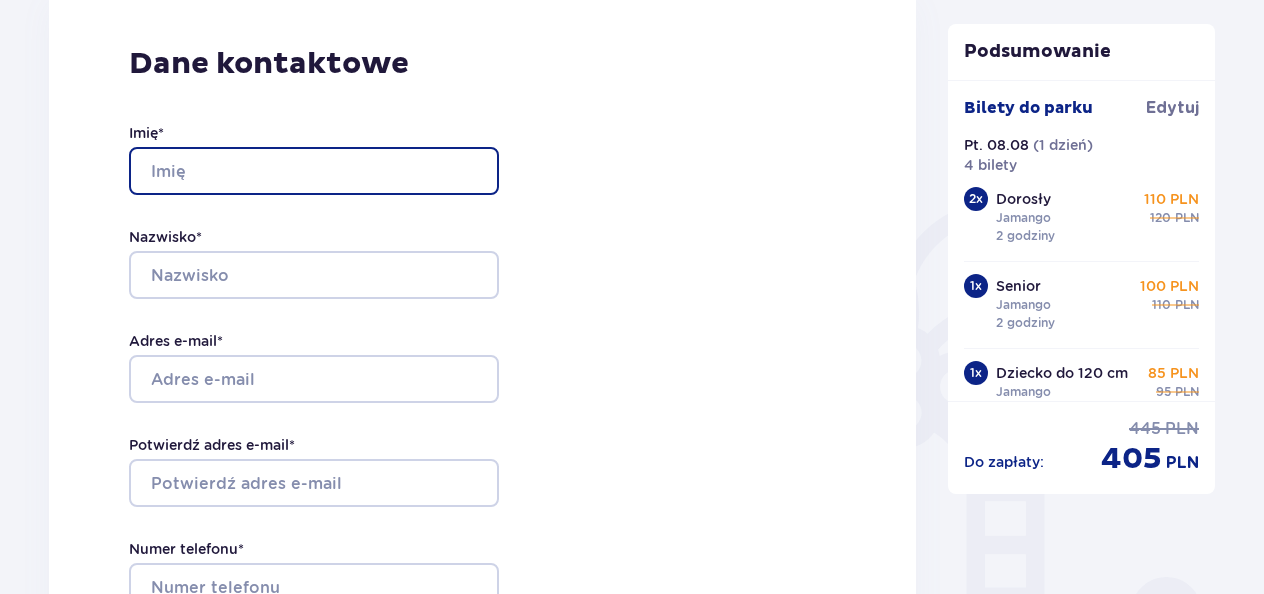type on "KATARZYNA" 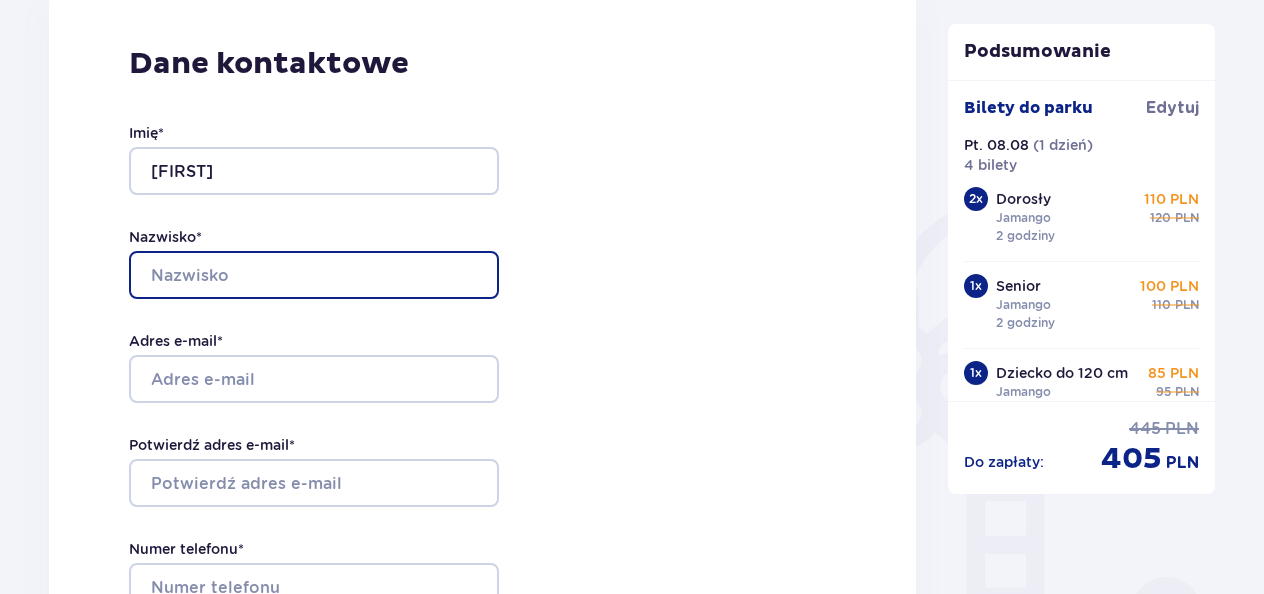 type on "RZEPKA" 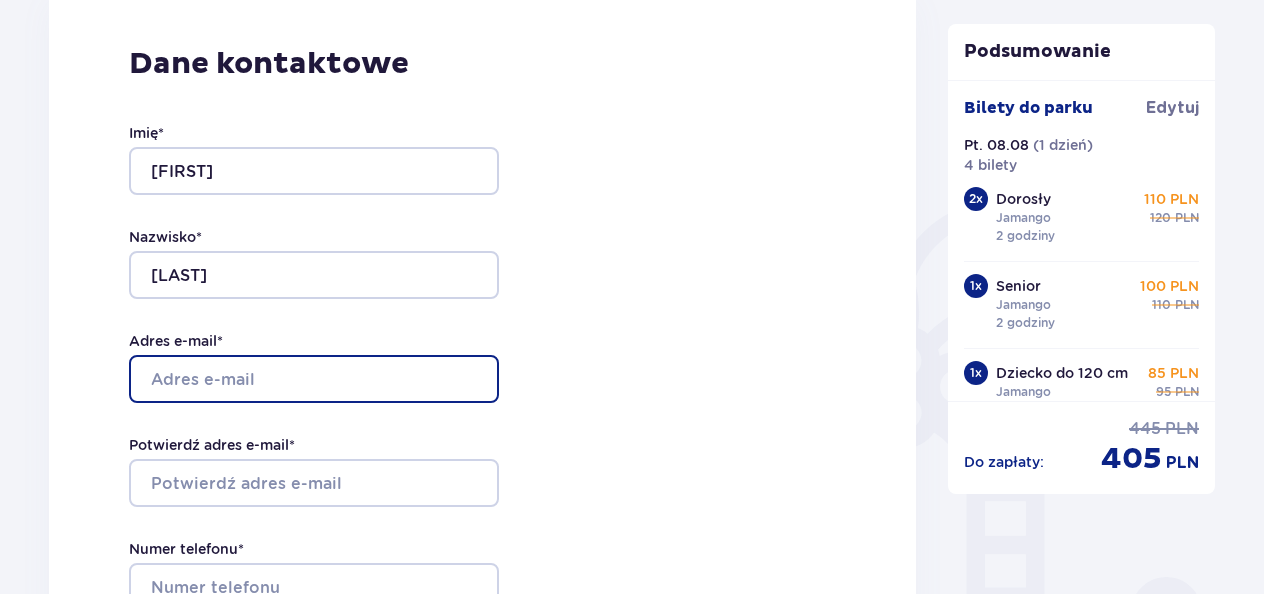 type on "katarzyna.rzepka@arcww.pl" 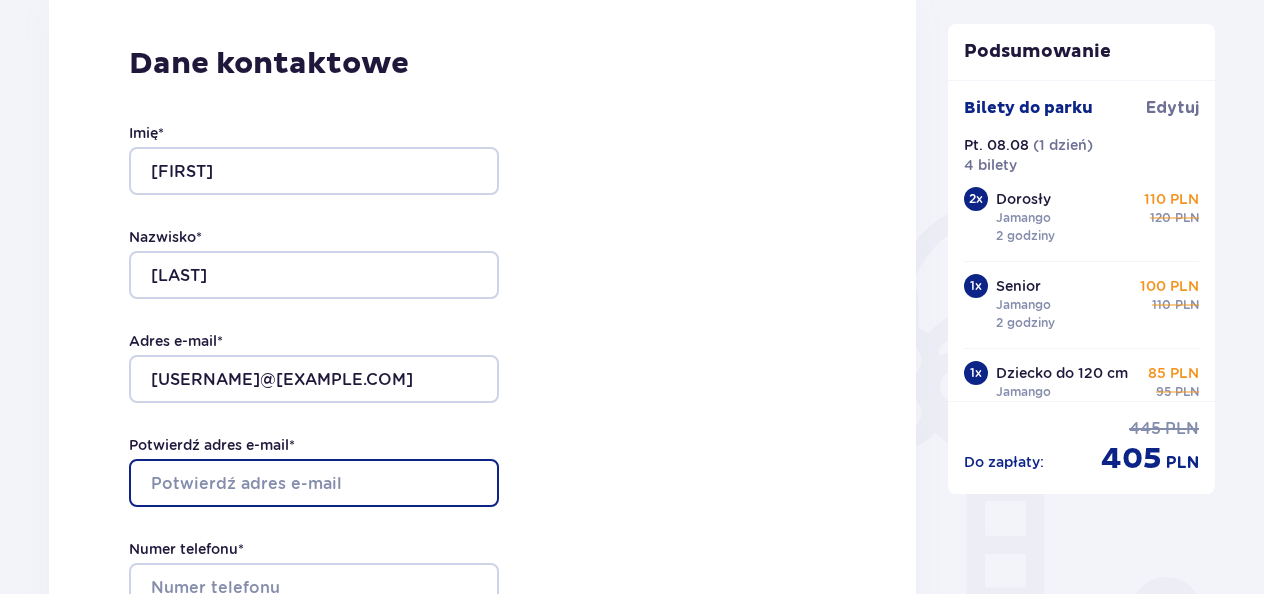 type on "katarzyna.rzepka@arcww.pl" 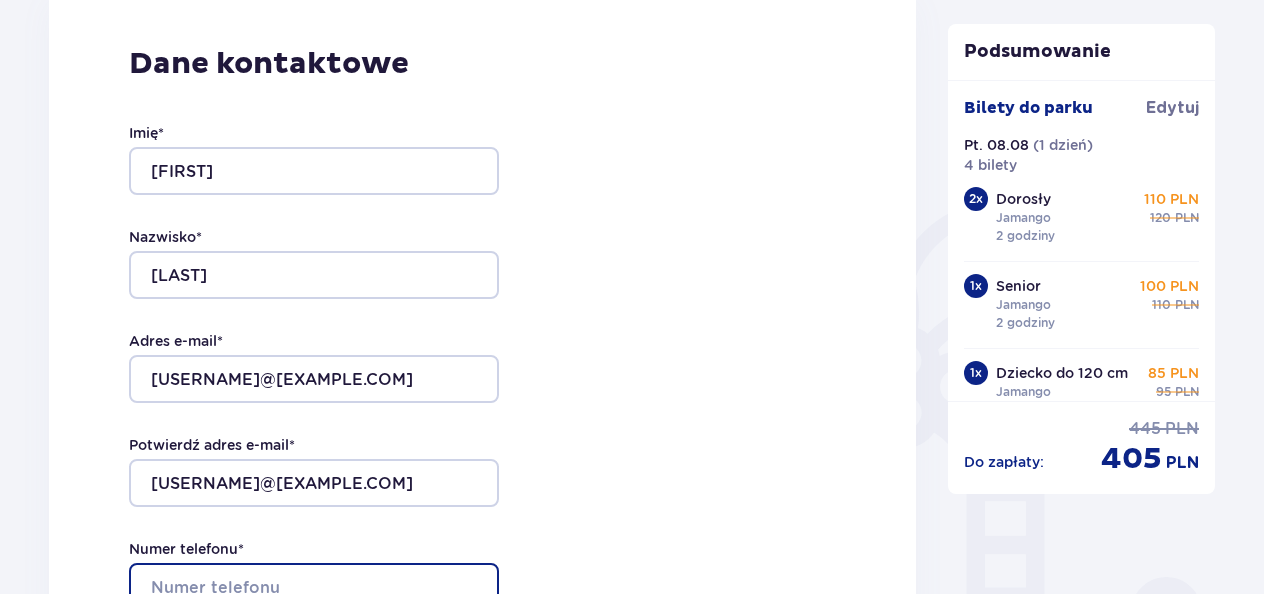 type on "531964646" 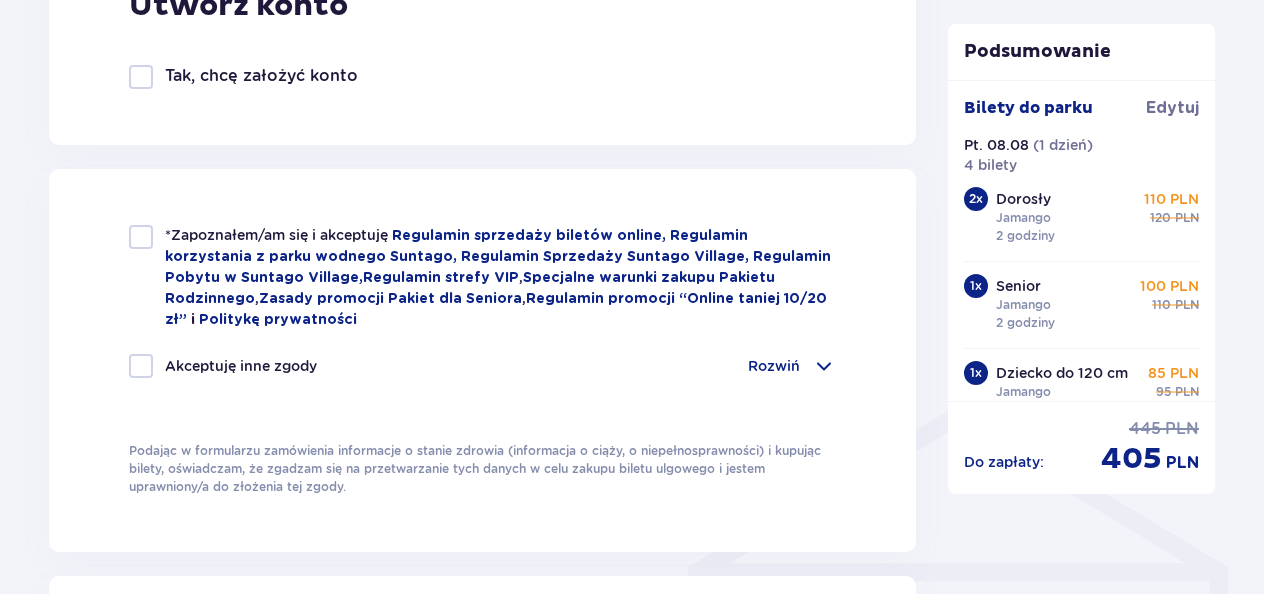 scroll, scrollTop: 1220, scrollLeft: 0, axis: vertical 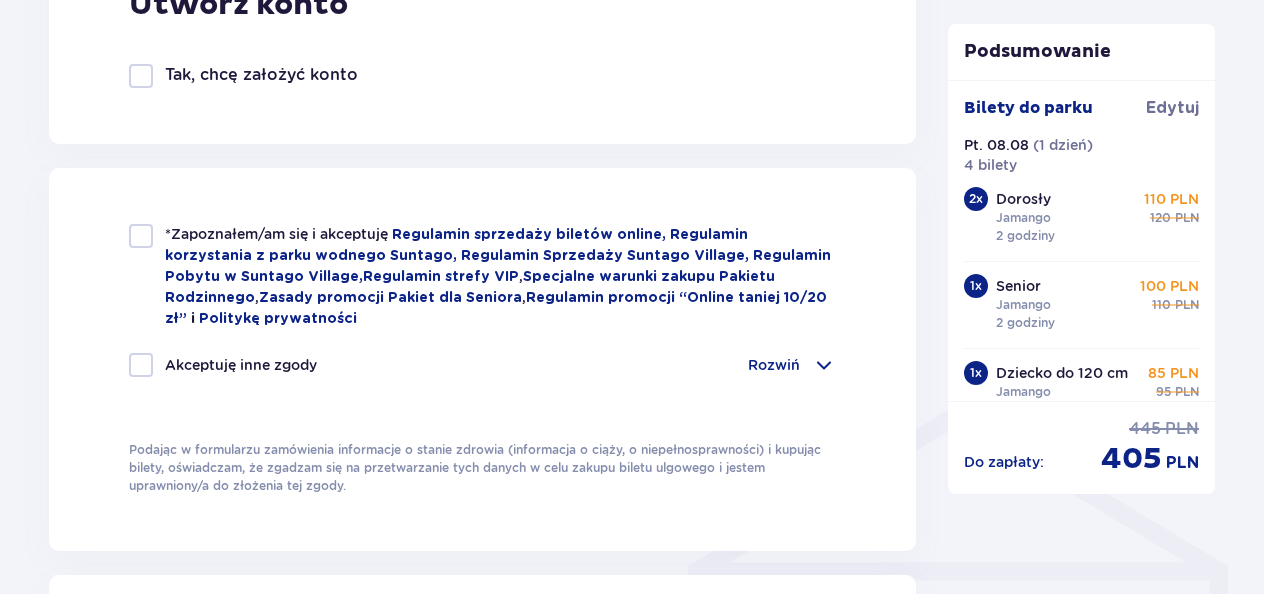 click at bounding box center (141, 236) 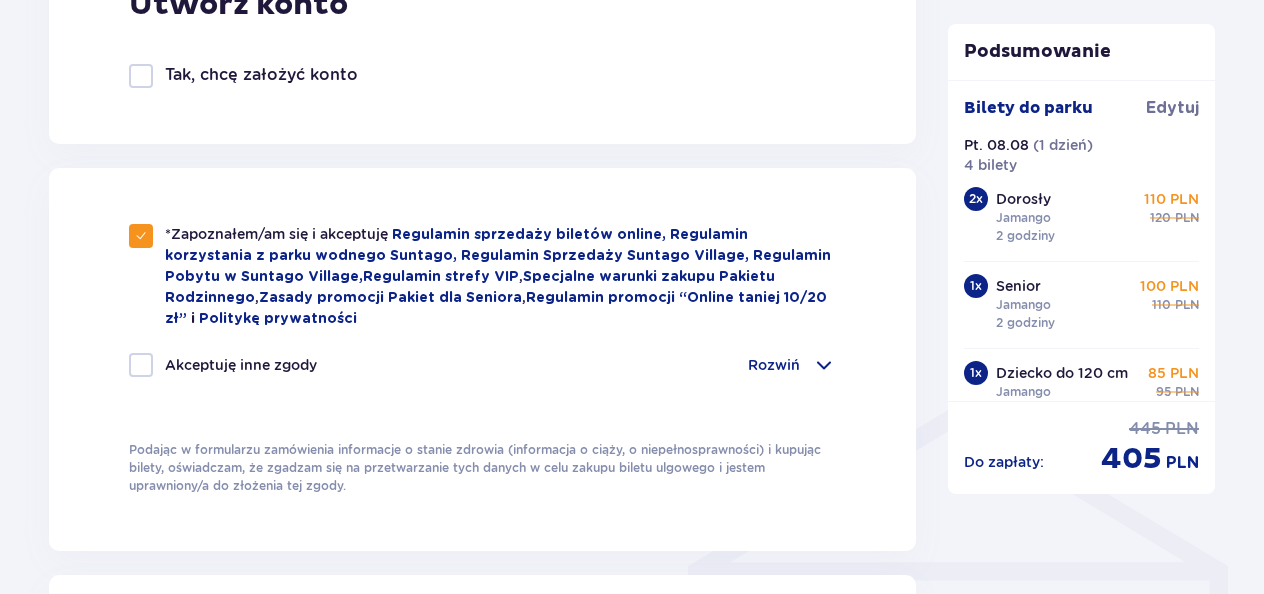 click at bounding box center [141, 365] 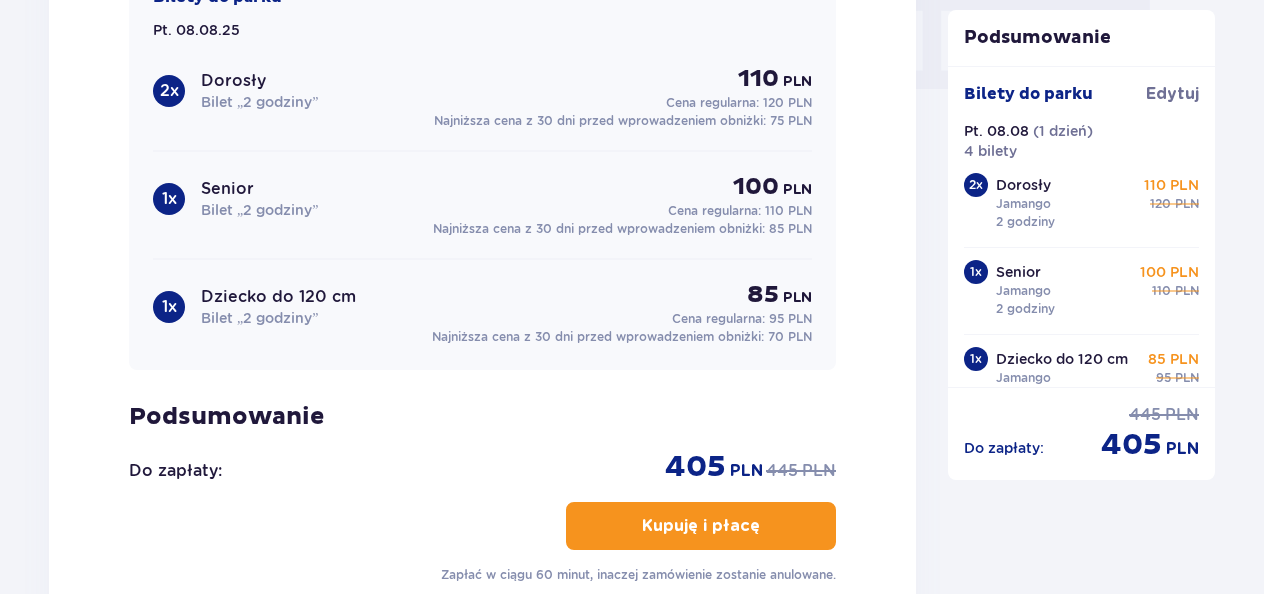 scroll, scrollTop: 2026, scrollLeft: 0, axis: vertical 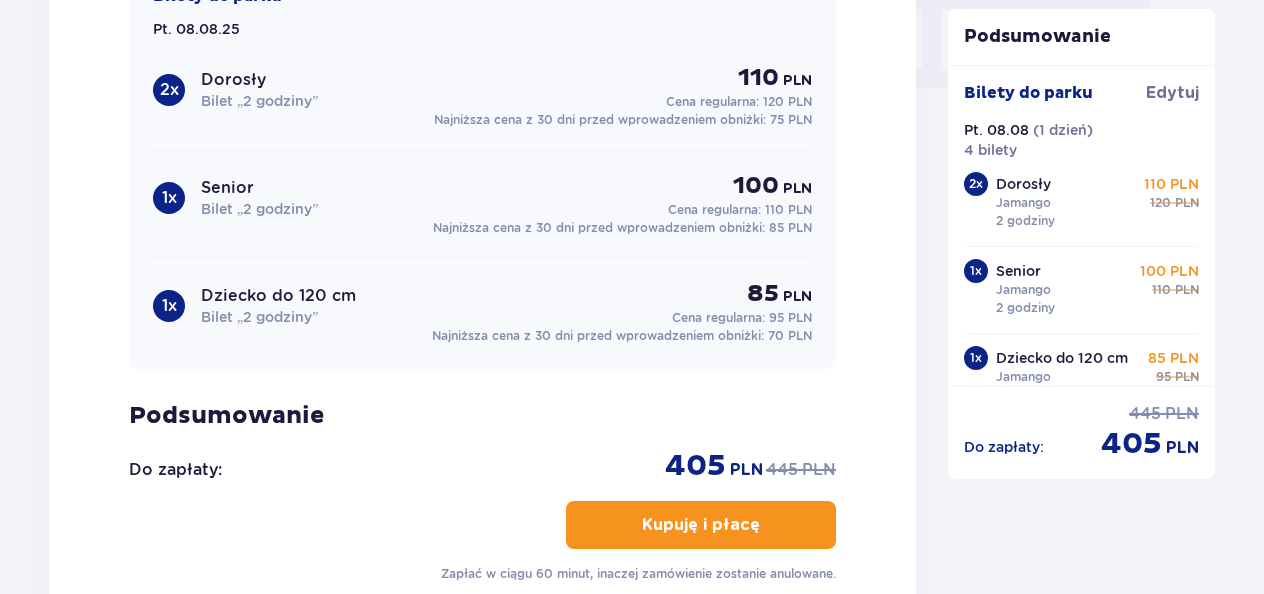 click on "2 x" at bounding box center (169, 90) 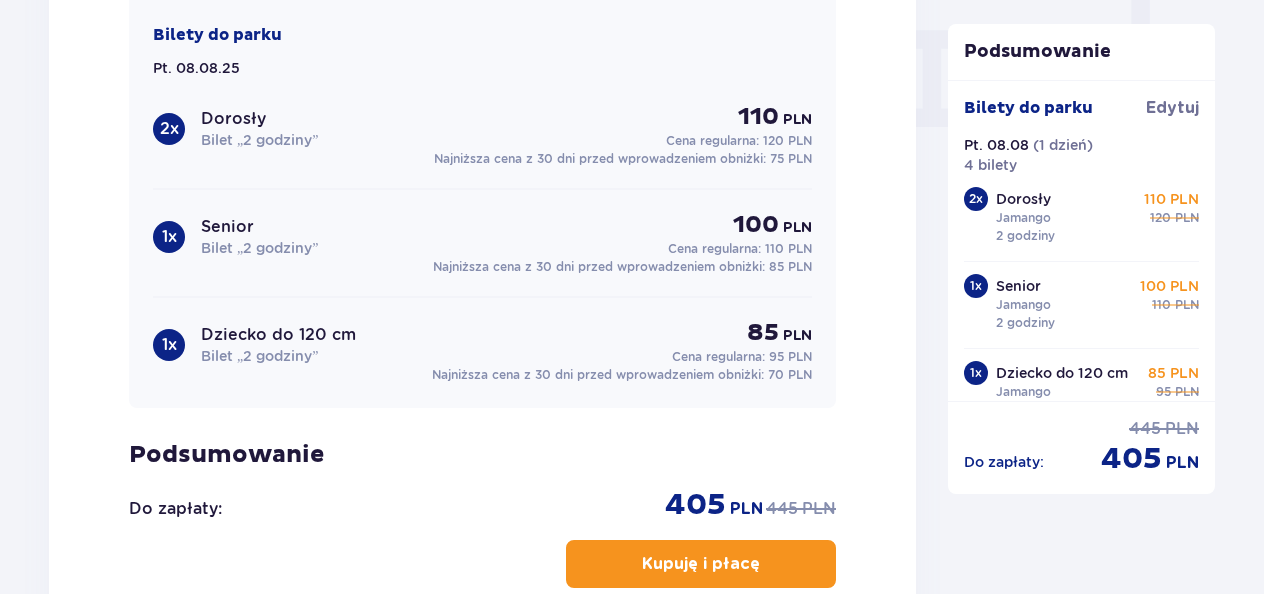 scroll, scrollTop: 1960, scrollLeft: 0, axis: vertical 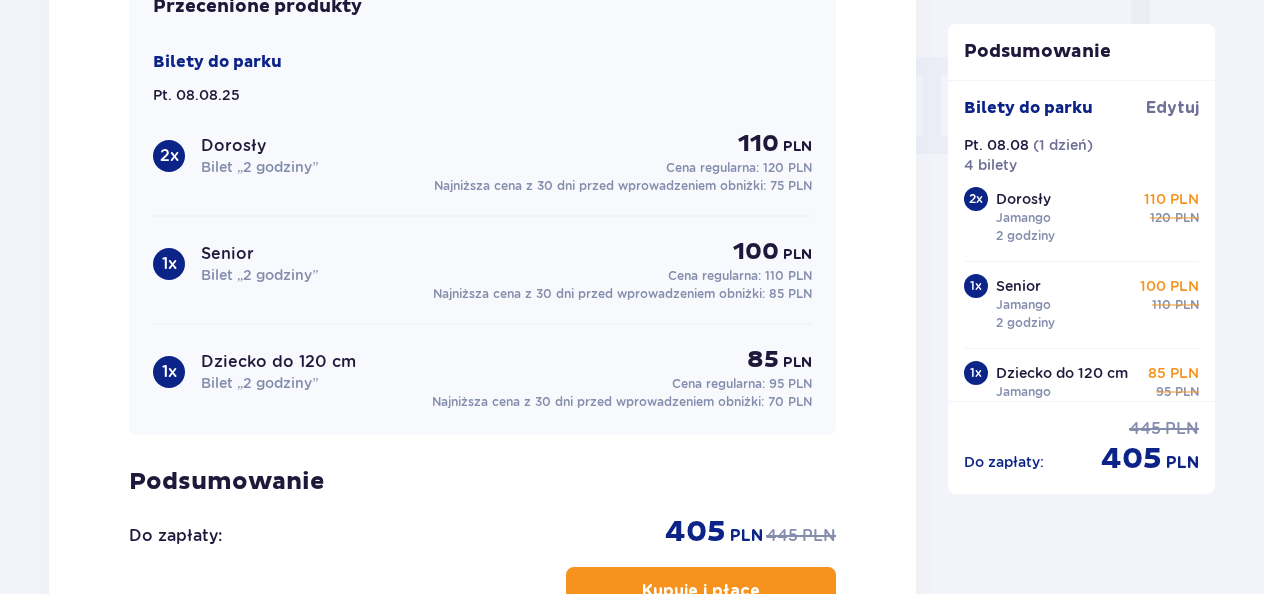 click on "Bilet „2 godziny”" at bounding box center [259, 275] 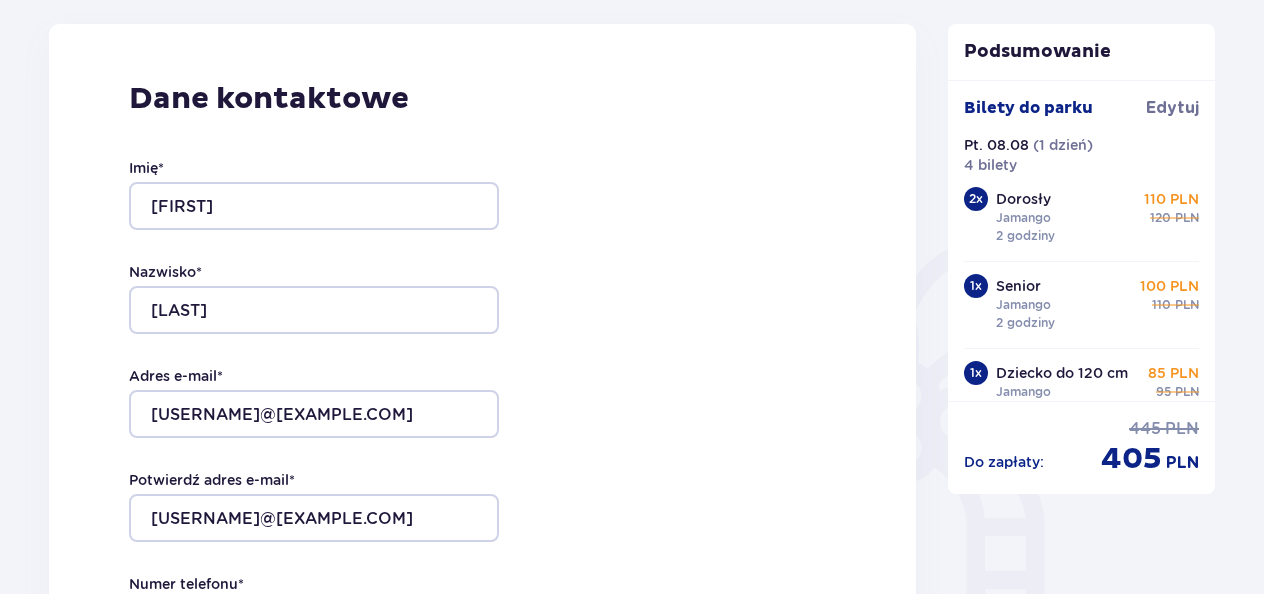 scroll, scrollTop: 0, scrollLeft: 0, axis: both 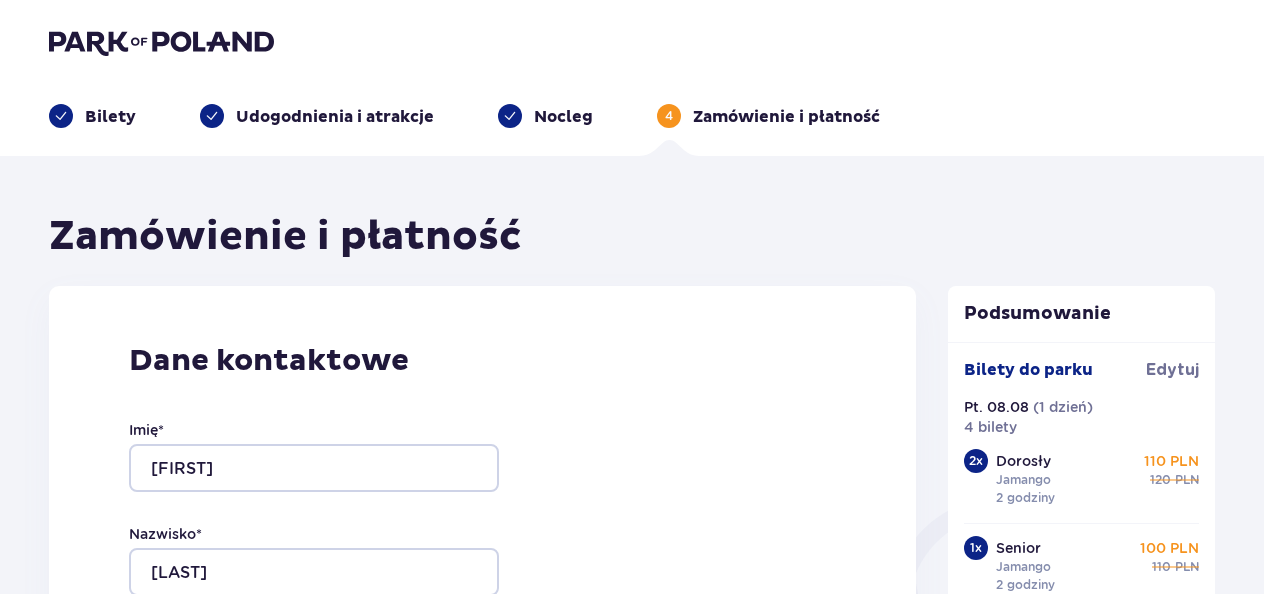 click on "Udogodnienia i atrakcje" at bounding box center (335, 117) 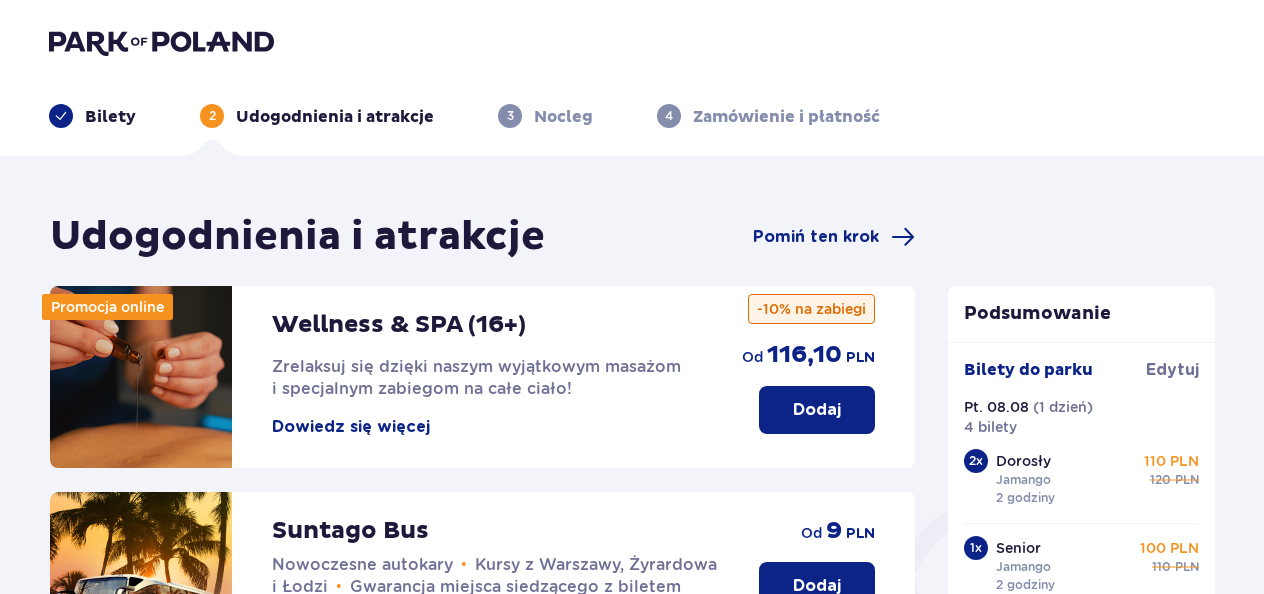 click on "Bilety" at bounding box center (92, 116) 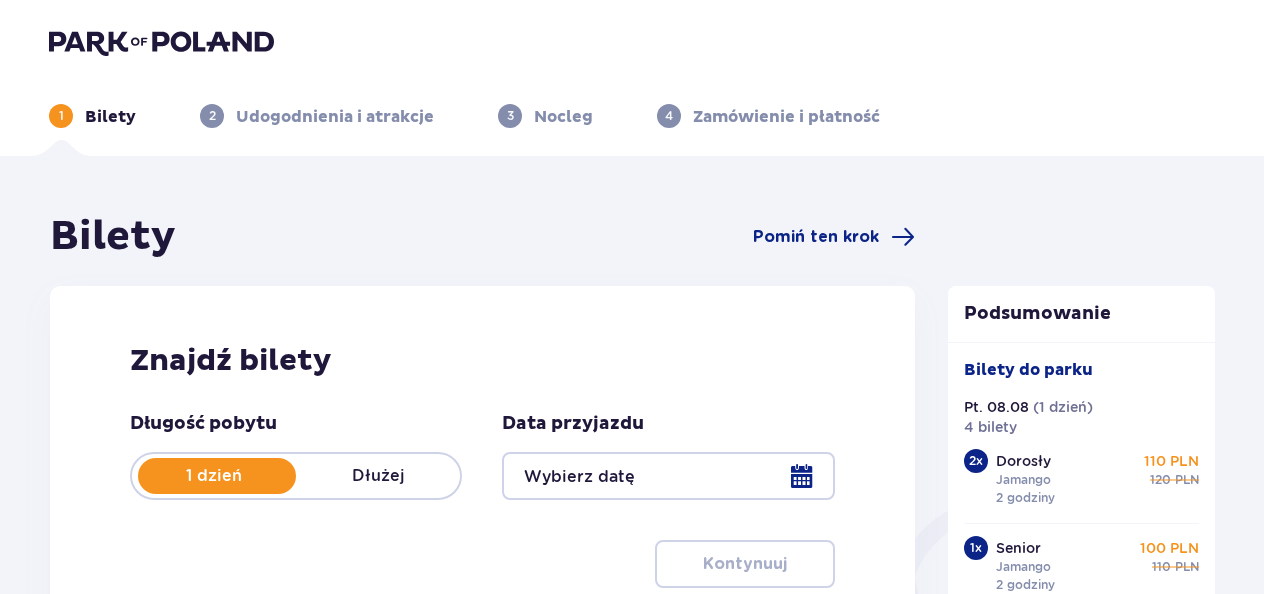 type on "08.08.25" 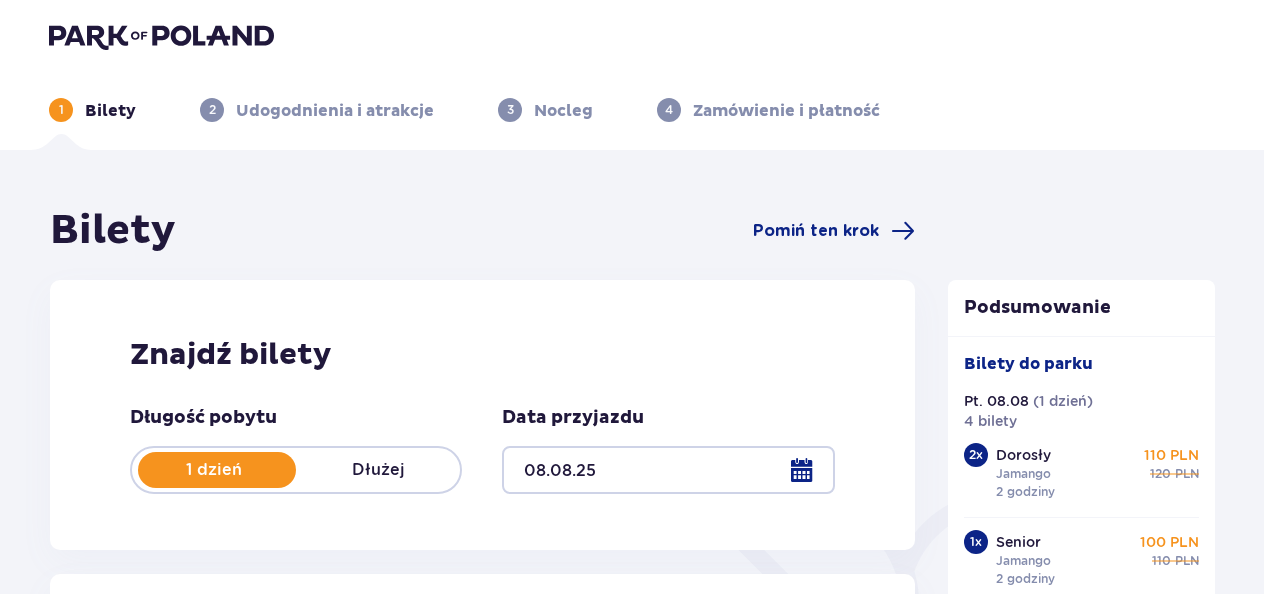 scroll, scrollTop: 0, scrollLeft: 0, axis: both 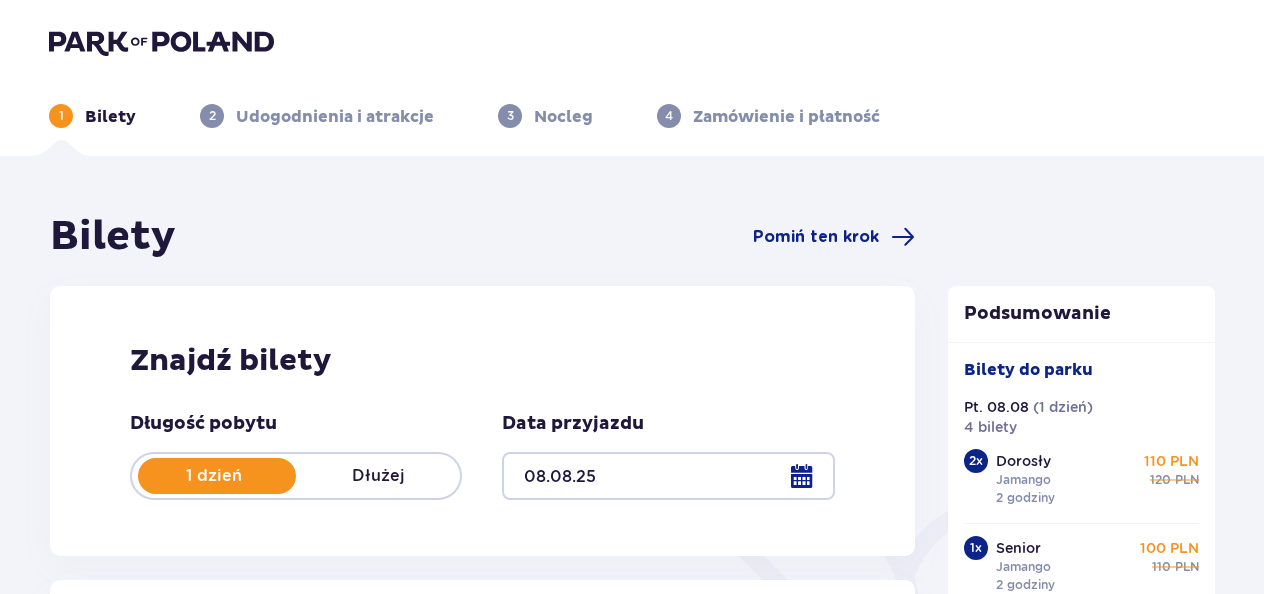 click on "3" at bounding box center [510, 116] 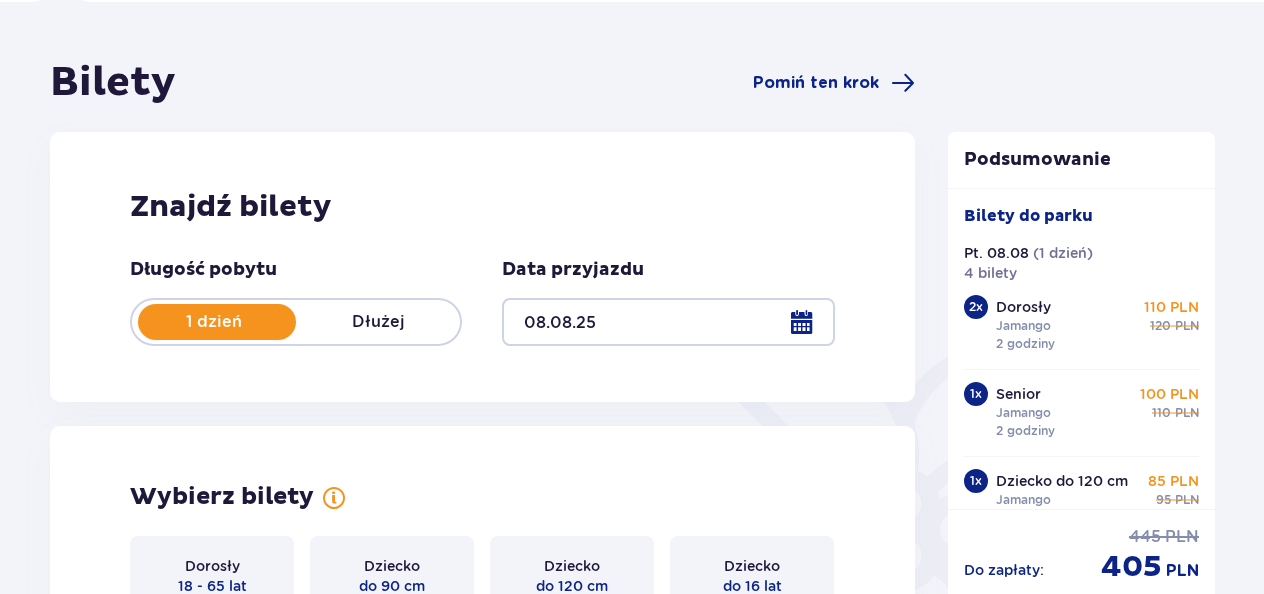 scroll, scrollTop: 0, scrollLeft: 0, axis: both 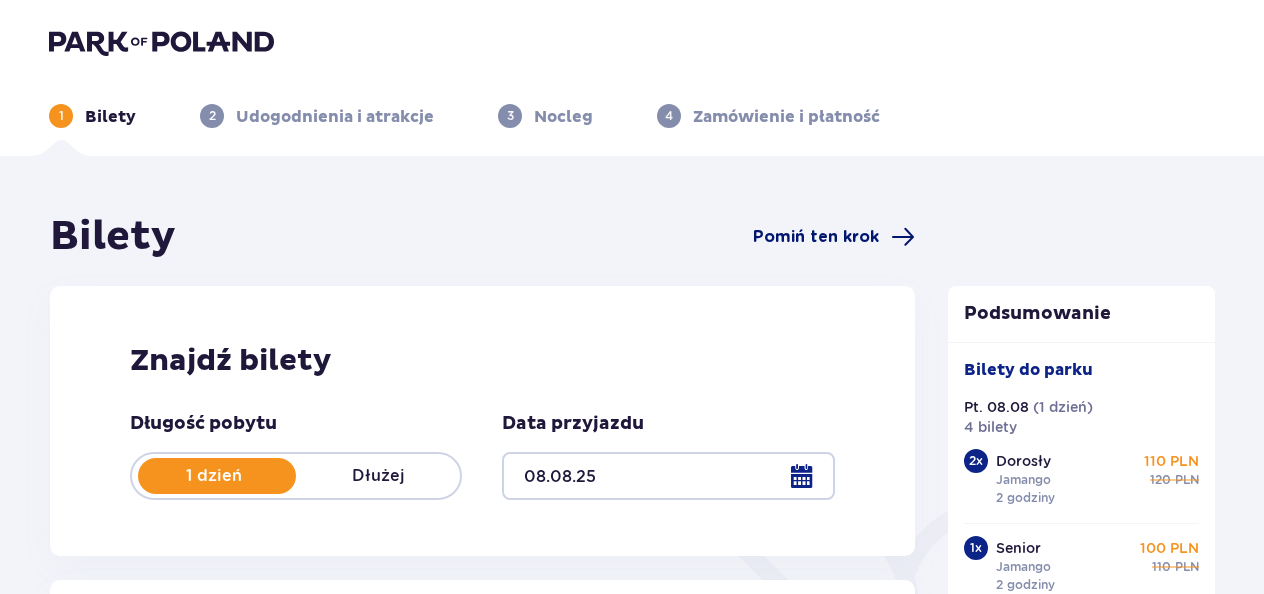 click on "Pomiń ten krok" at bounding box center (816, 237) 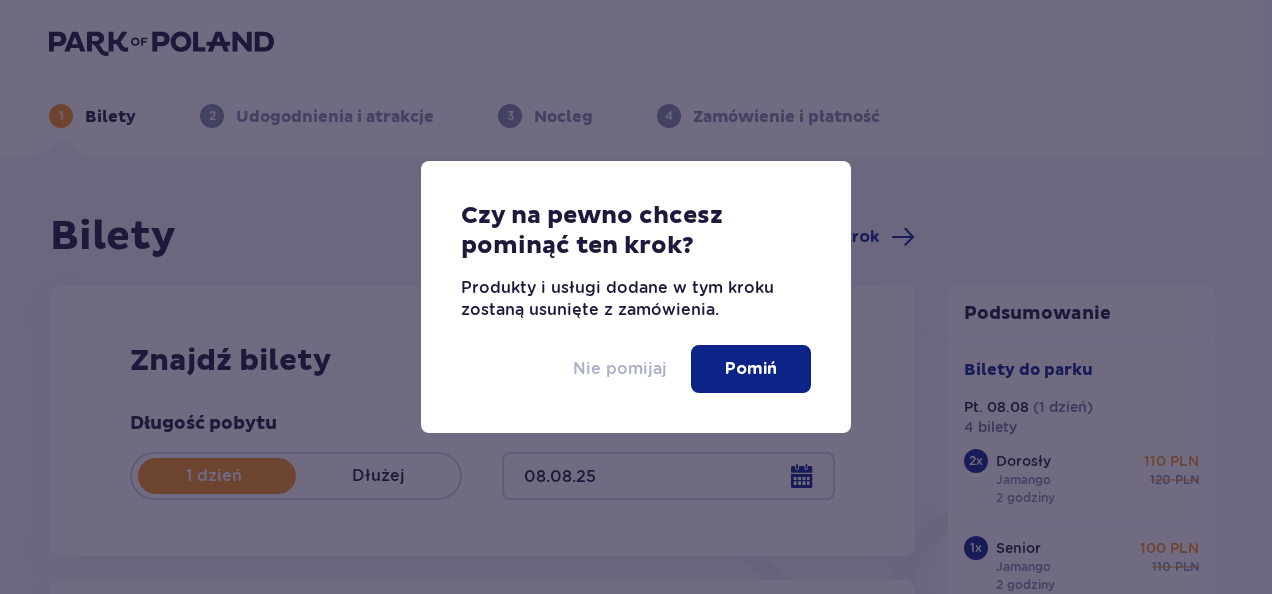 click on "Nie pomijaj" at bounding box center [620, 369] 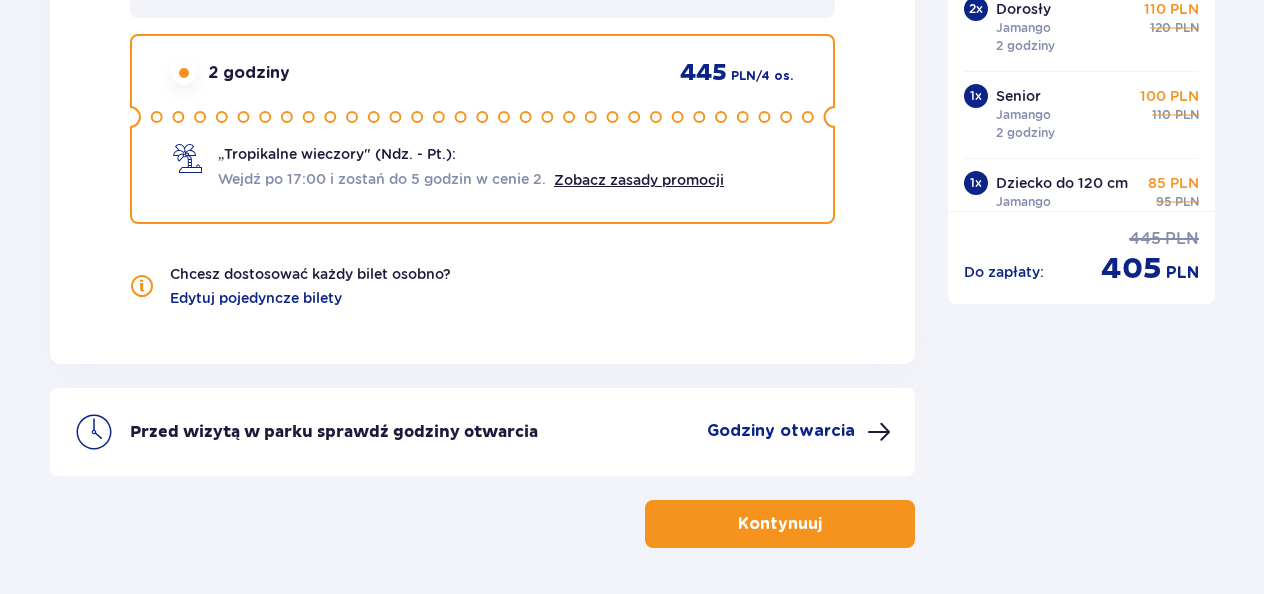 scroll, scrollTop: 2264, scrollLeft: 0, axis: vertical 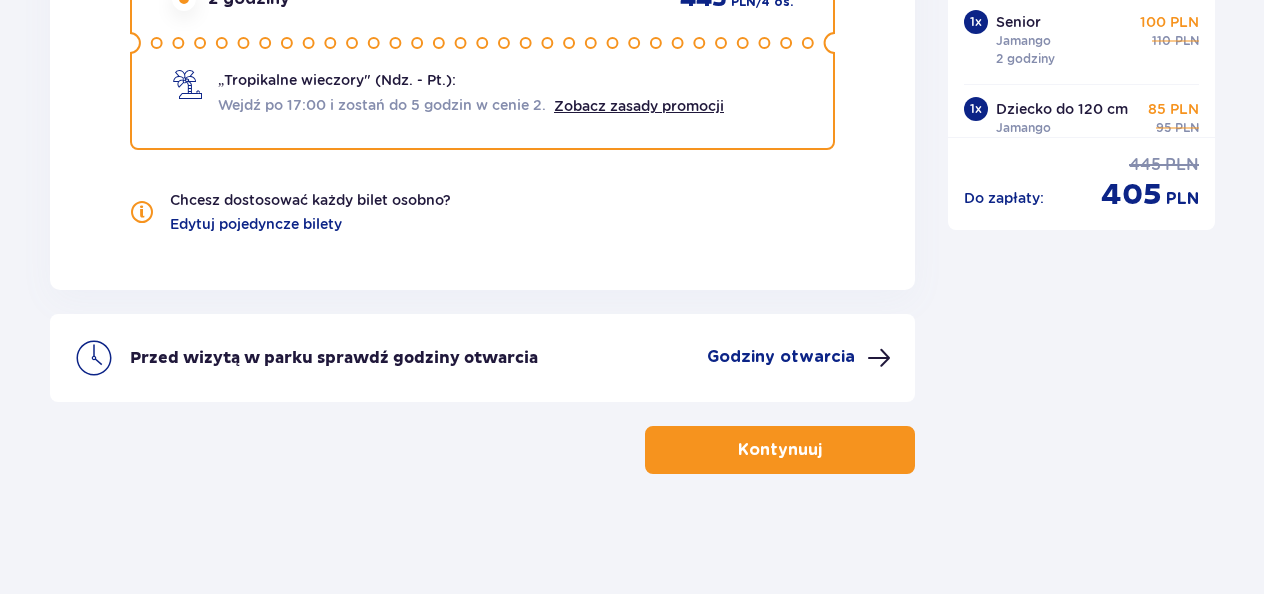 click on "Kontynuuj" at bounding box center (780, 450) 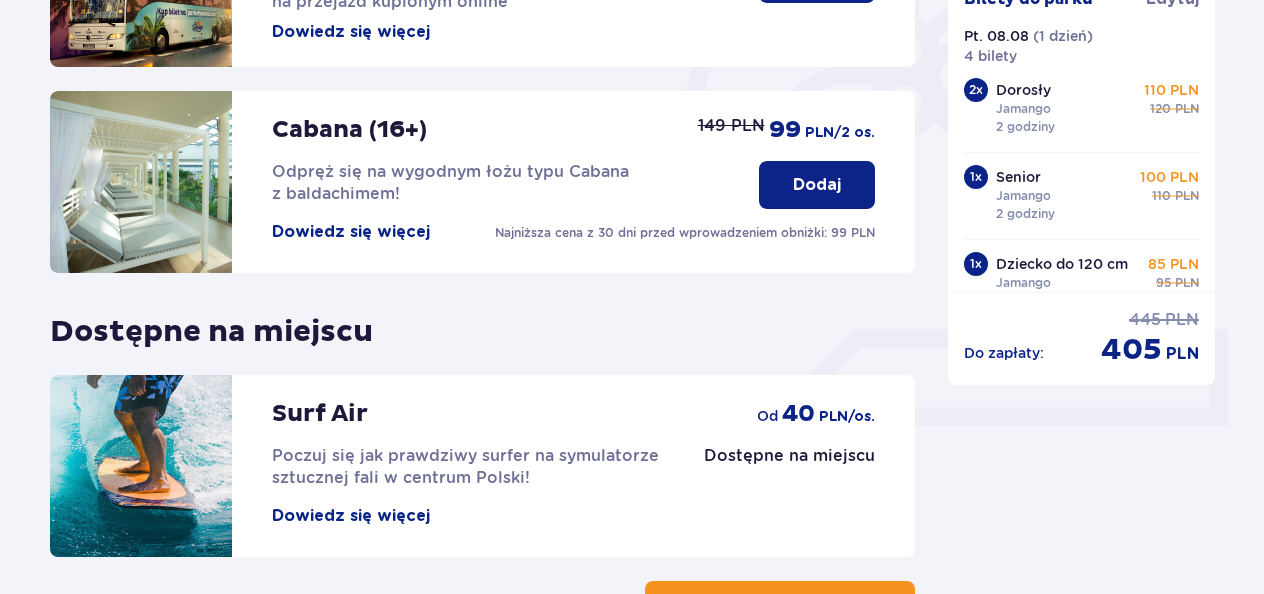 scroll, scrollTop: 762, scrollLeft: 0, axis: vertical 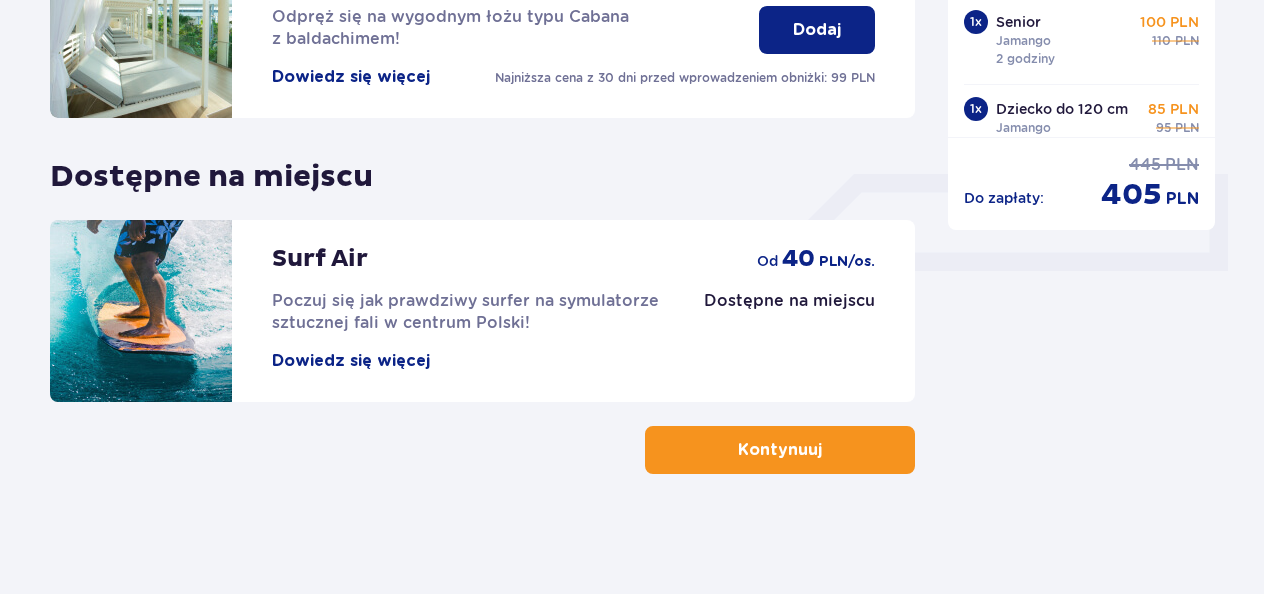 click on "Kontynuuj" at bounding box center [780, 450] 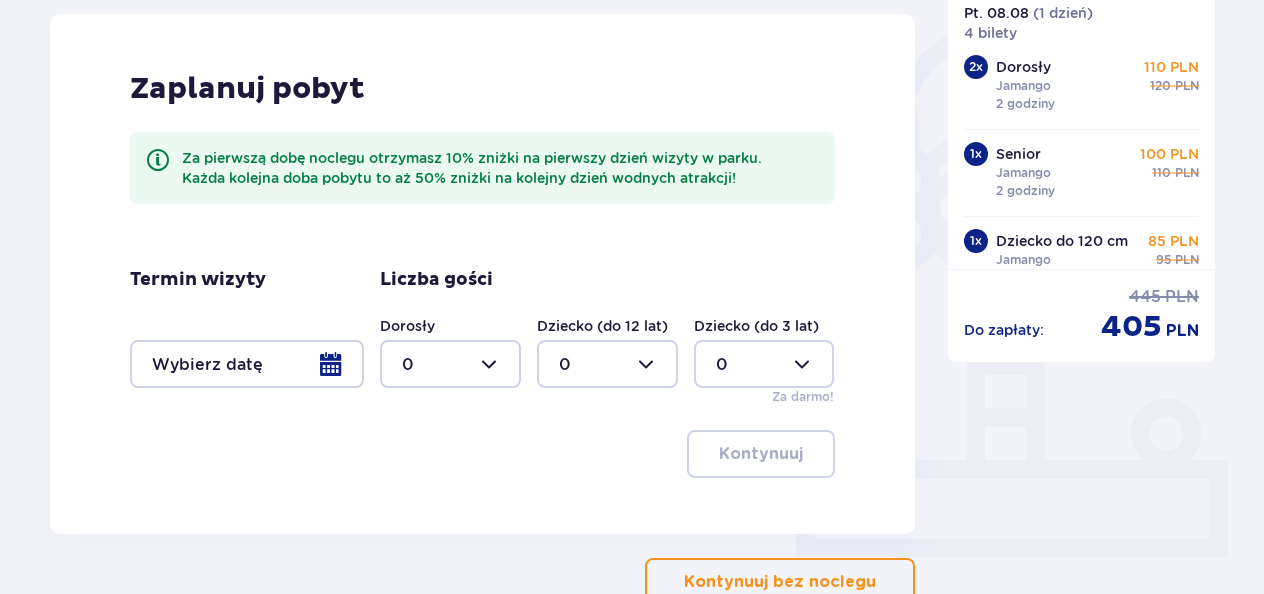 scroll, scrollTop: 608, scrollLeft: 0, axis: vertical 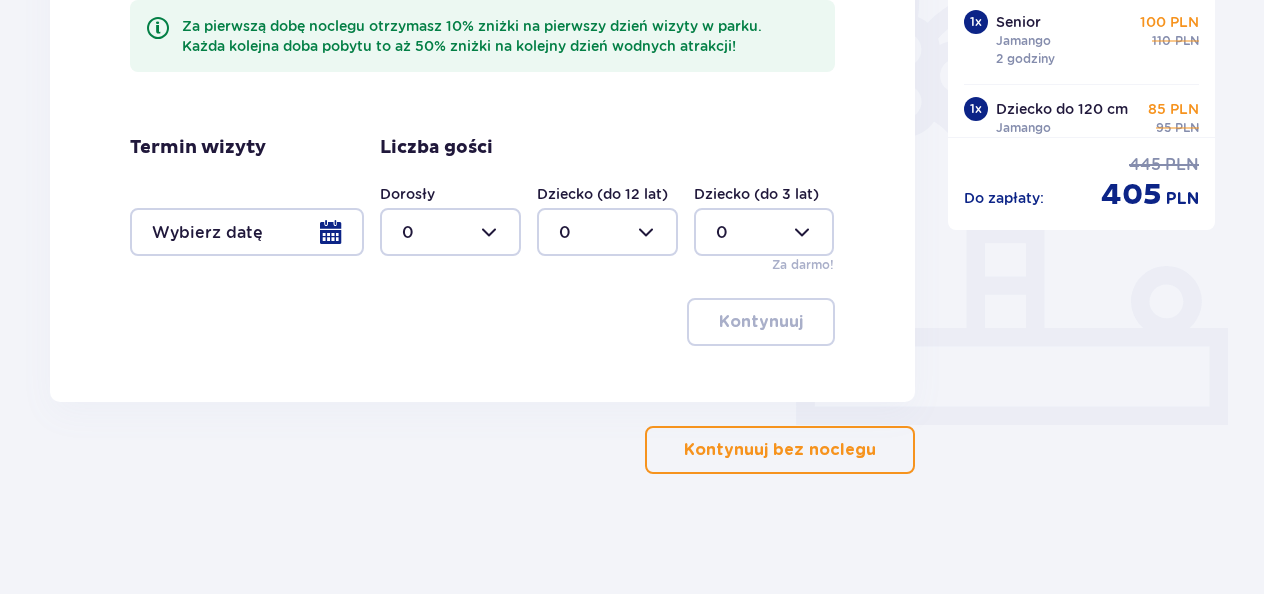 click on "Kontynuuj bez noclegu" at bounding box center [780, 450] 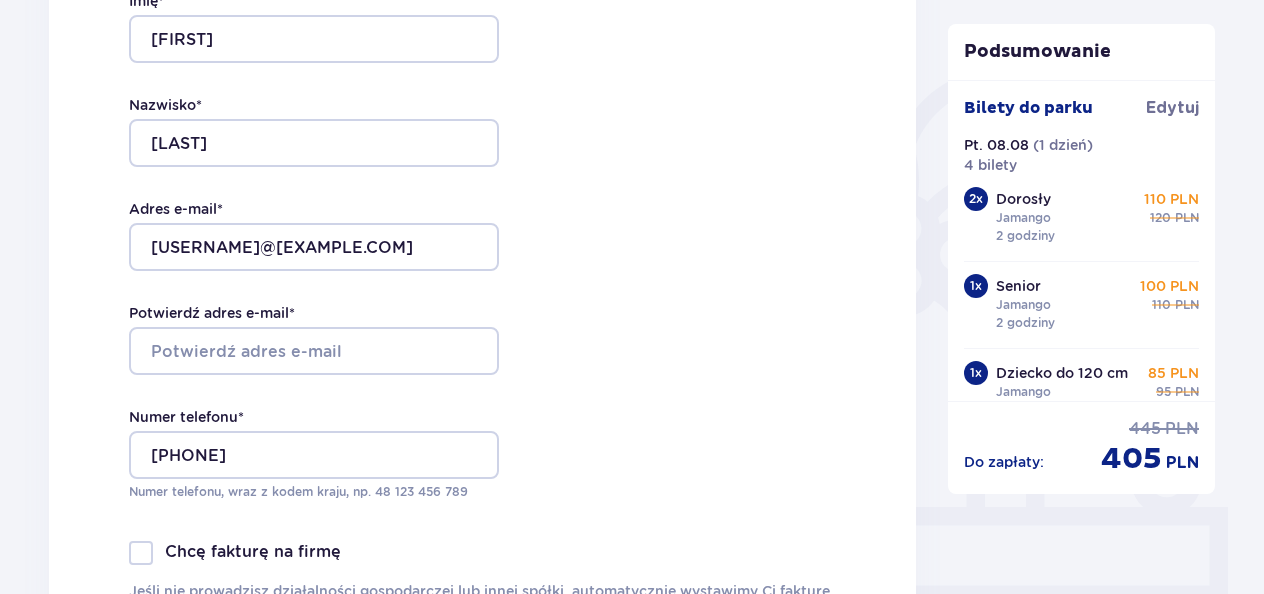 scroll, scrollTop: 436, scrollLeft: 0, axis: vertical 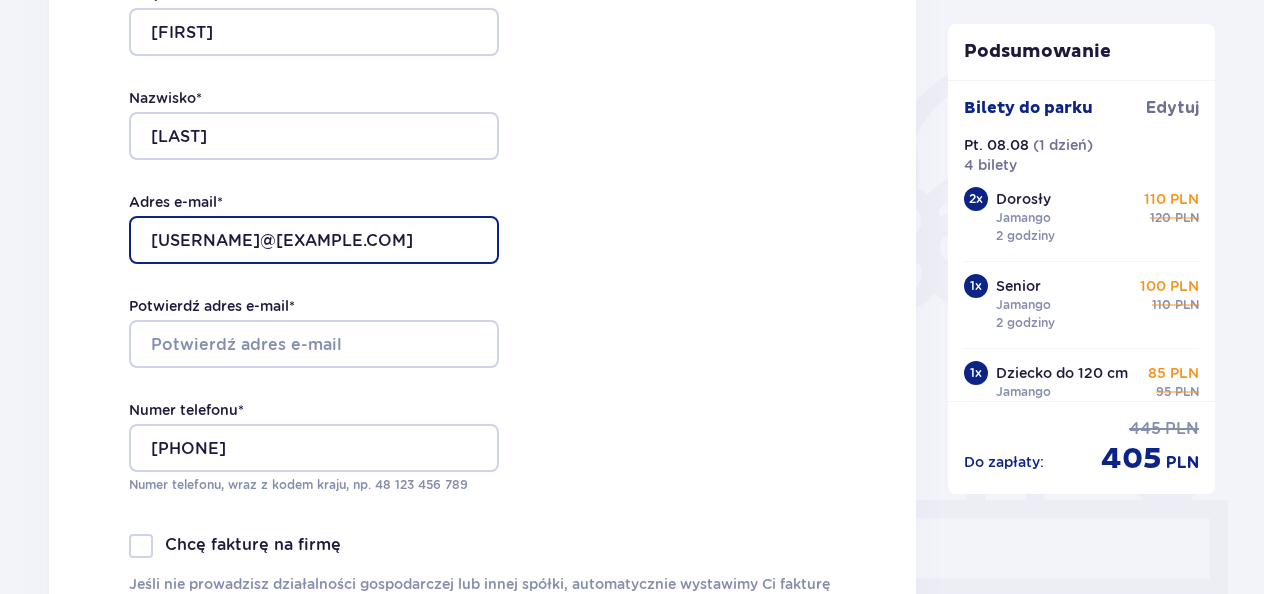 click on "katarzyna.rzepka@arcww.pl" at bounding box center (314, 240) 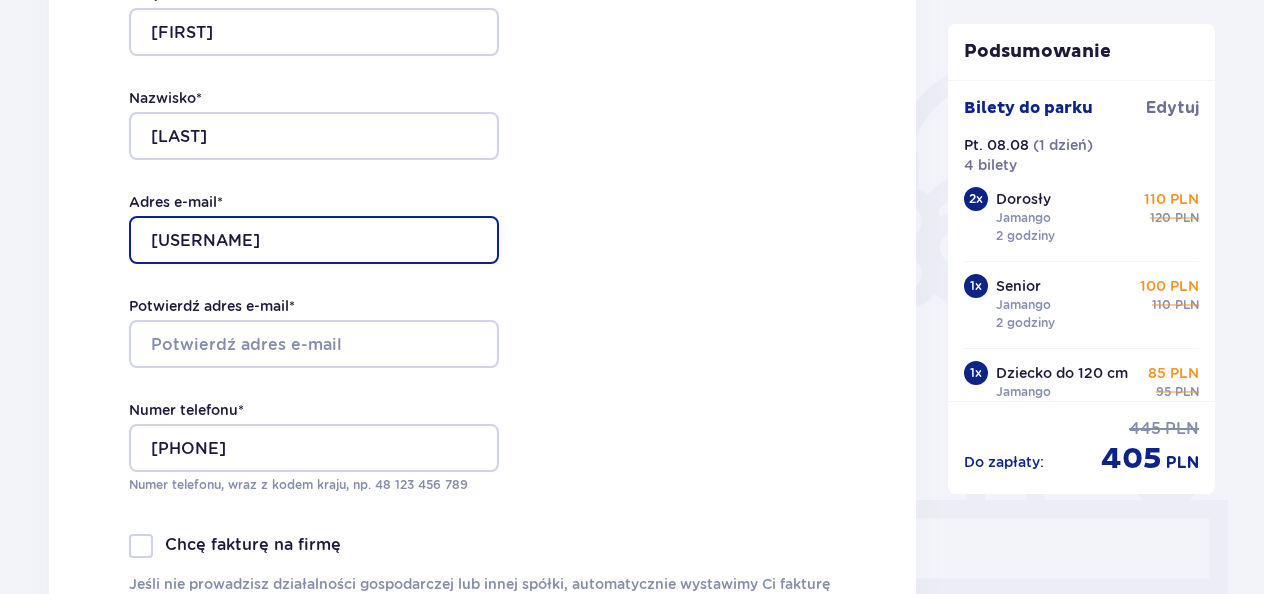 type on "k.toczewska@op.pl" 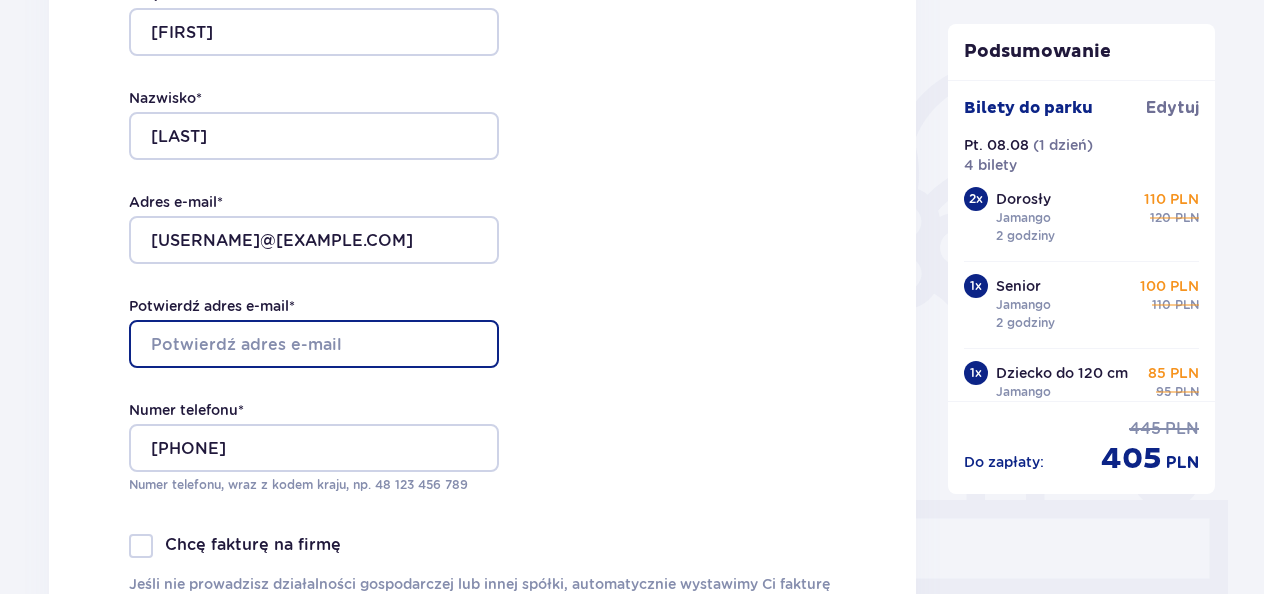 type on "k.toczewska@op.pl" 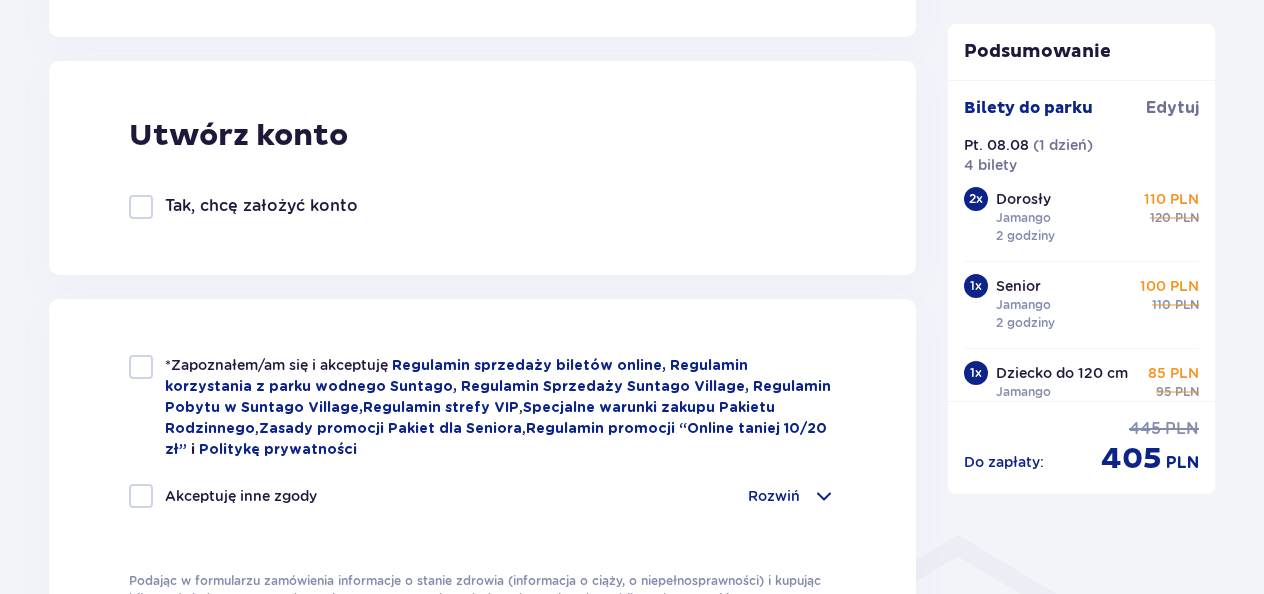scroll, scrollTop: 1090, scrollLeft: 0, axis: vertical 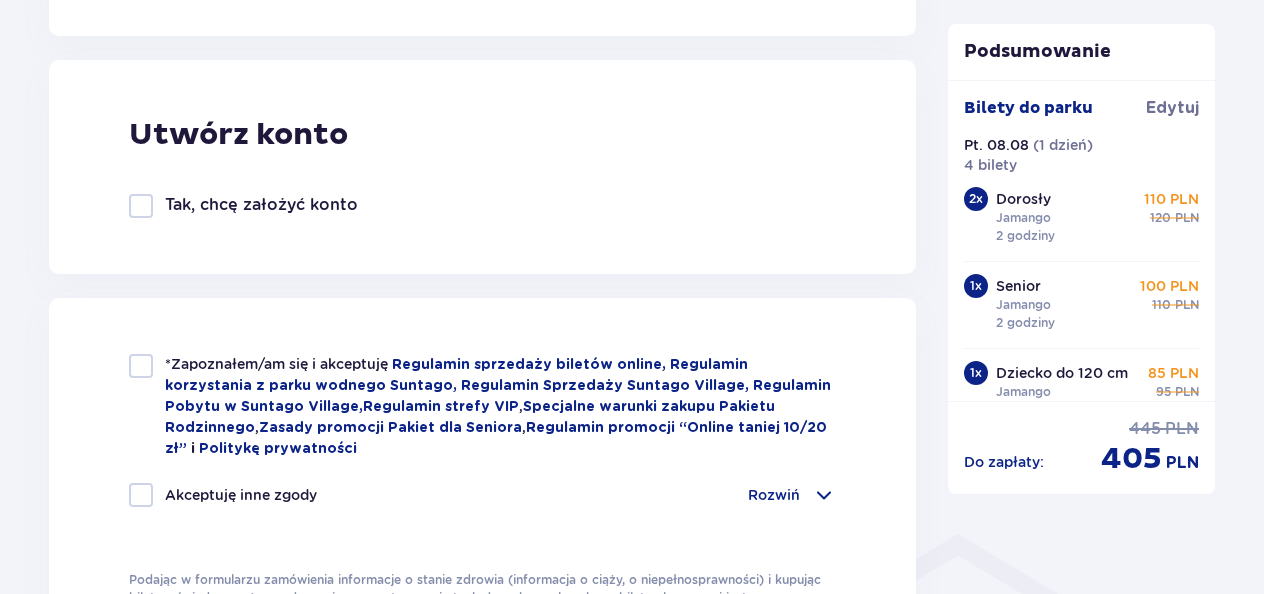 click at bounding box center (141, 366) 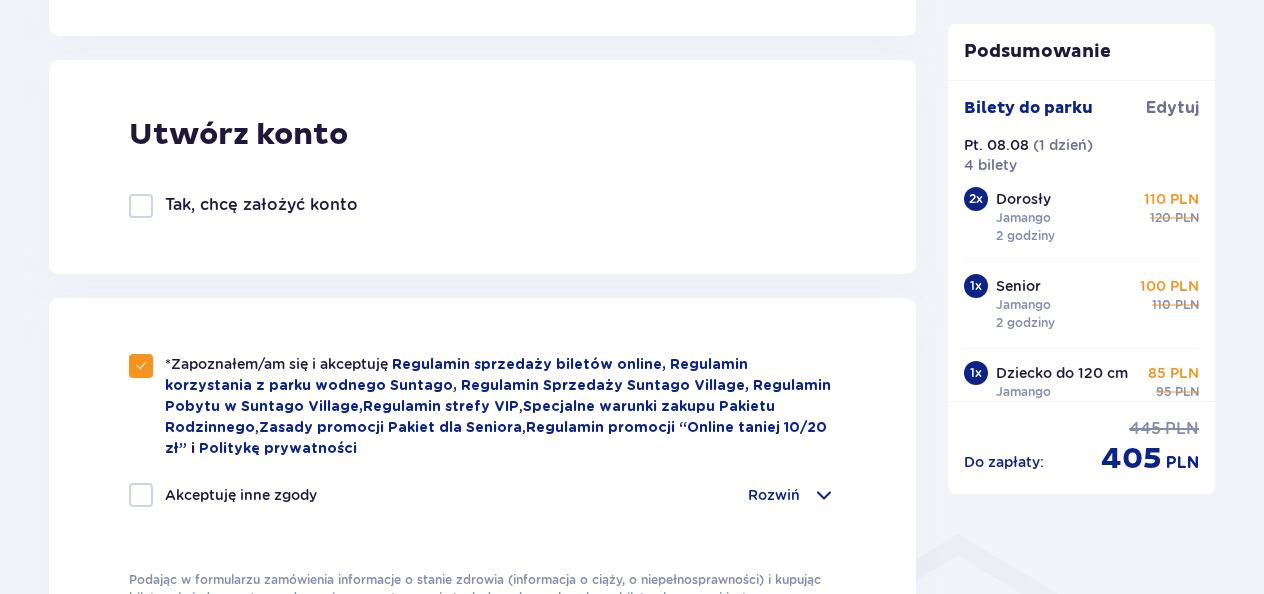 click at bounding box center [141, 495] 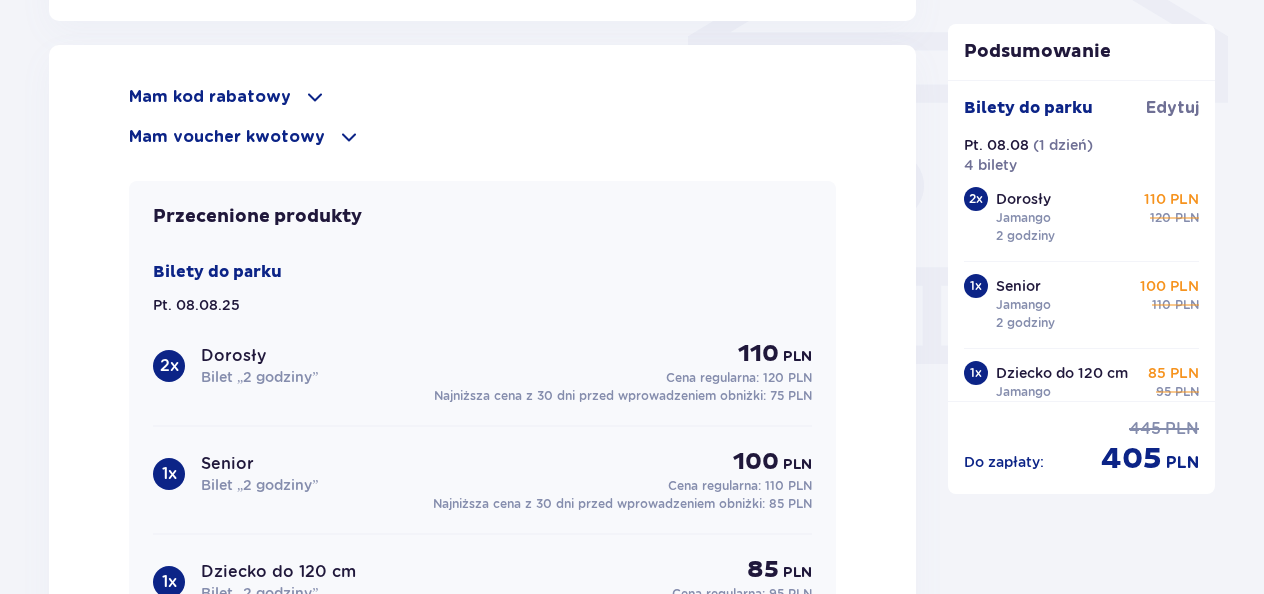 scroll, scrollTop: 1727, scrollLeft: 0, axis: vertical 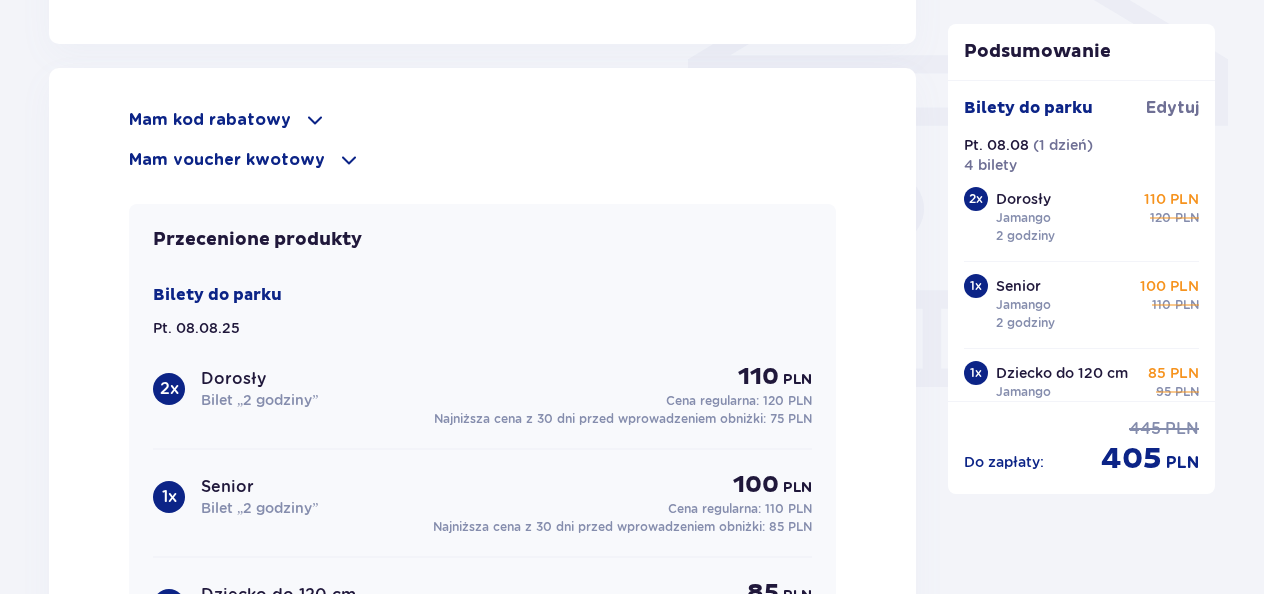 click on "Mam voucher kwotowy" at bounding box center [227, 160] 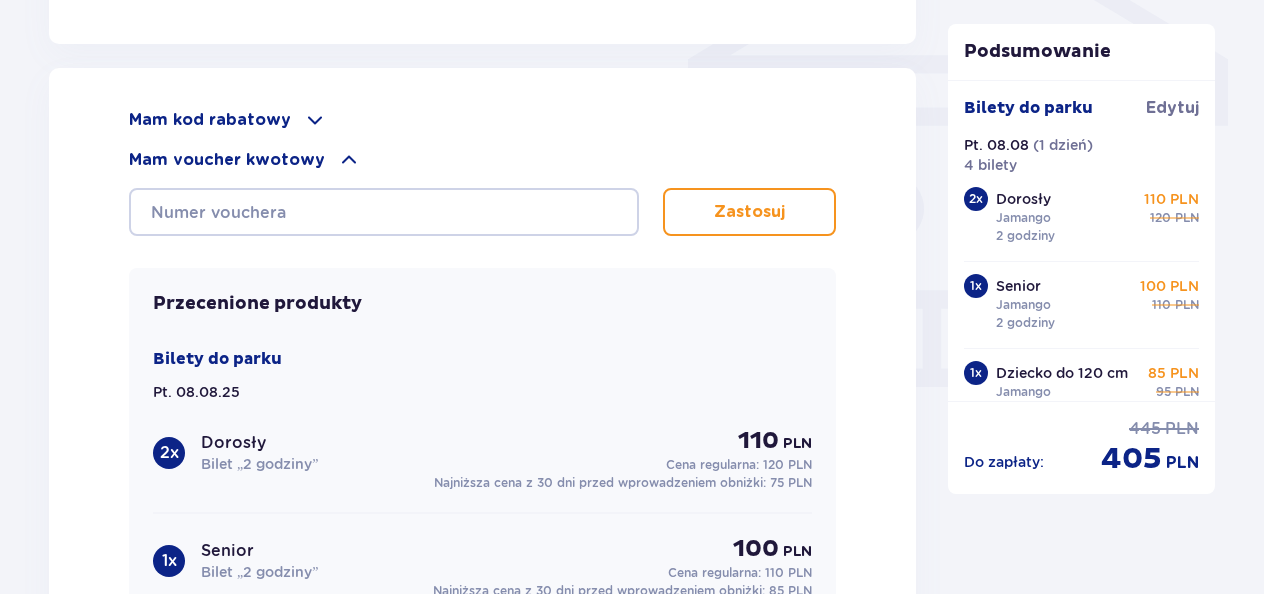 click on "Mam kod rabatowy" at bounding box center (210, 120) 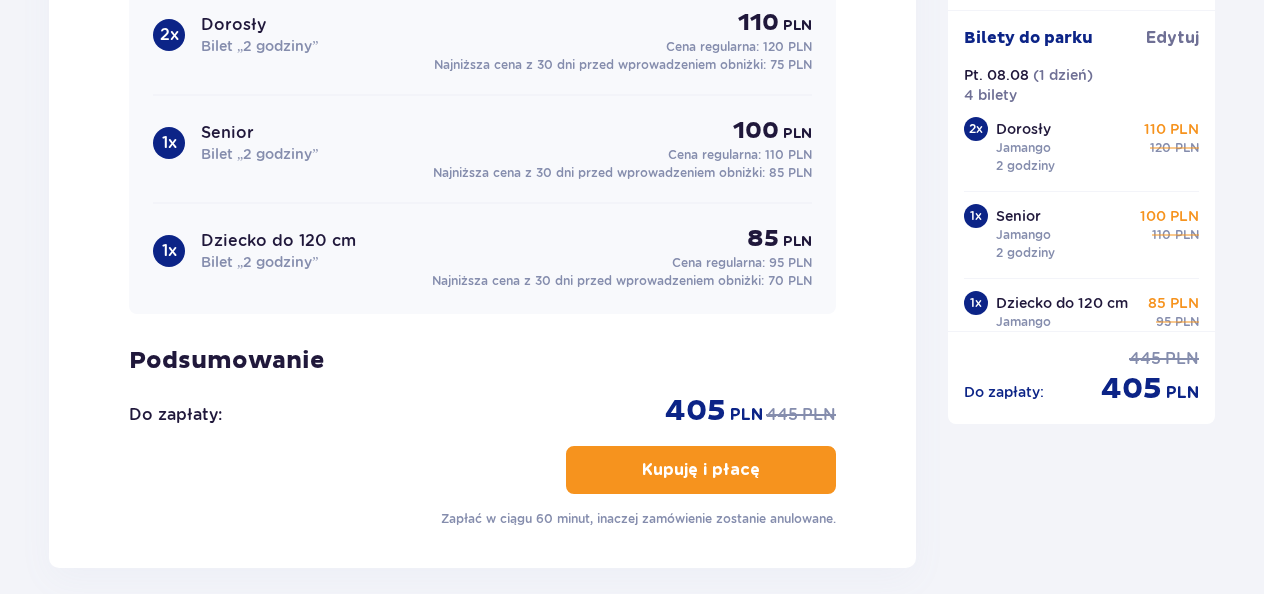 scroll, scrollTop: 2210, scrollLeft: 0, axis: vertical 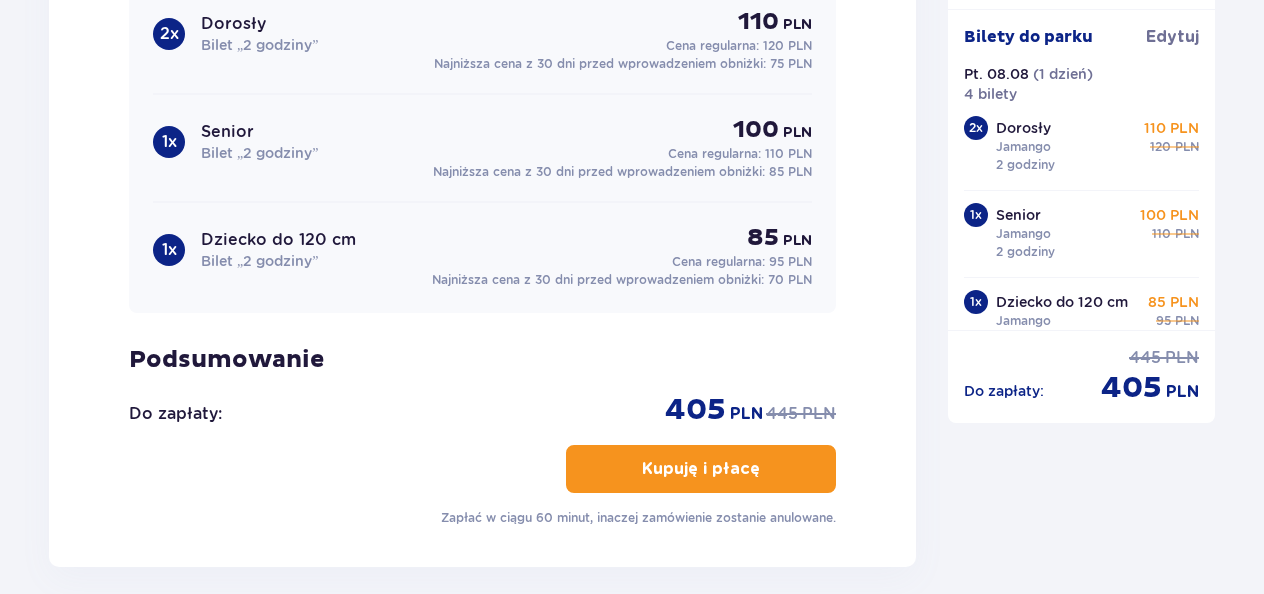 click on "Kupuję i płacę" at bounding box center (701, 469) 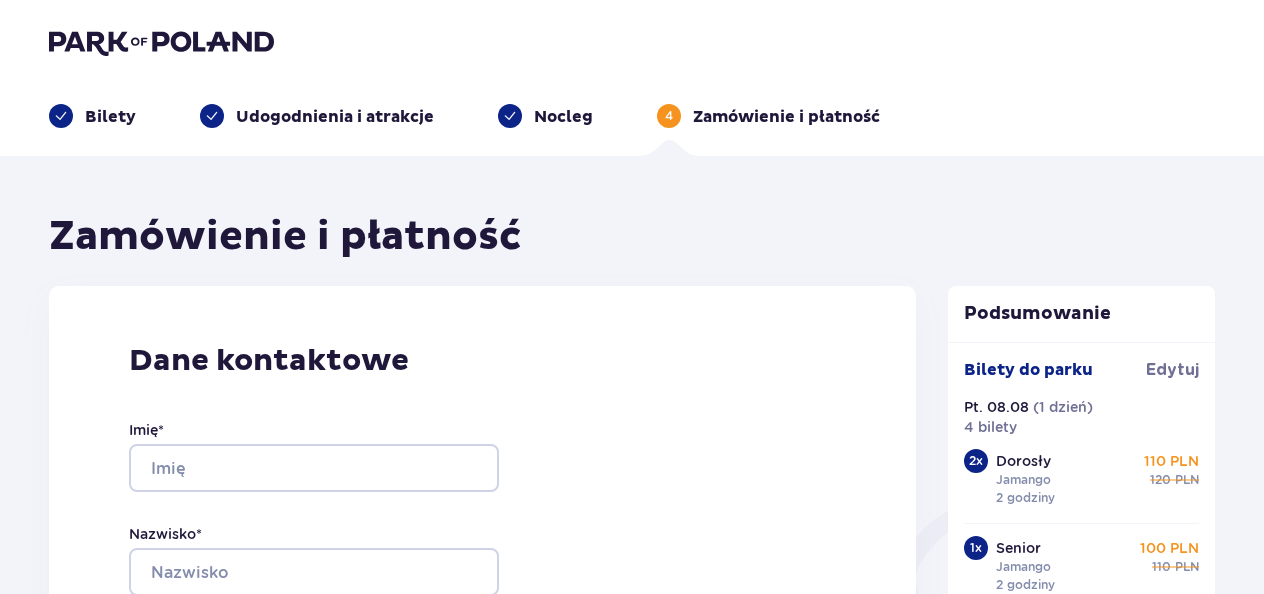 scroll, scrollTop: 2210, scrollLeft: 0, axis: vertical 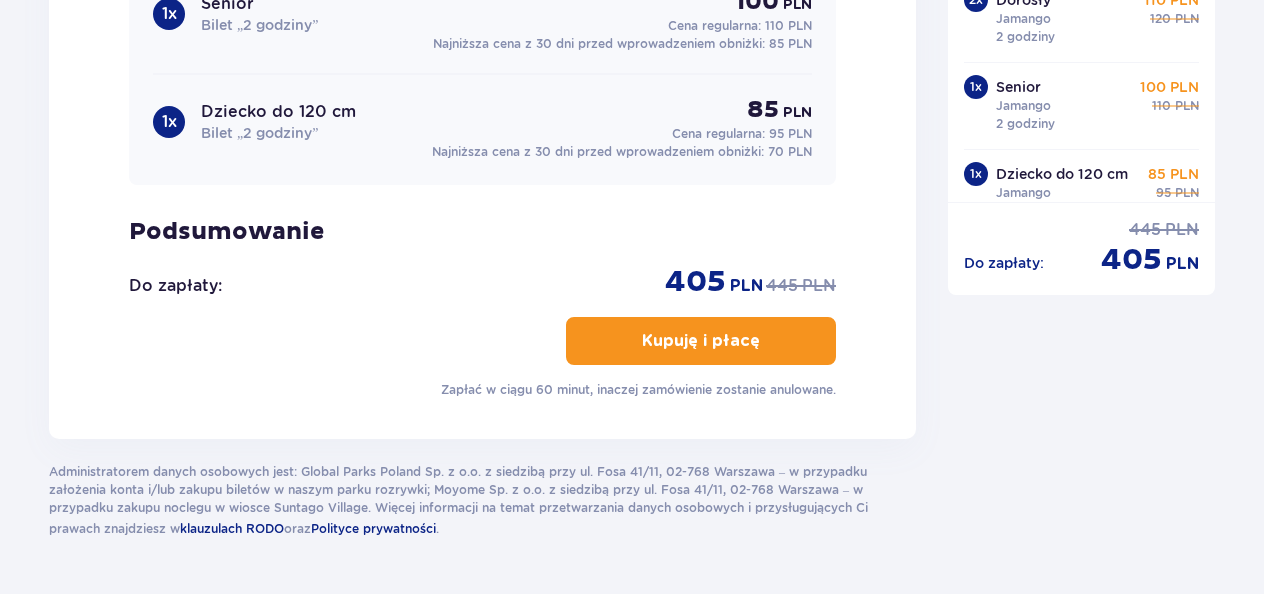 click on "Kupuję i płacę" at bounding box center (701, 341) 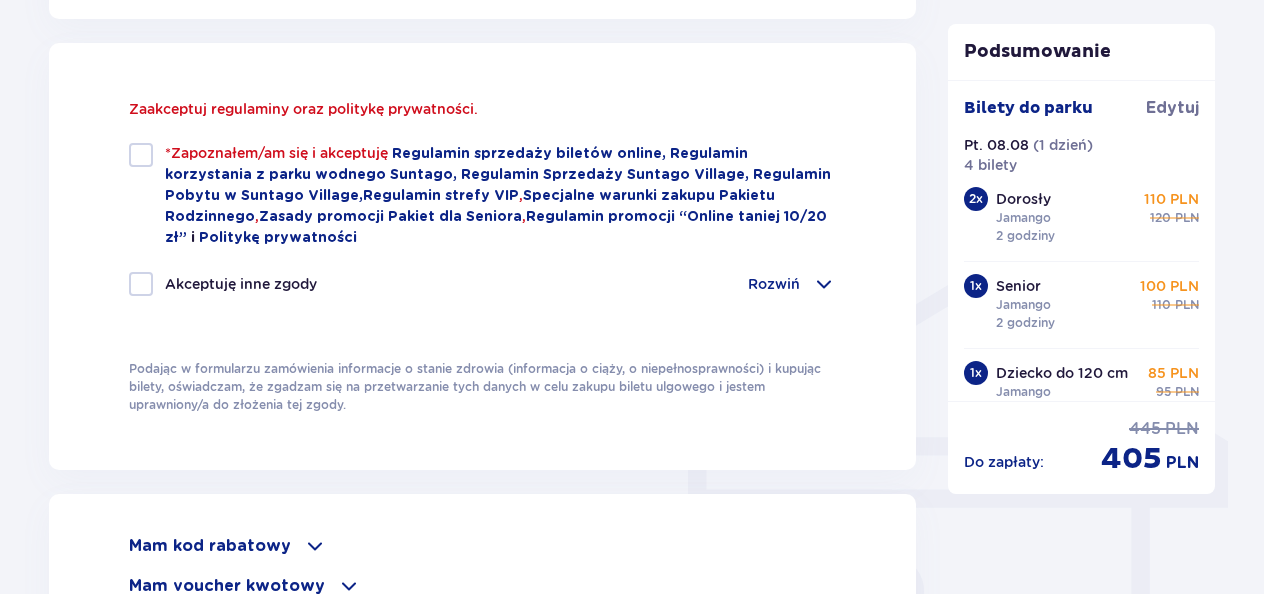 scroll, scrollTop: 1344, scrollLeft: 0, axis: vertical 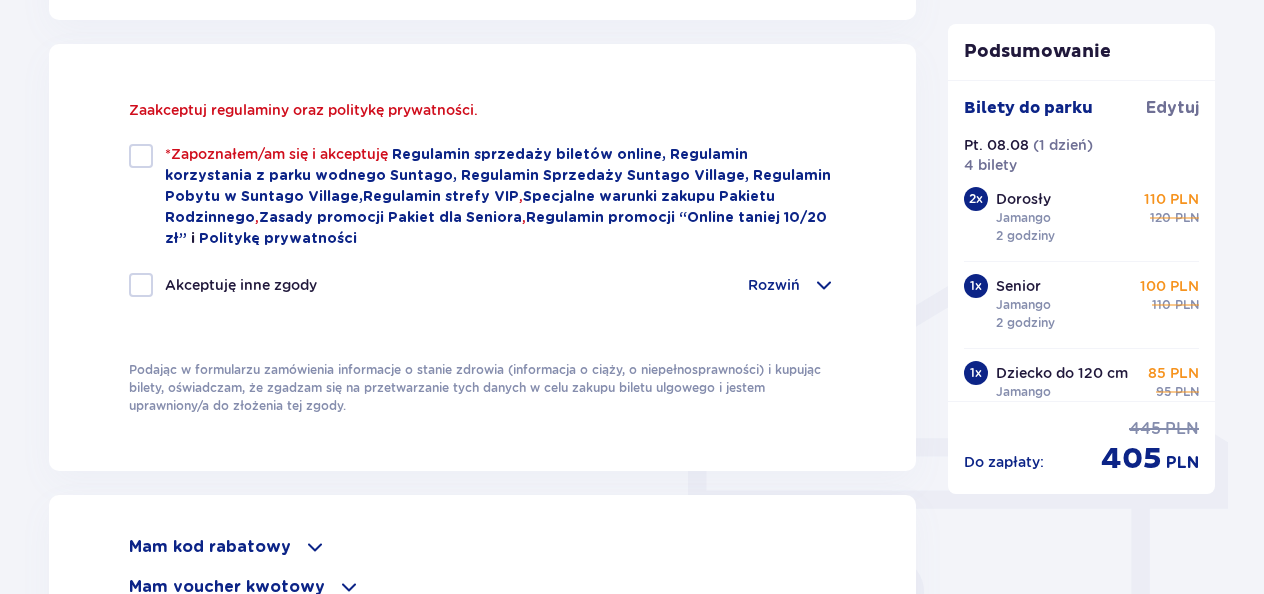click on "*Zapoznałem/am się i akceptuję   Regulamin sprzedaży biletów online,   Regulamin korzystania z parku wodnego Suntago,   Regulamin Sprzedaży Suntago Village,   Regulamin Pobytu w Suntago Village ,  Regulamin strefy VIP ,  Specjalne warunki zakupu Pakietu Rodzinnego ,  Zasady promocji Pakiet dla Seniora ,  Regulamin promocji “Online taniej 10/20 zł”   i   Politykę prywatności" at bounding box center (482, 196) 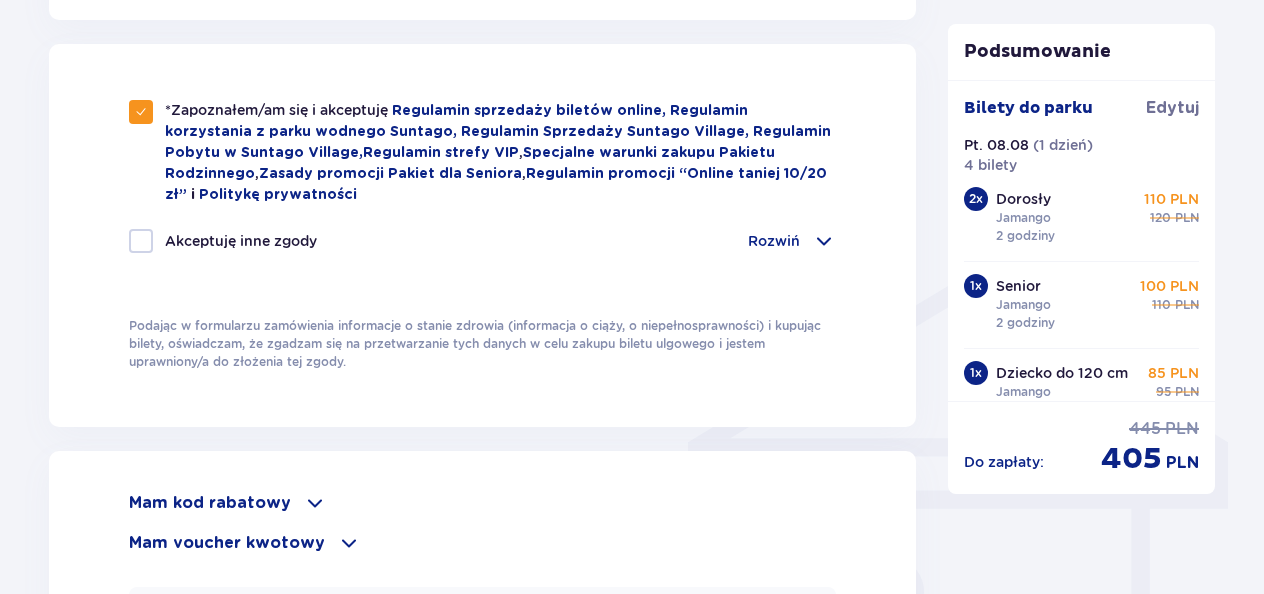 click on "Akceptuję inne zgody" at bounding box center [223, 241] 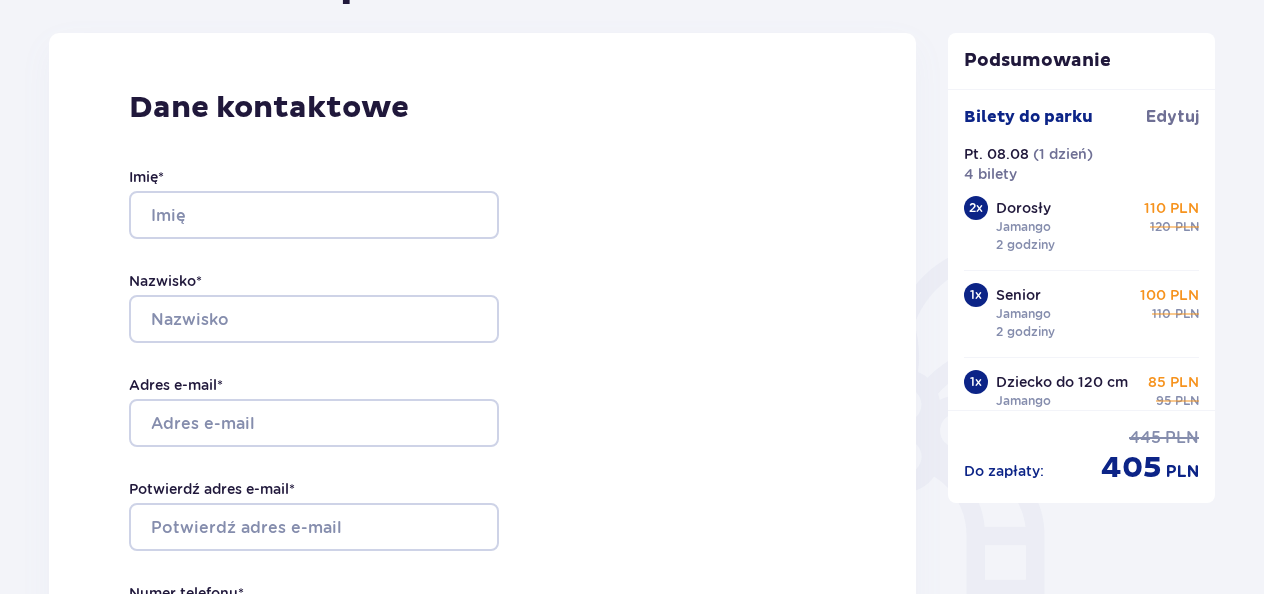 scroll, scrollTop: 252, scrollLeft: 0, axis: vertical 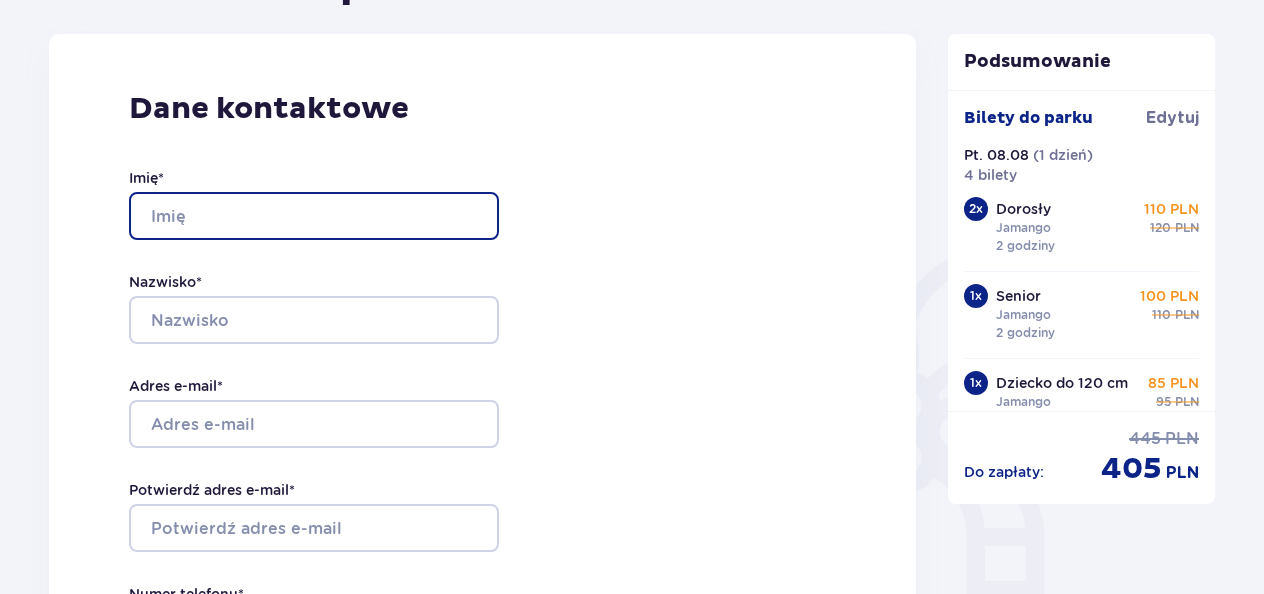 click on "Imię *" at bounding box center (314, 216) 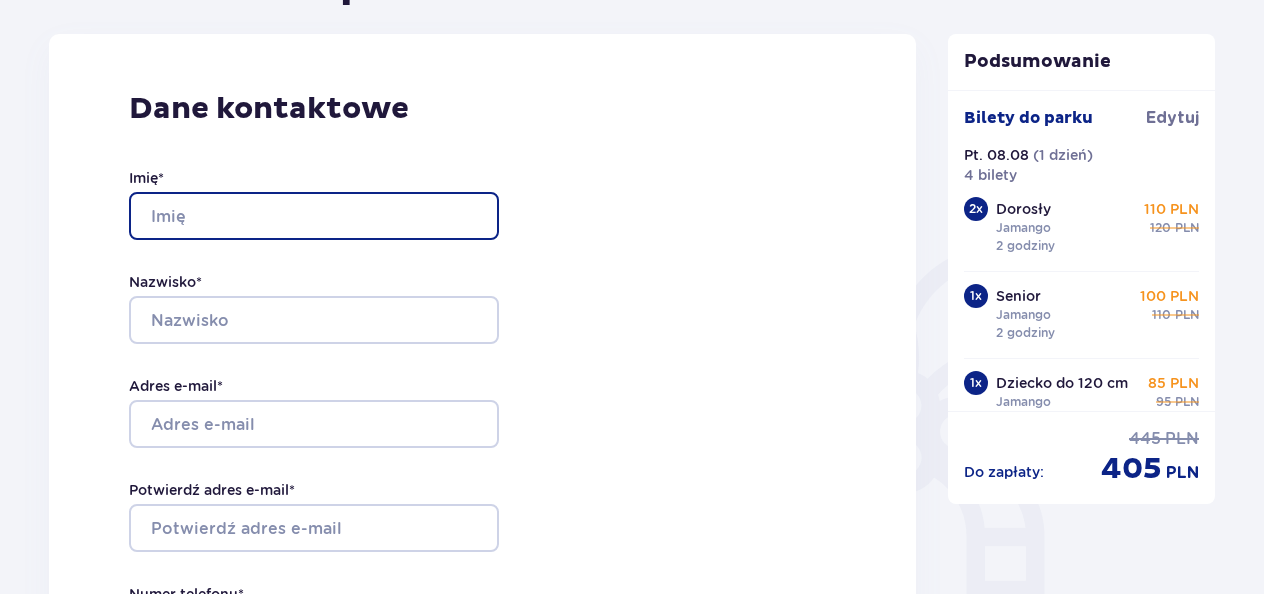 type on "KATARZYNA" 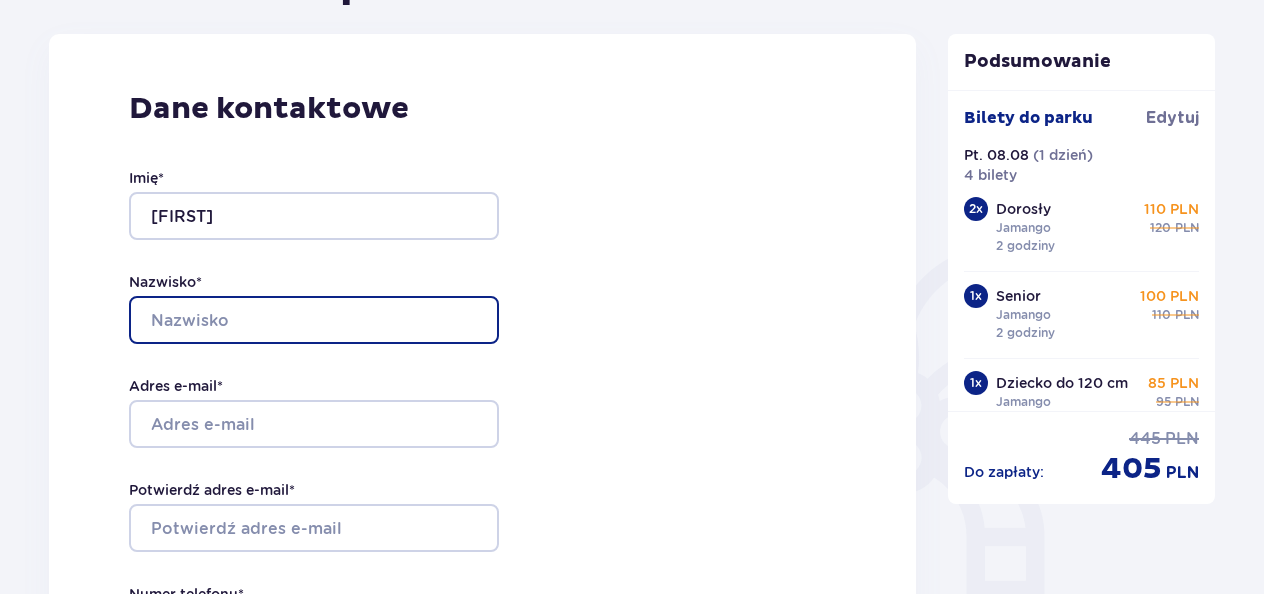 type on "RZEPKA" 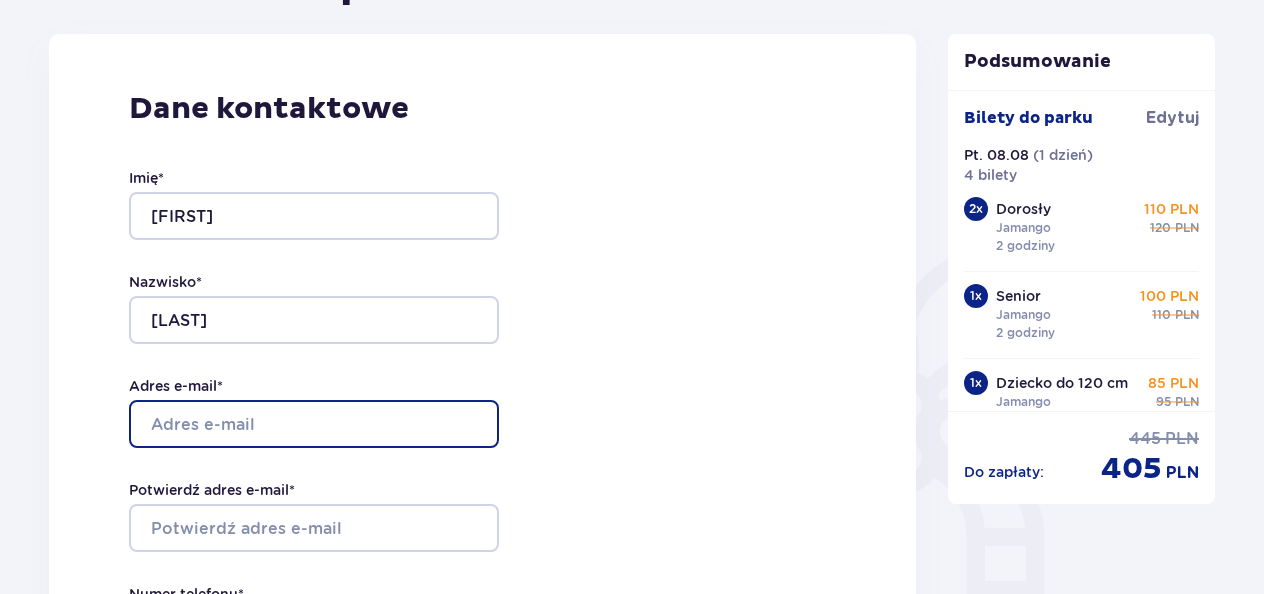 type on "katarzyna.rzepka@arcww.pl" 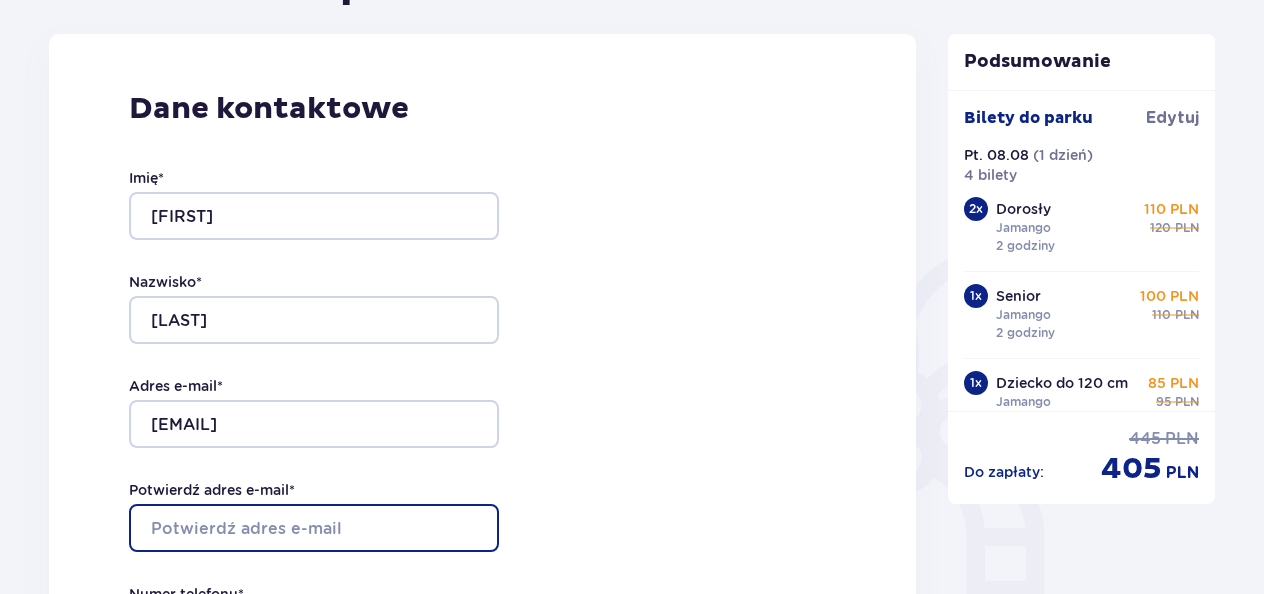 type on "katarzyna.rzepka@arcww.pl" 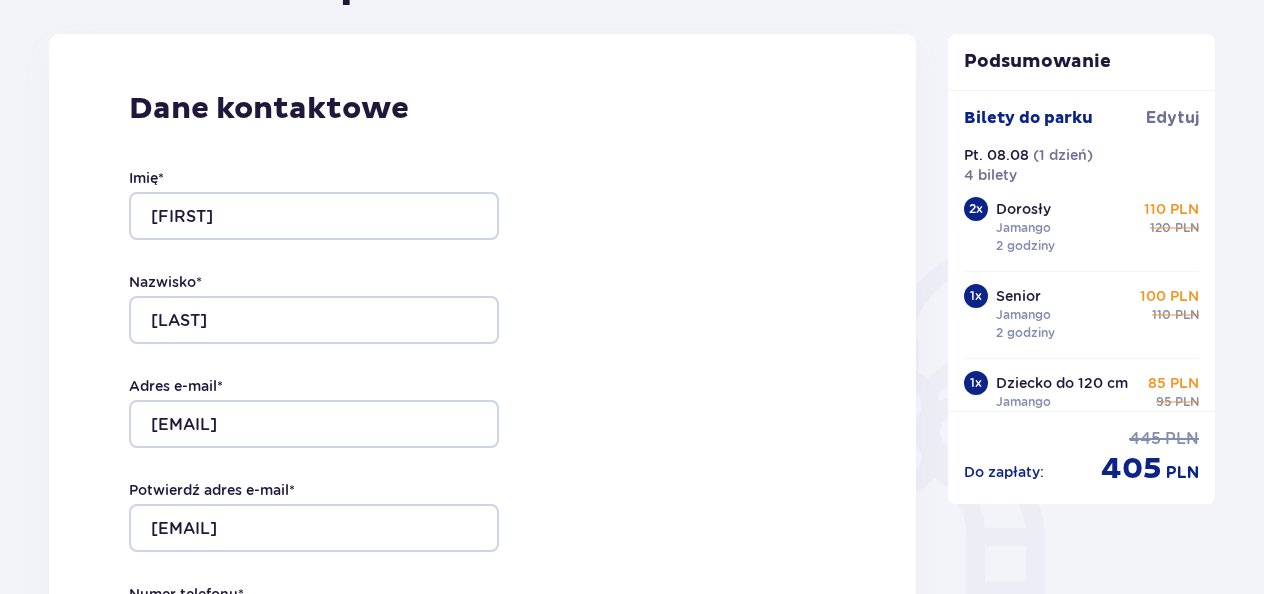 type on "531964646" 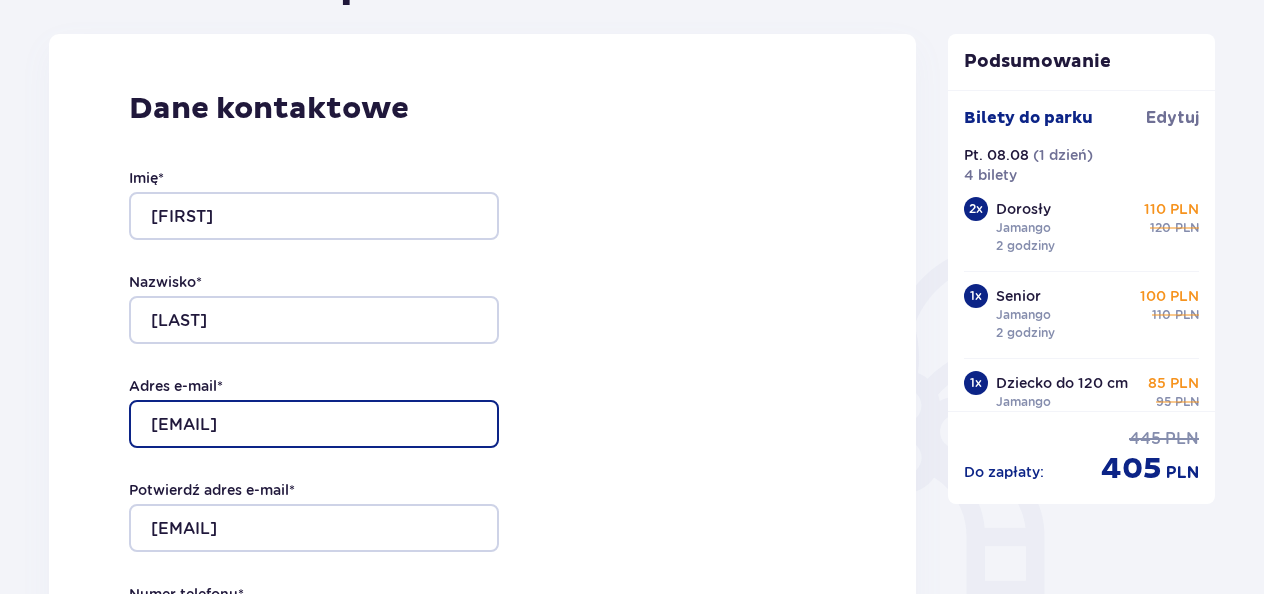 click on "katarzyna.rzepka@arcww.pl" at bounding box center [314, 424] 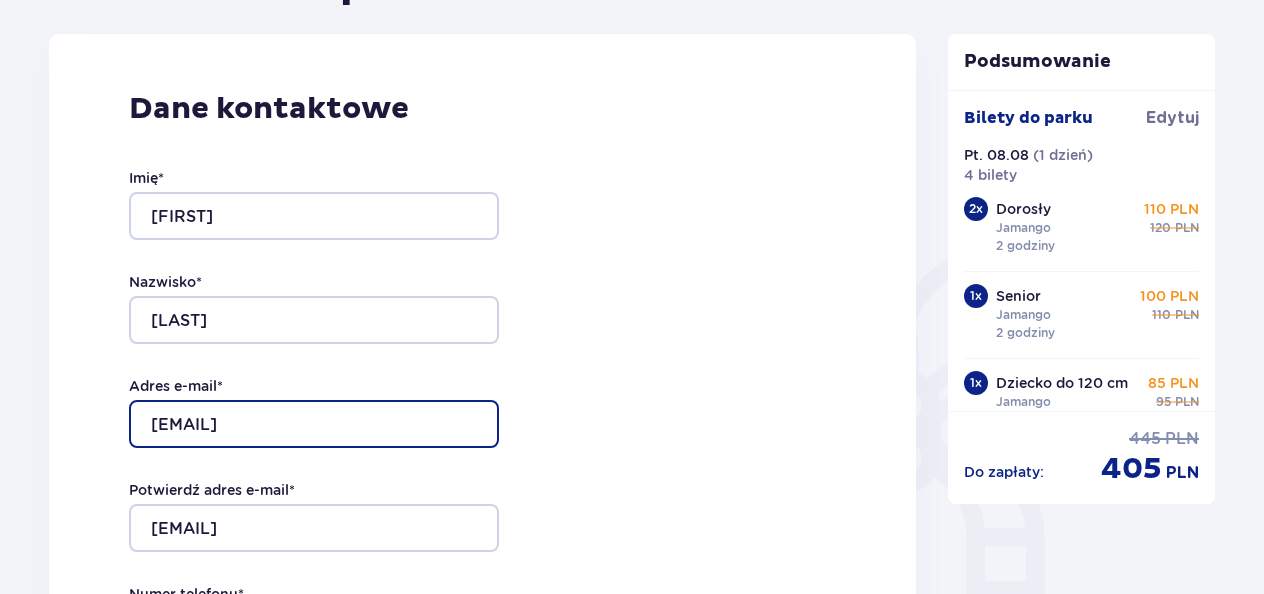 click on "k.to" at bounding box center (314, 424) 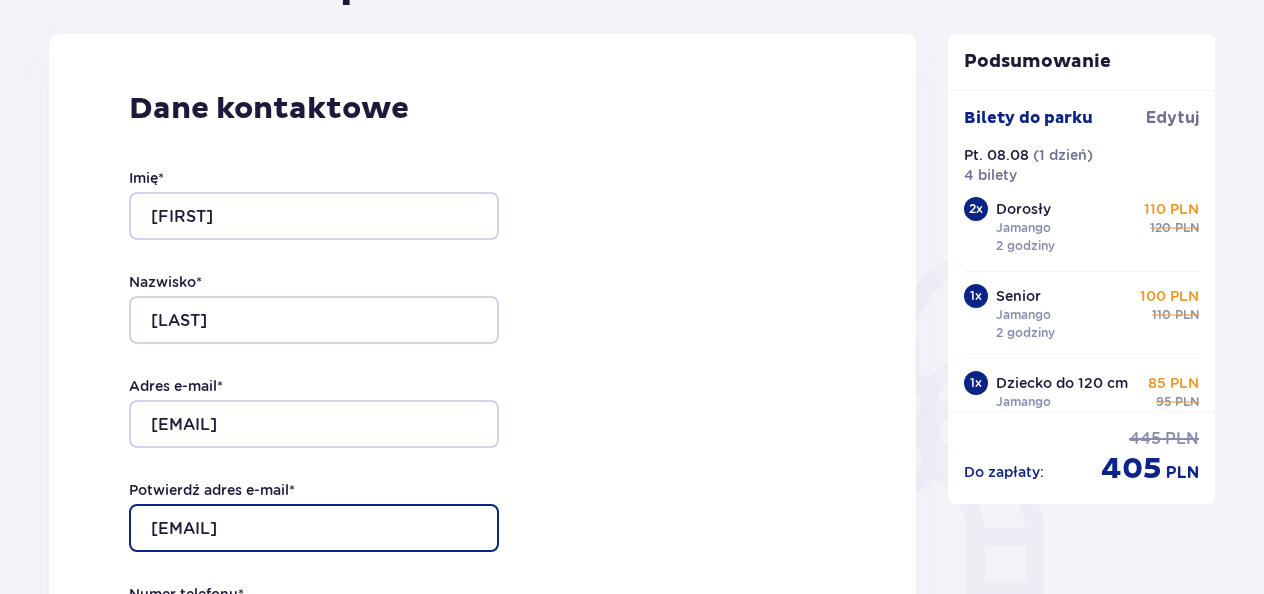 click on "katarzyna.rzepka@arcww.pl" at bounding box center [314, 528] 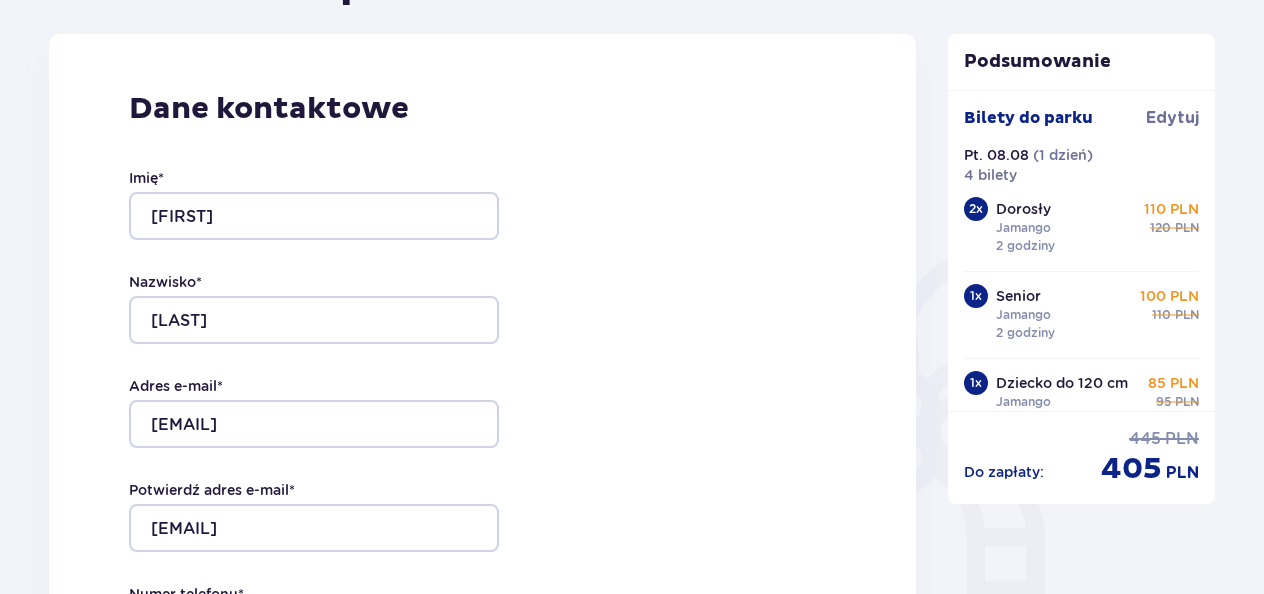 click on "Dane kontaktowe Imię * KATARZYNA Nazwisko * RZEPKA Adres e-mail * k.toczewska@op.pl Potwierdź adres e-mail * k.to Numer telefonu * 531964646 Numer telefonu, wraz z kodem kraju, np. 48 ​123 ​456 ​789 Chcę fakturę na firmę Jeśli nie prowadzisz działalności gospodarczej lub innej spółki, automatycznie wystawimy Ci fakturę imienną. Dodaj adres do faktury imiennej" at bounding box center [482, 454] 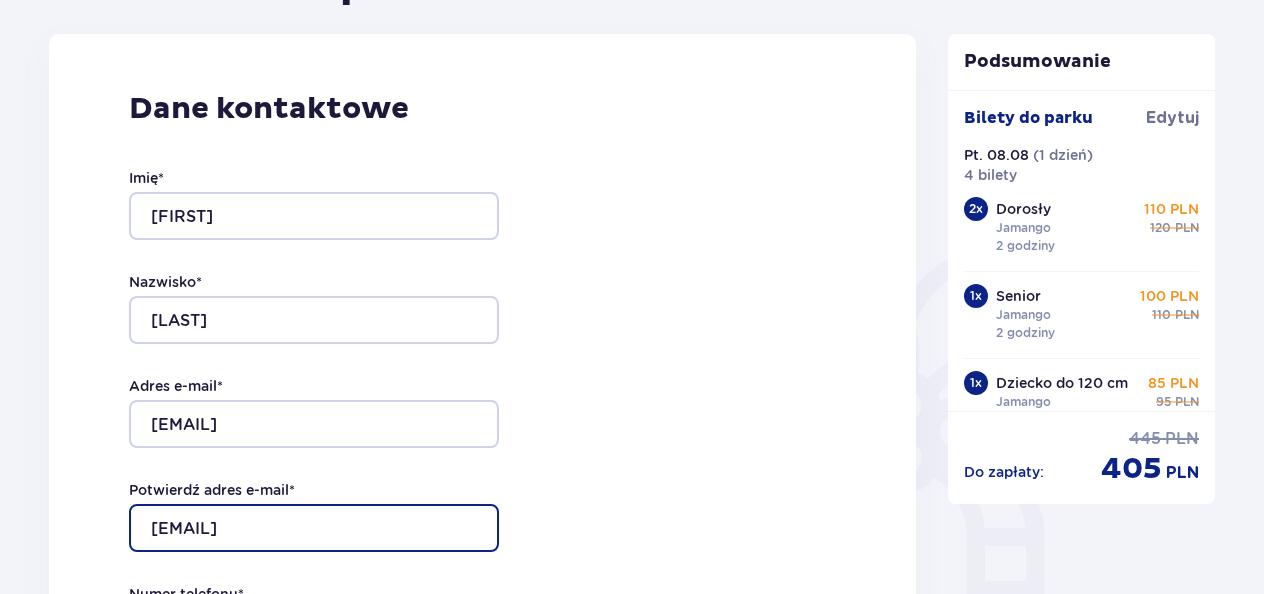 click on "k.to" at bounding box center (314, 528) 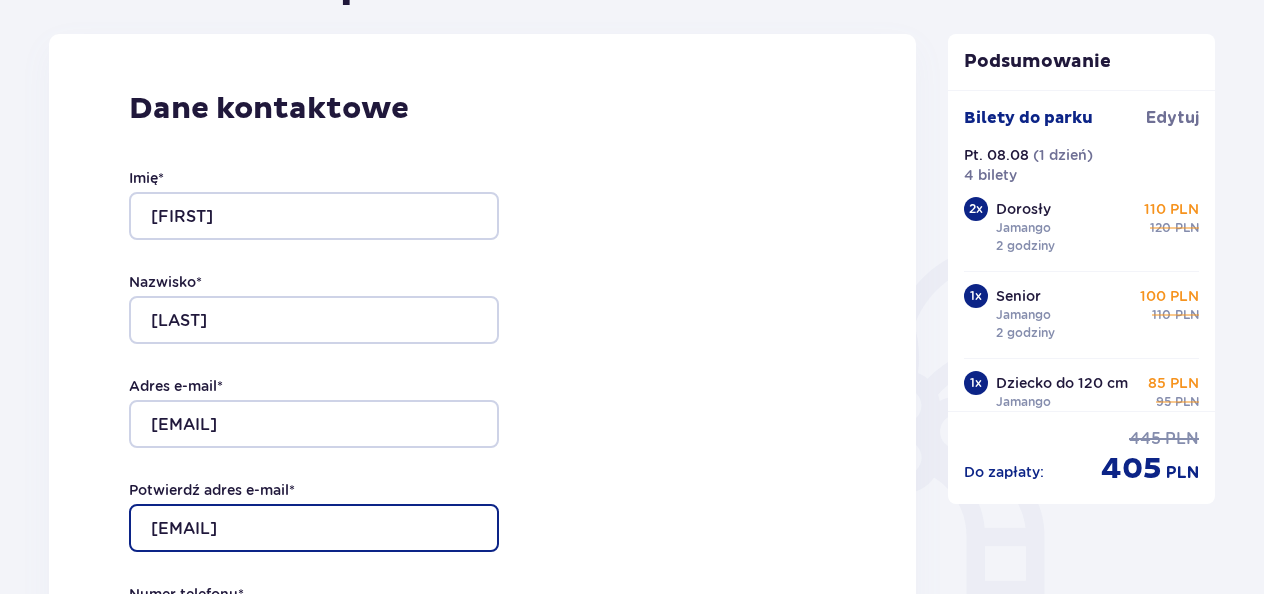 type on "k.toczewska@op.pl" 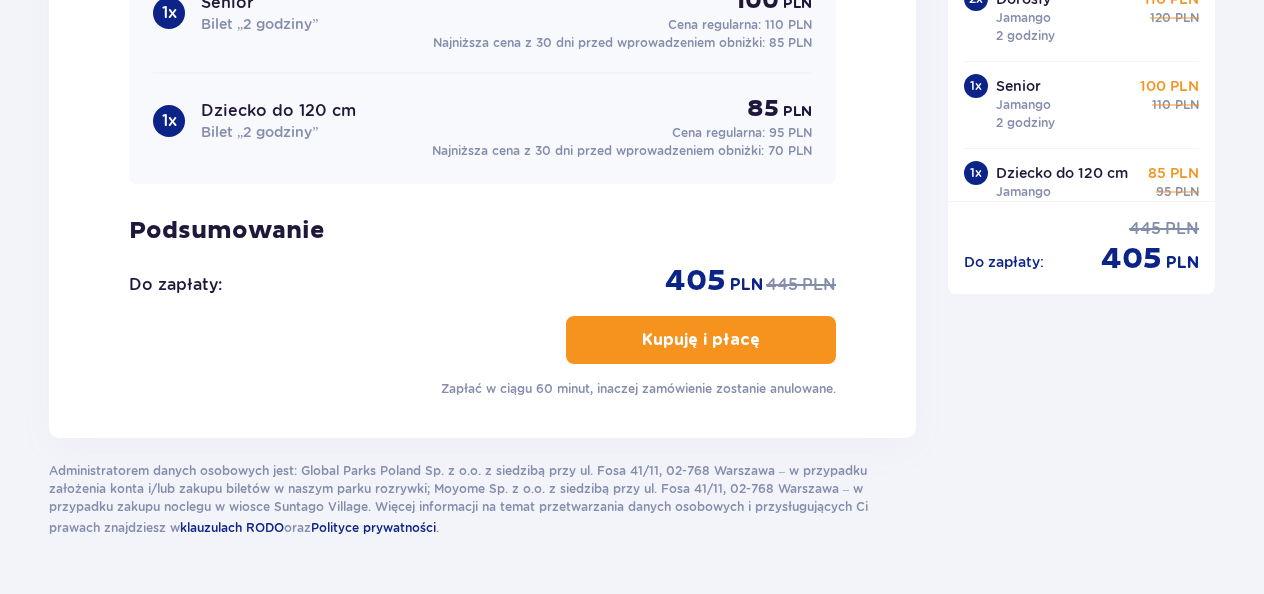 scroll, scrollTop: 2225, scrollLeft: 0, axis: vertical 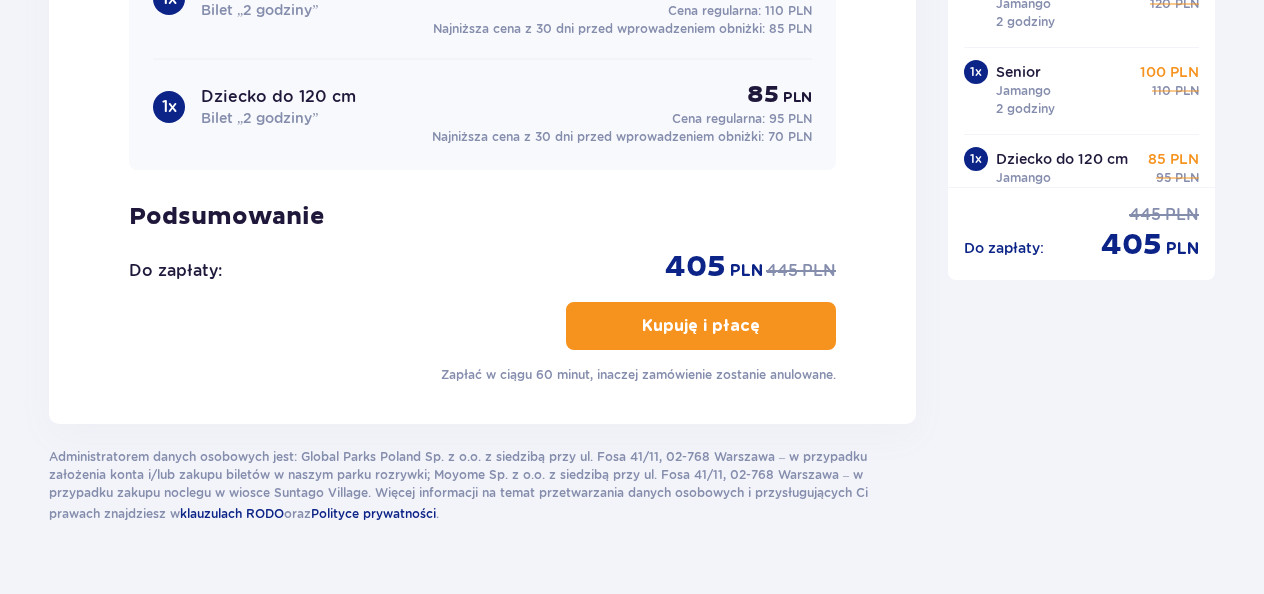 click on "Kupuję i płacę" at bounding box center (701, 326) 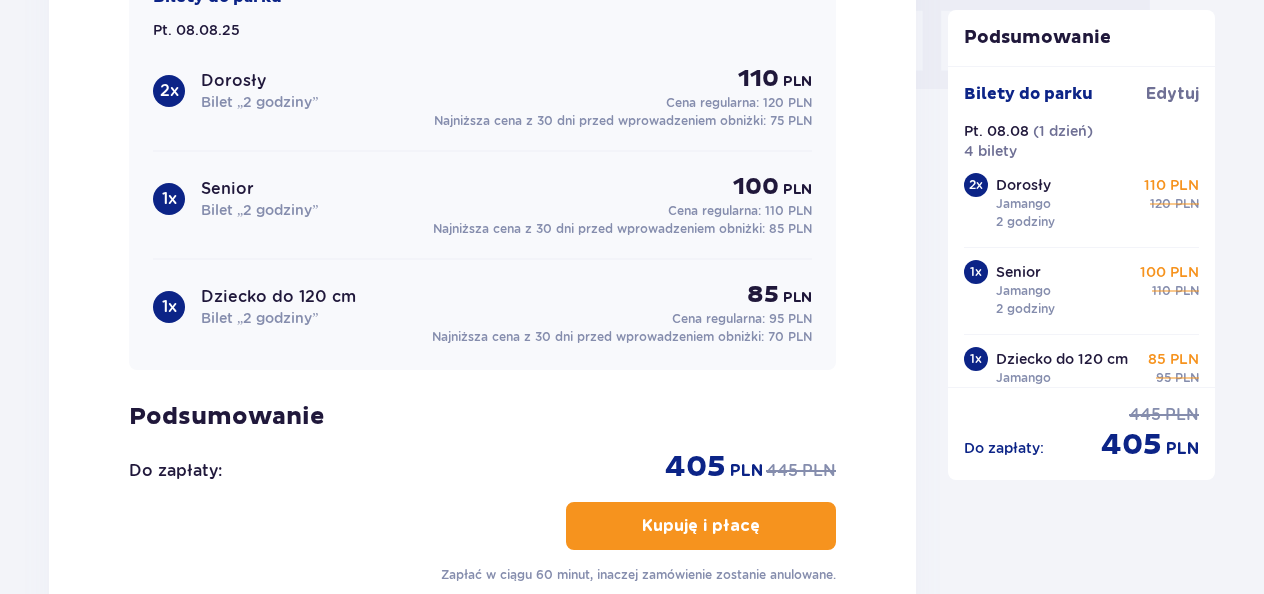 scroll, scrollTop: 2270, scrollLeft: 0, axis: vertical 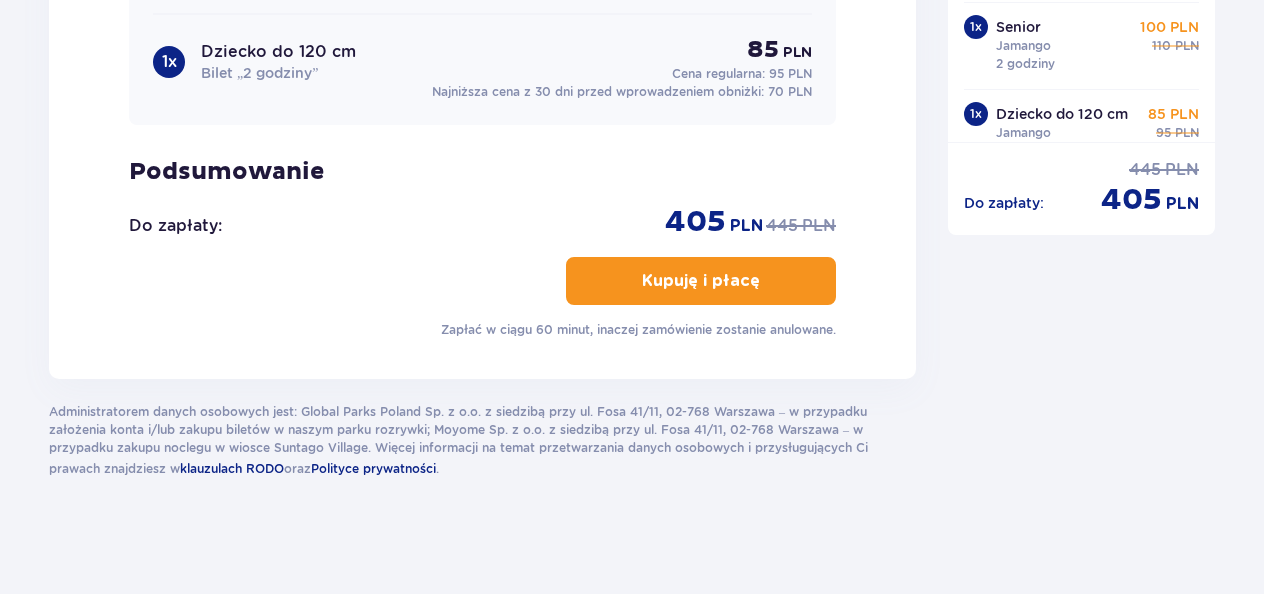 click on "Kupuję i płacę" at bounding box center [701, 281] 